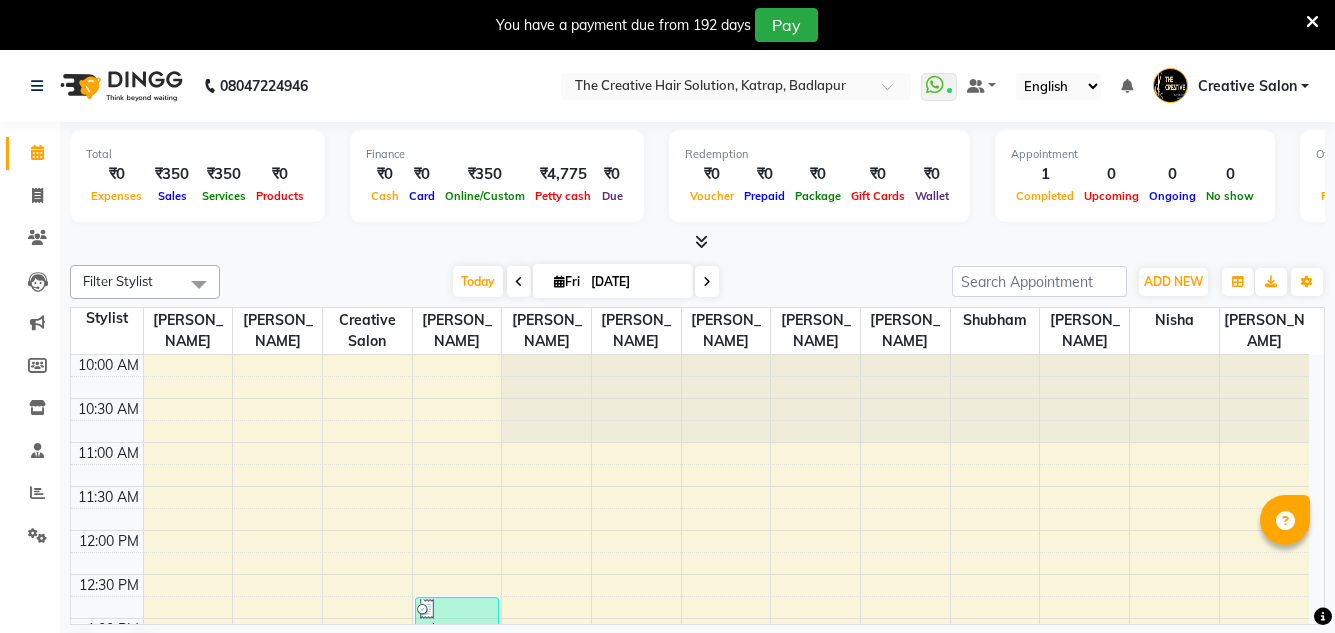 scroll, scrollTop: 50, scrollLeft: 0, axis: vertical 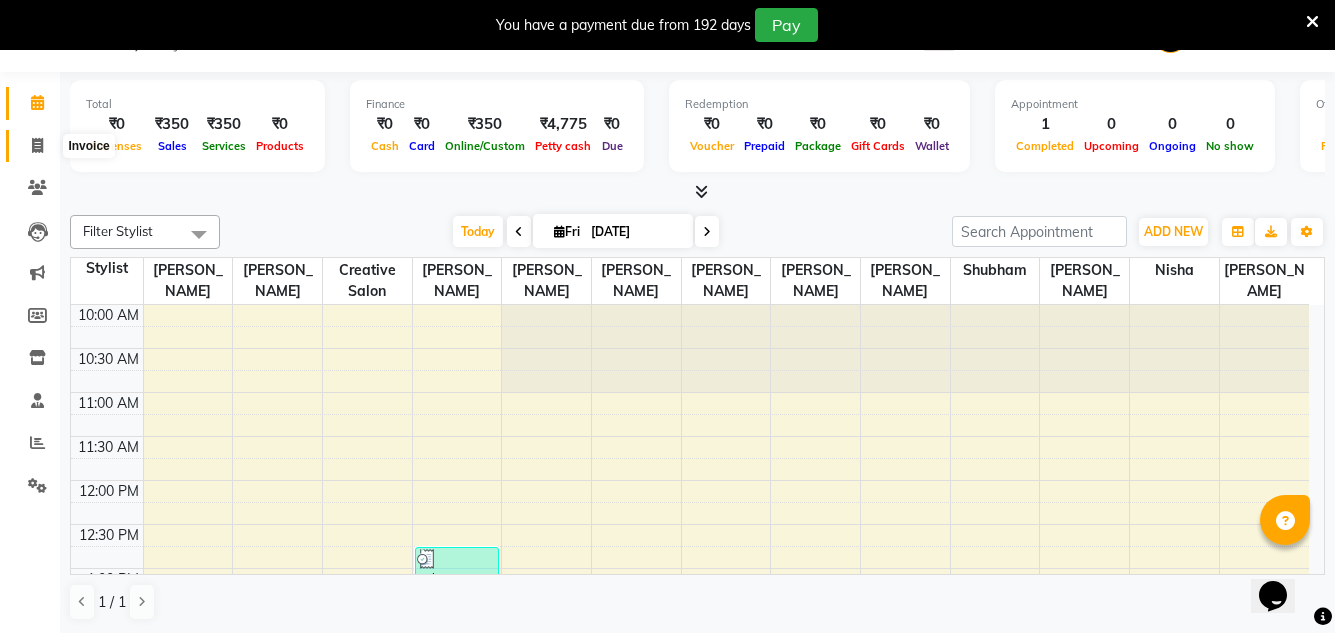click 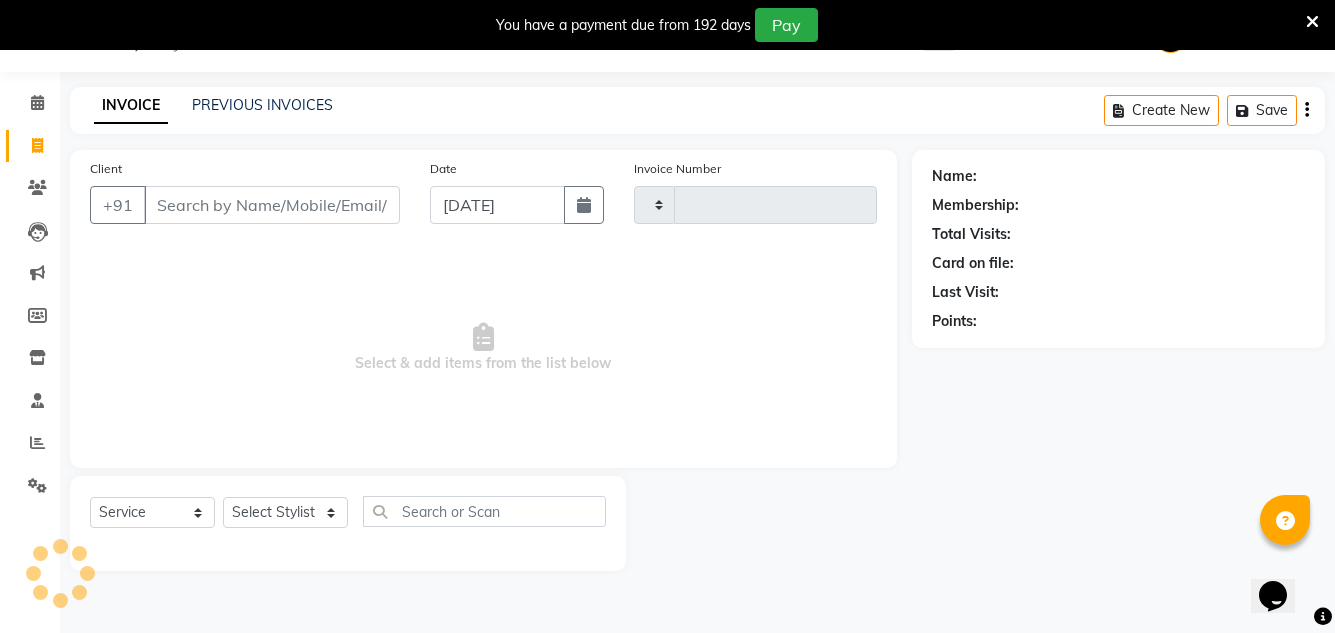type on "0930" 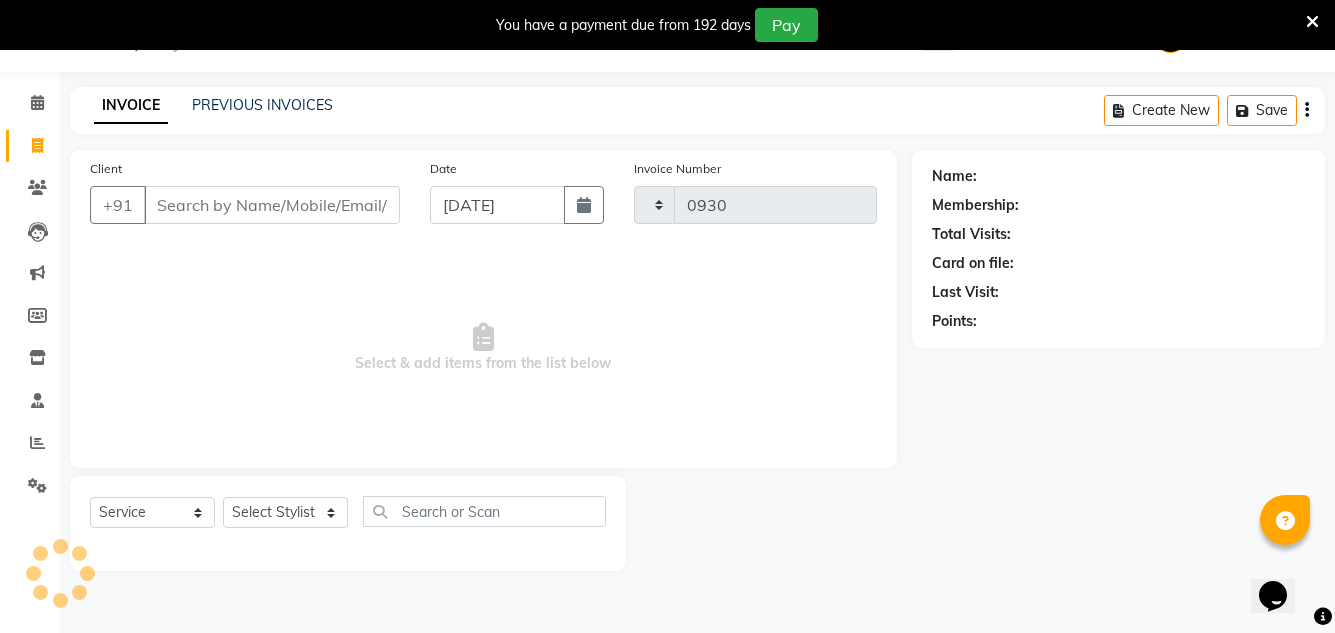 select on "527" 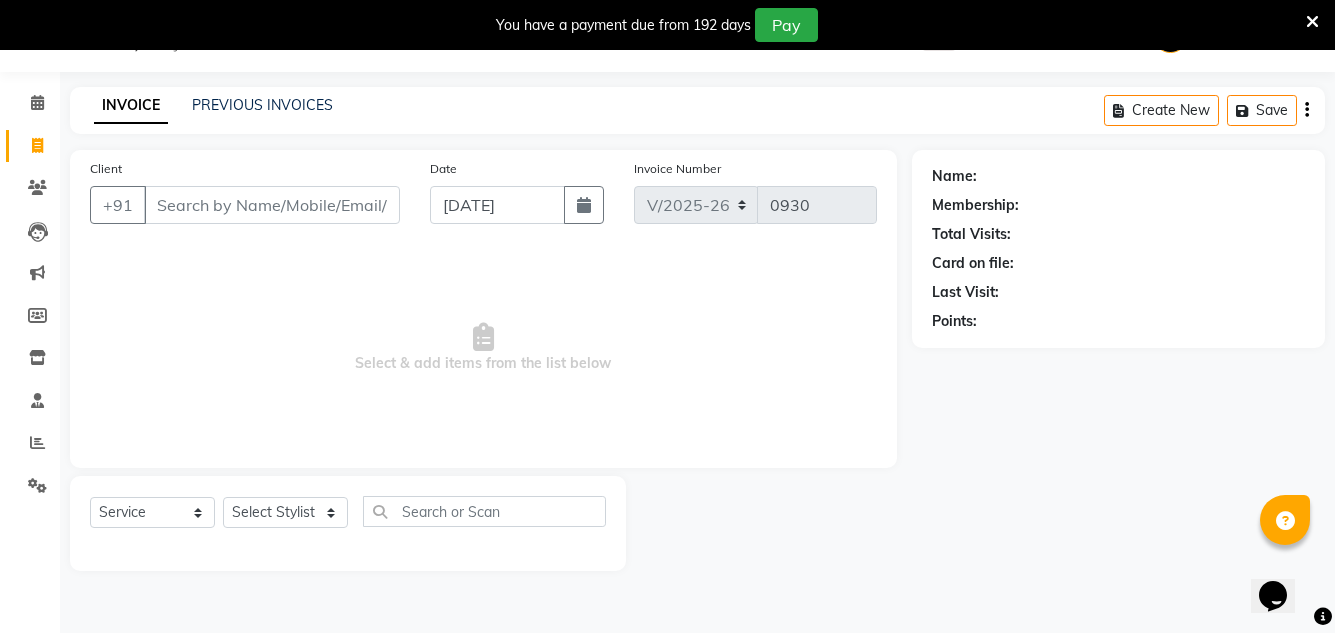 click on "Client" at bounding box center [272, 205] 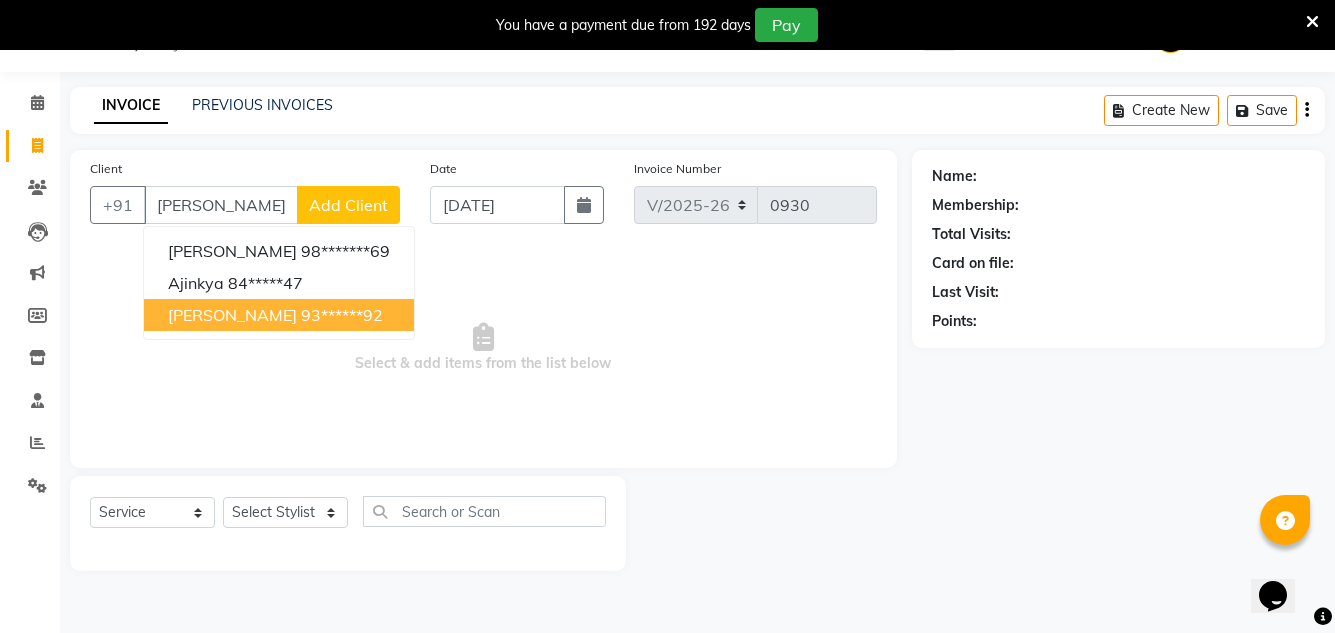 click on "93******92" at bounding box center (342, 315) 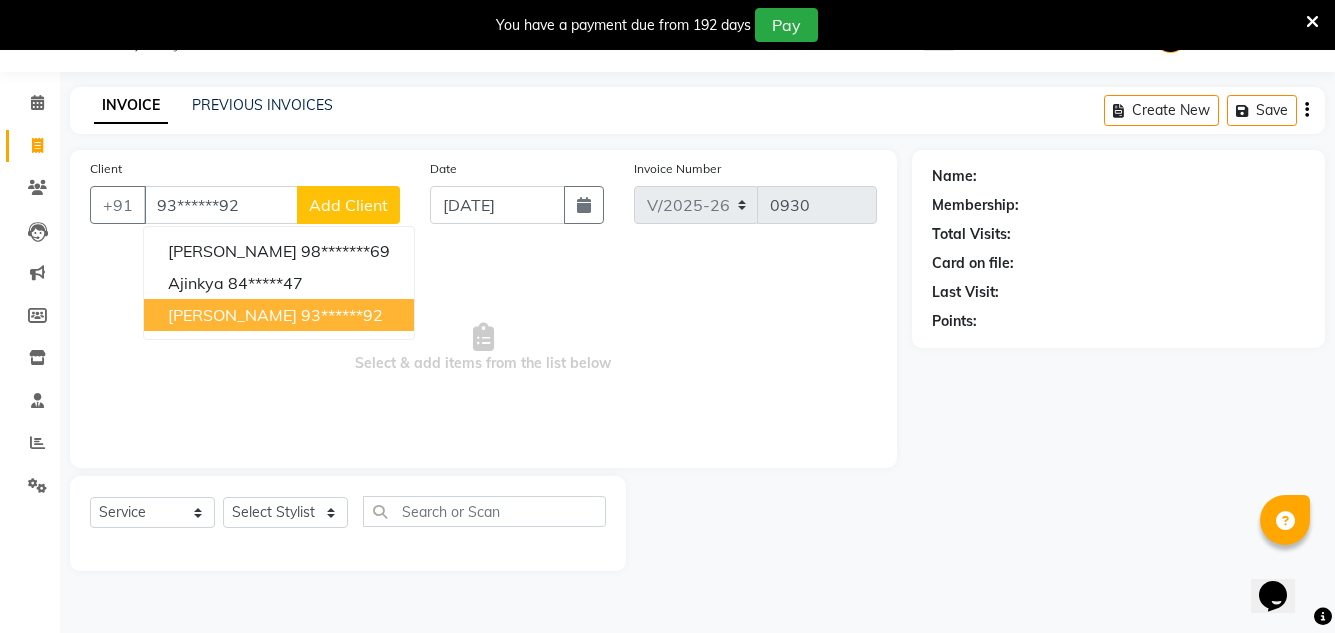 type on "93******92" 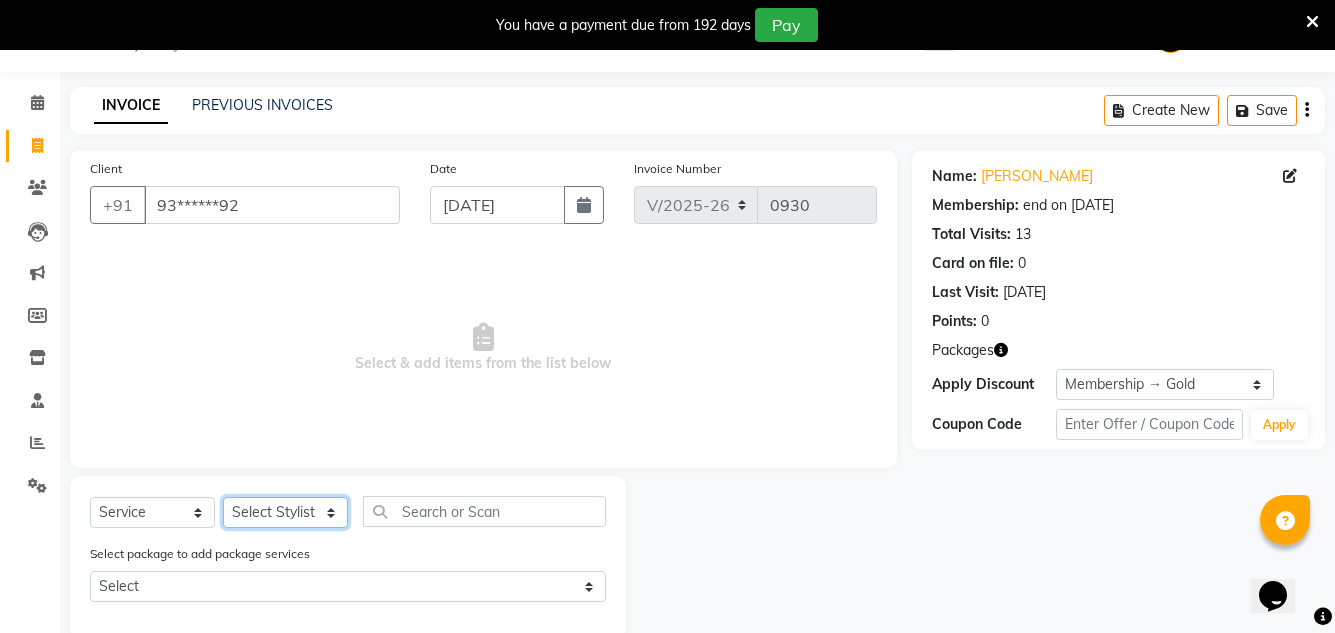 click on "Select Stylist Creative Salon D.M firoj Hashan Hetal Chavan Kam wali nisha  Payal salman Sanjana rathod Shubham Sonu umesh Gaur" 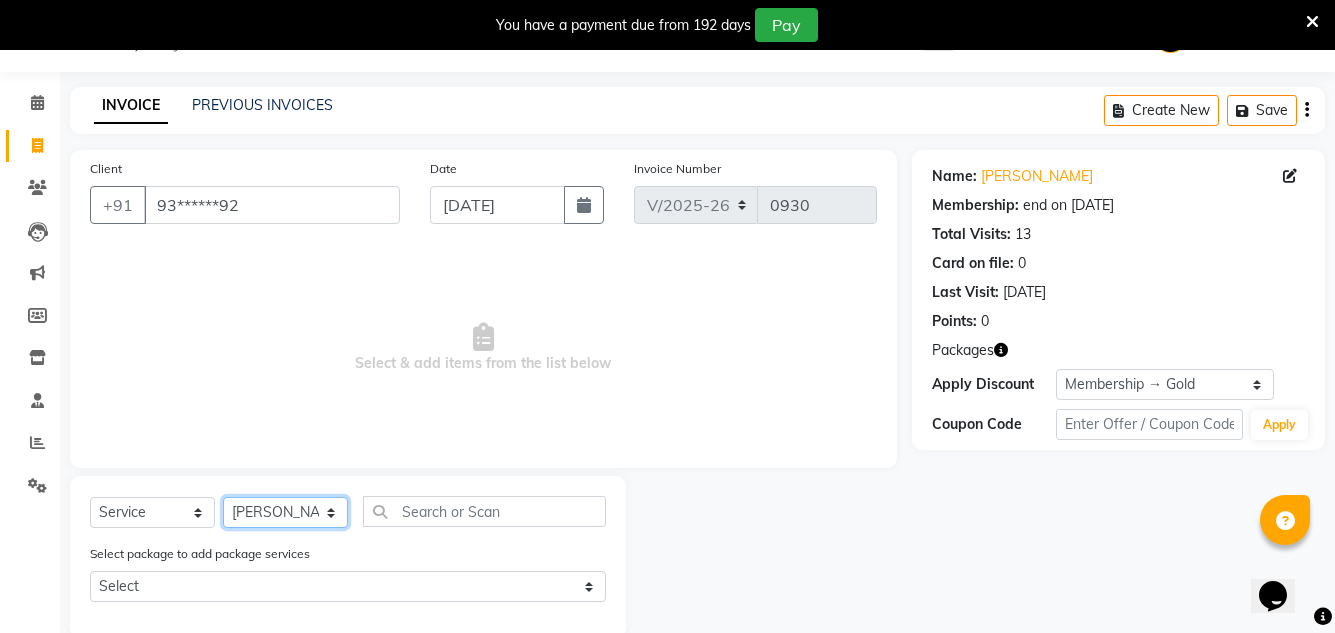 click on "Select Stylist Creative Salon D.M firoj Hashan Hetal Chavan Kam wali nisha  Payal salman Sanjana rathod Shubham Sonu umesh Gaur" 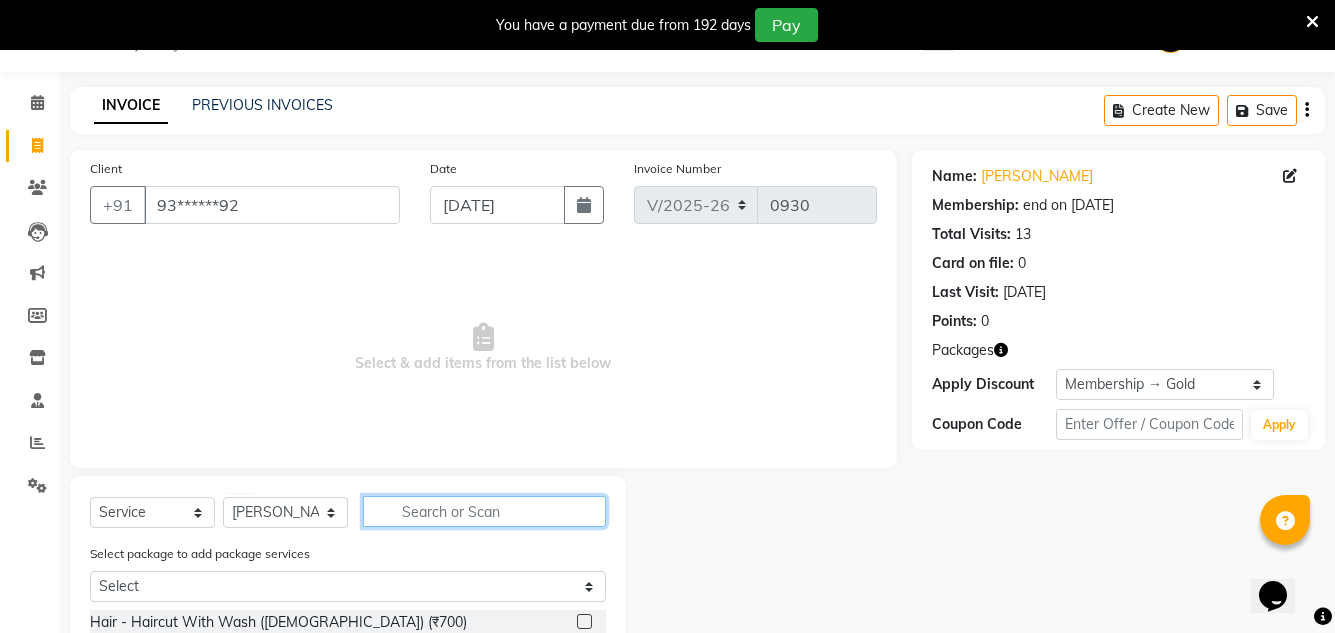drag, startPoint x: 508, startPoint y: 525, endPoint x: 505, endPoint y: 510, distance: 15.297058 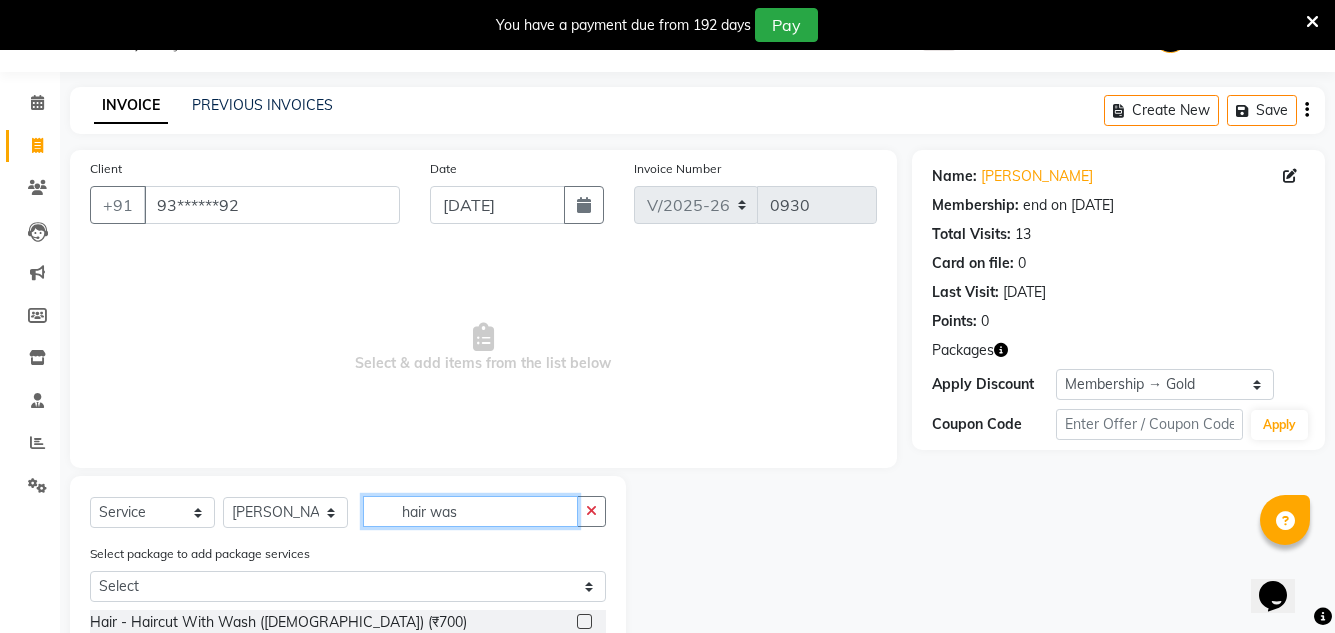 scroll, scrollTop: 285, scrollLeft: 0, axis: vertical 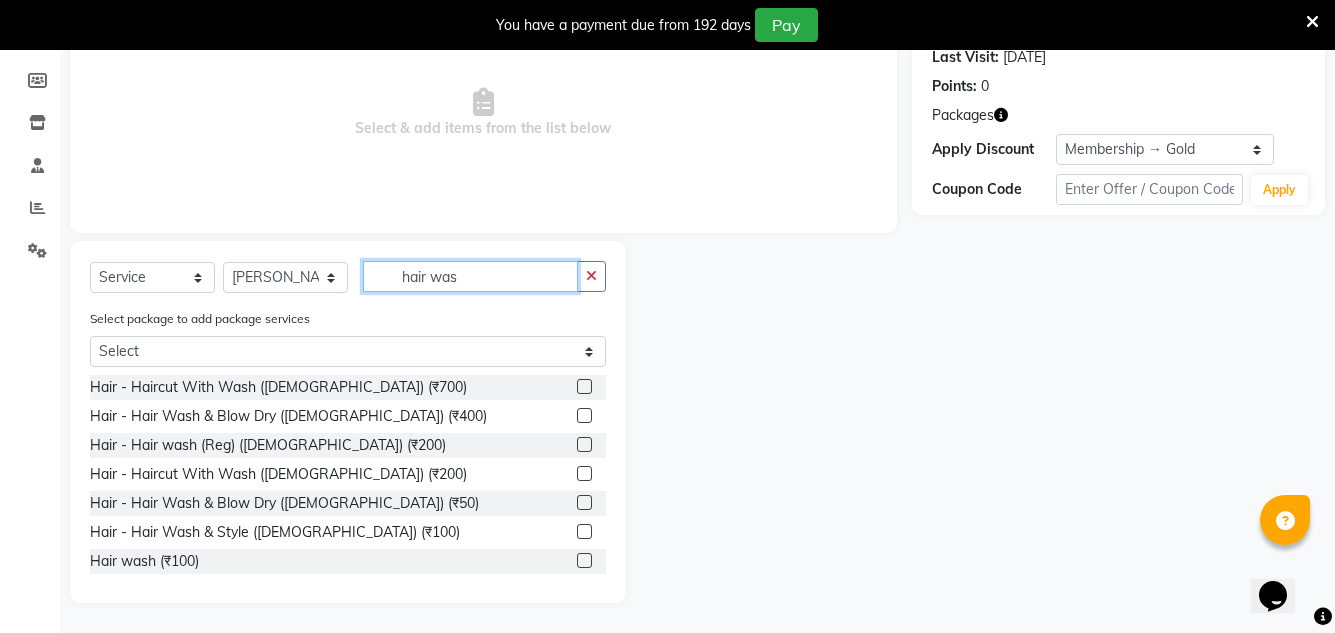 type on "hair was" 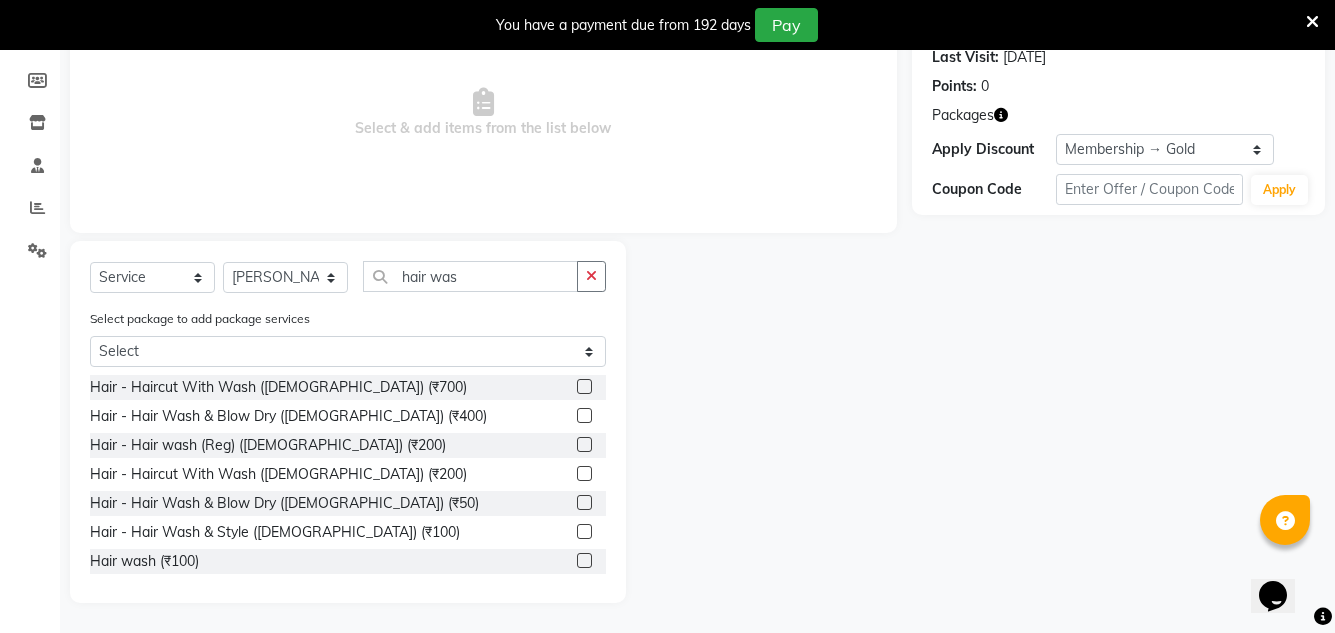 click 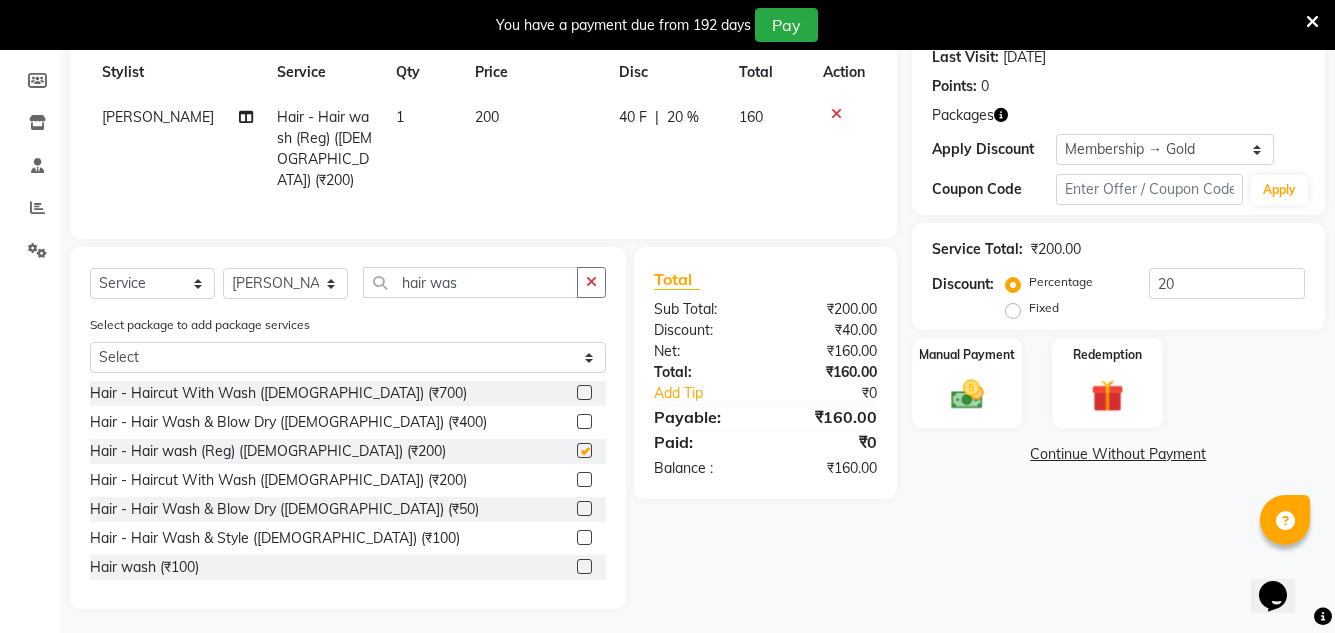 checkbox on "false" 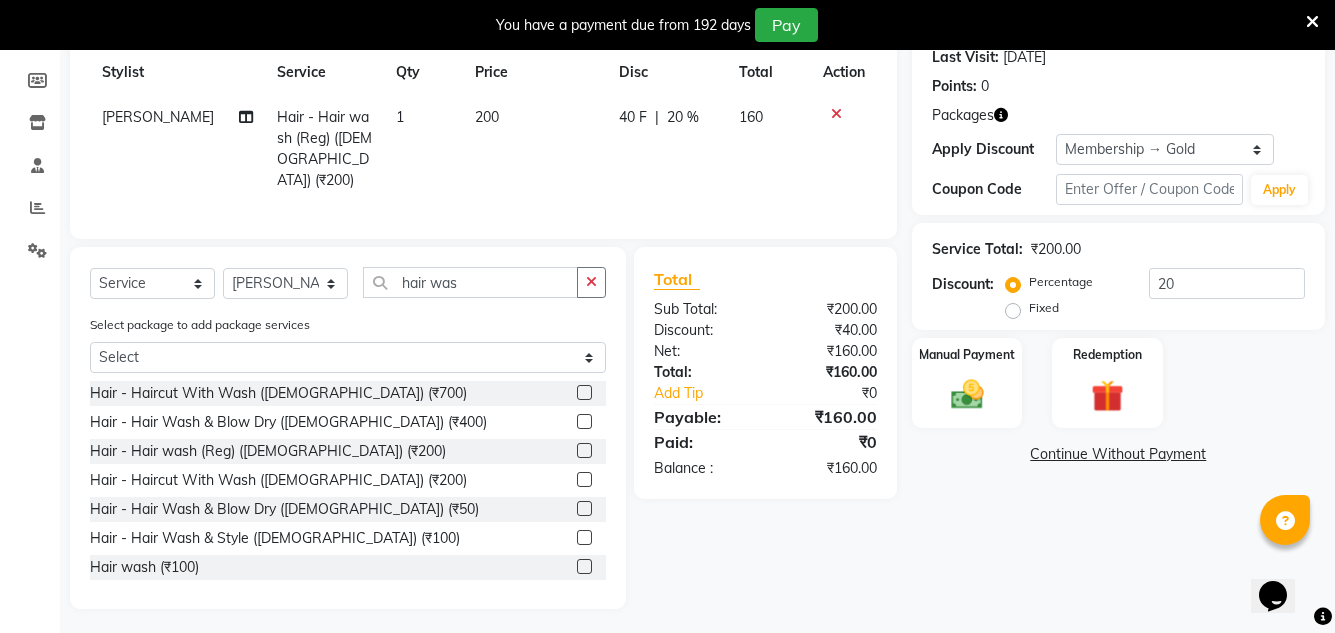 click on "200" 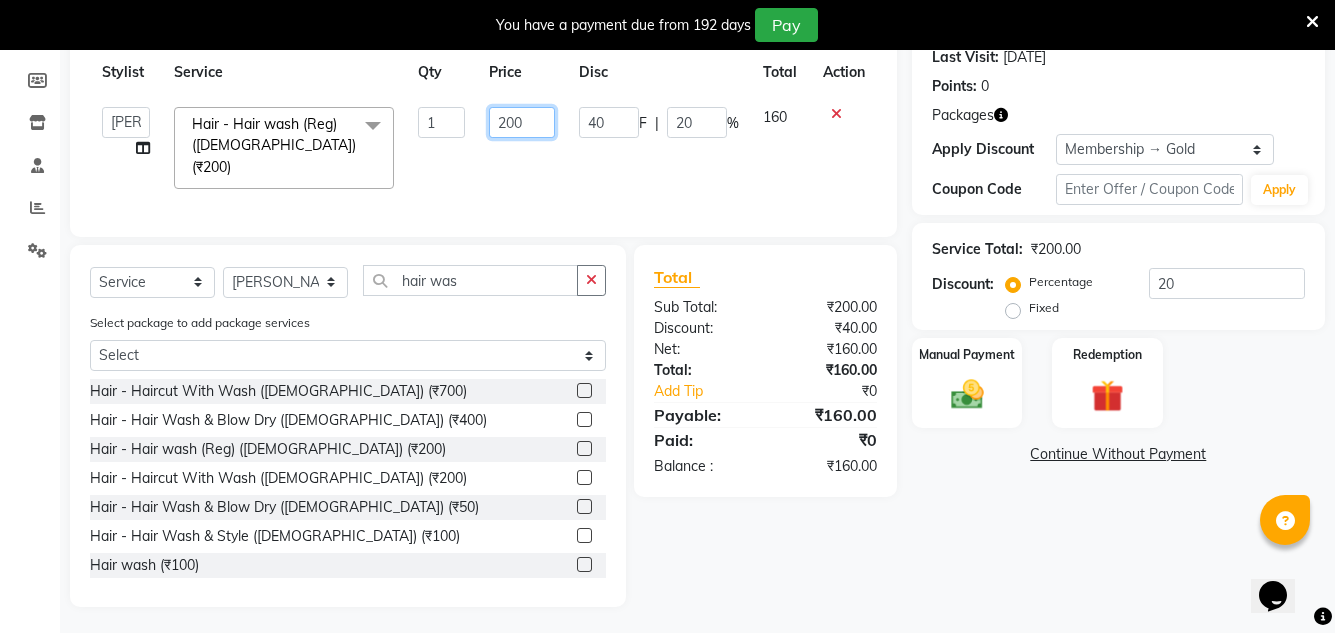 click on "200" 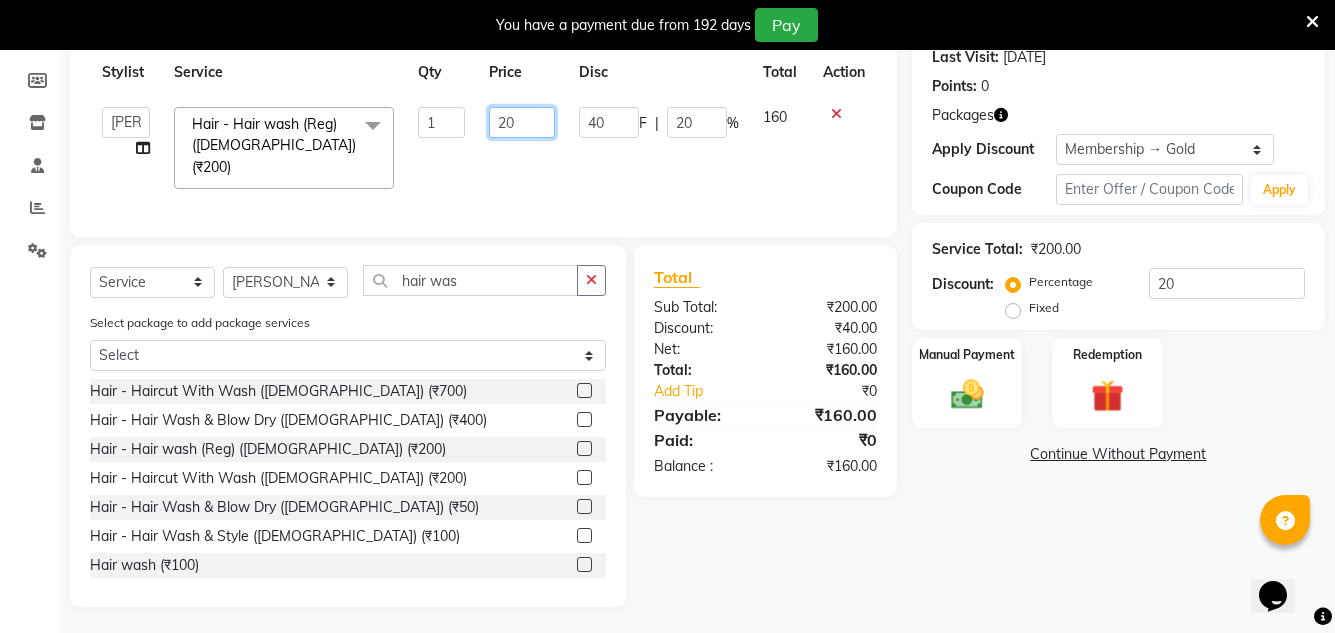 type on "250" 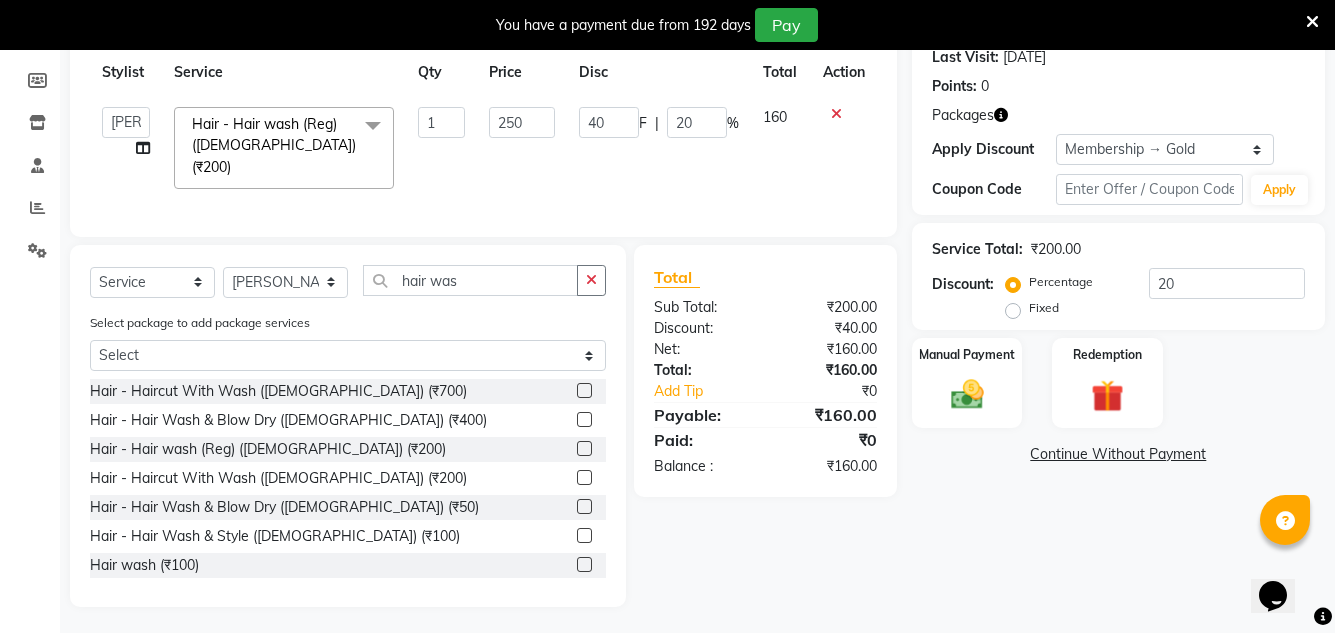 click on "₹40.00" 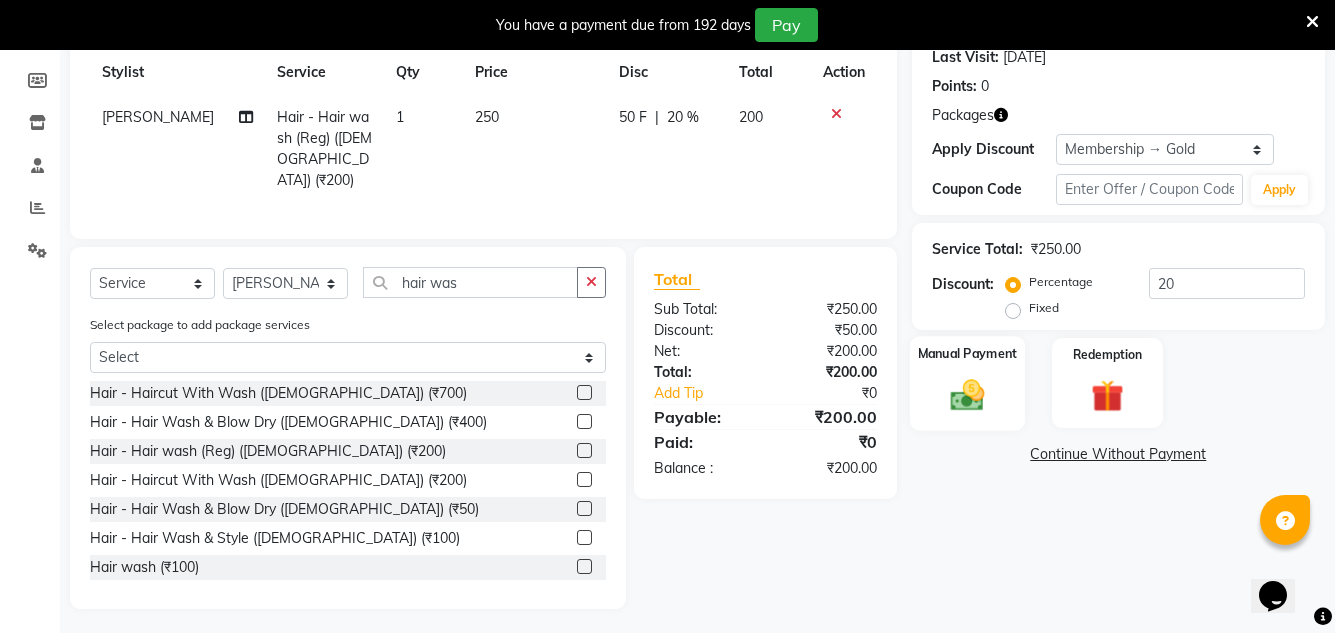 click 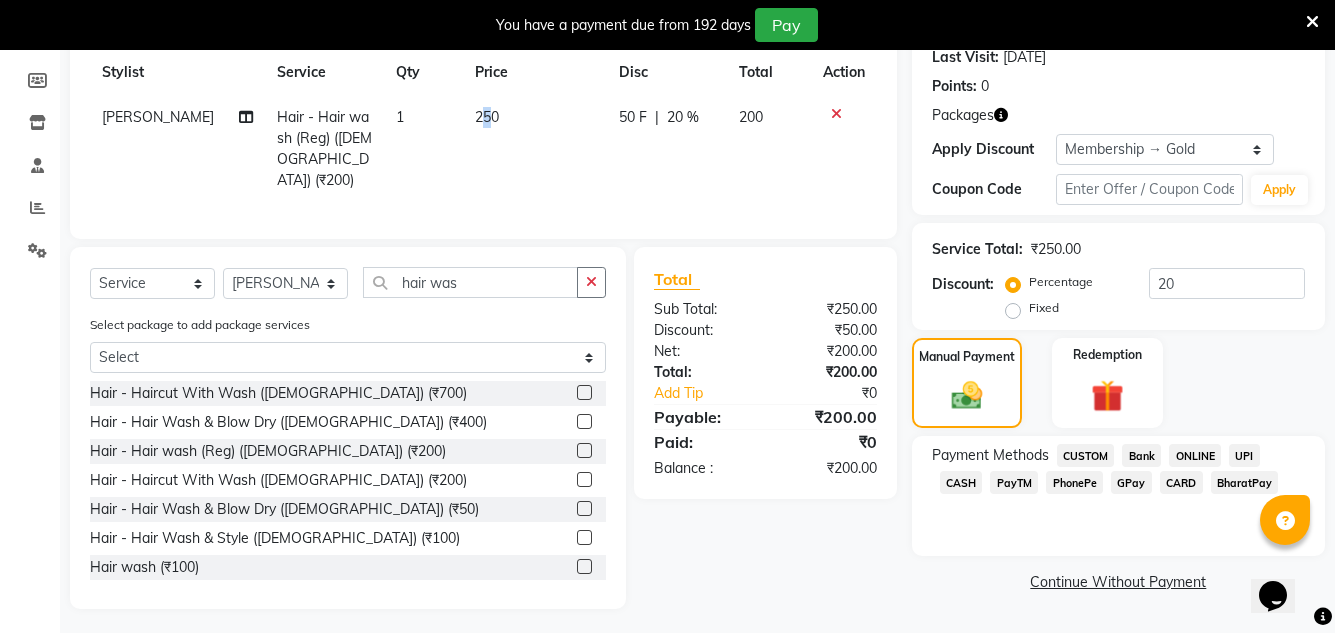 click on "250" 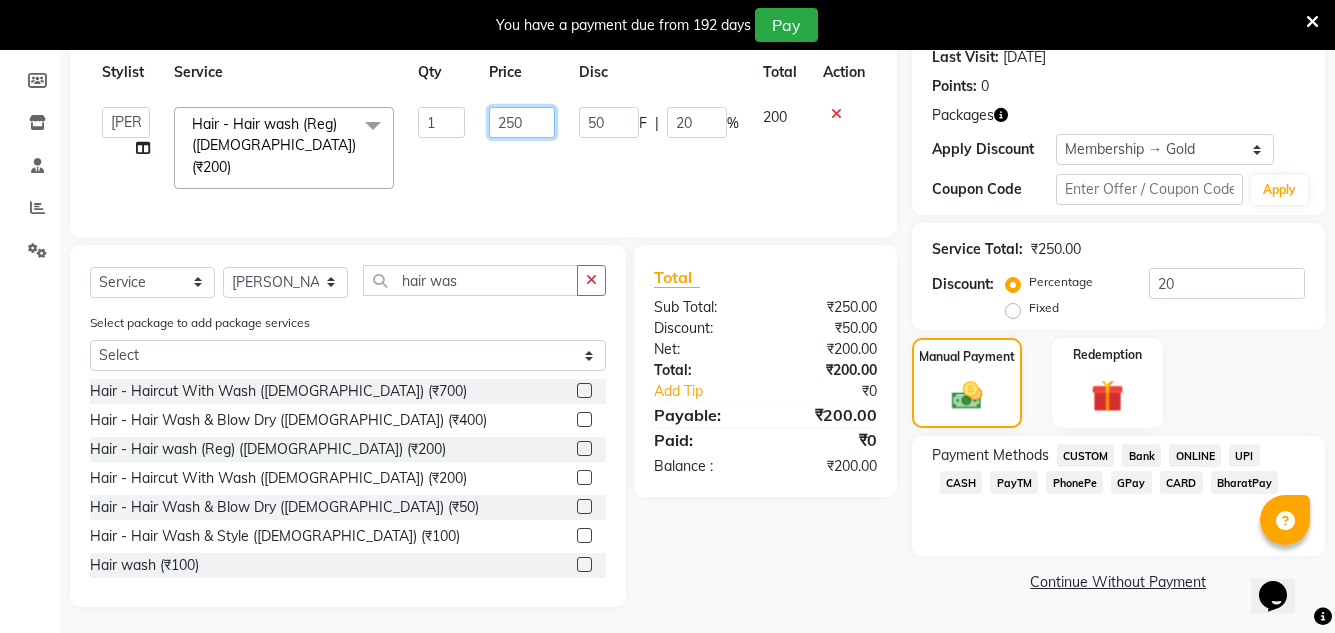 click on "250" 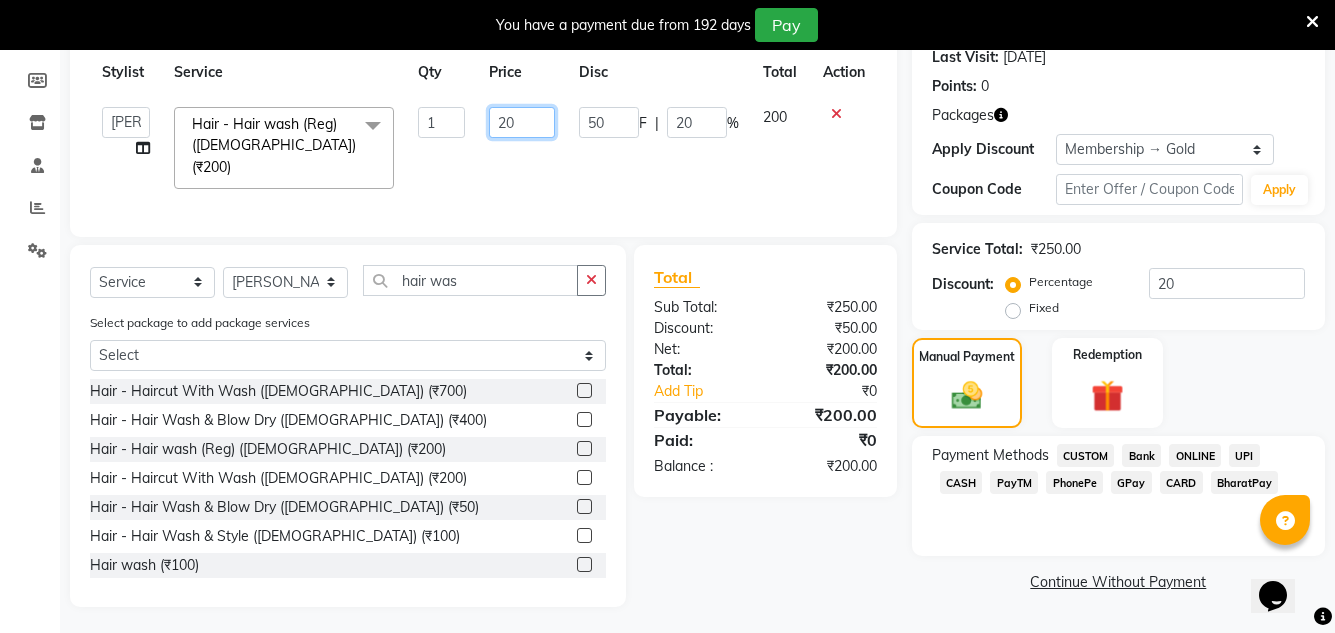 type on "280" 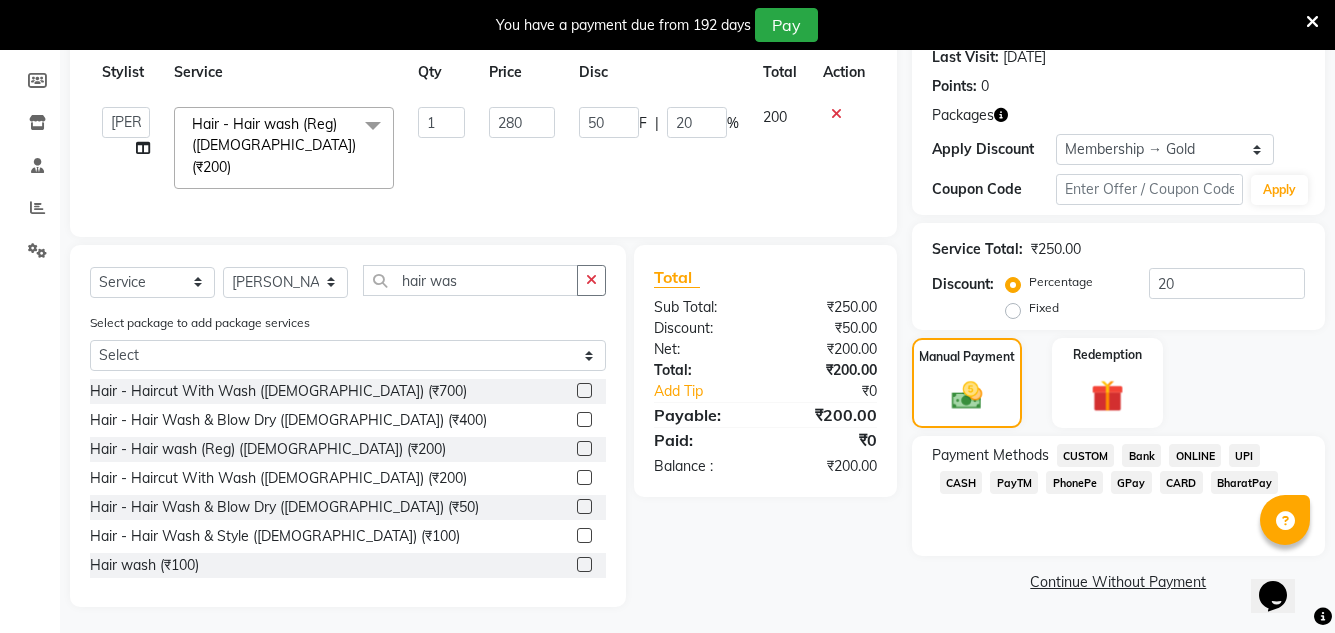 click on "₹250.00" 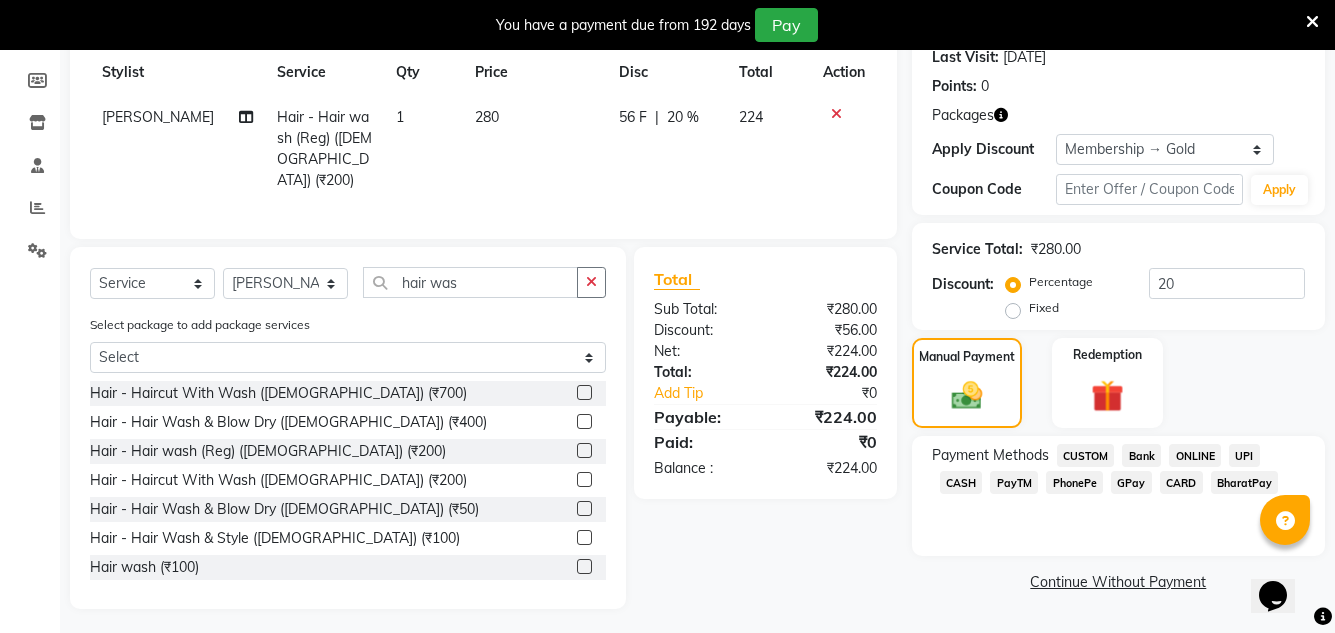 click on "GPay" 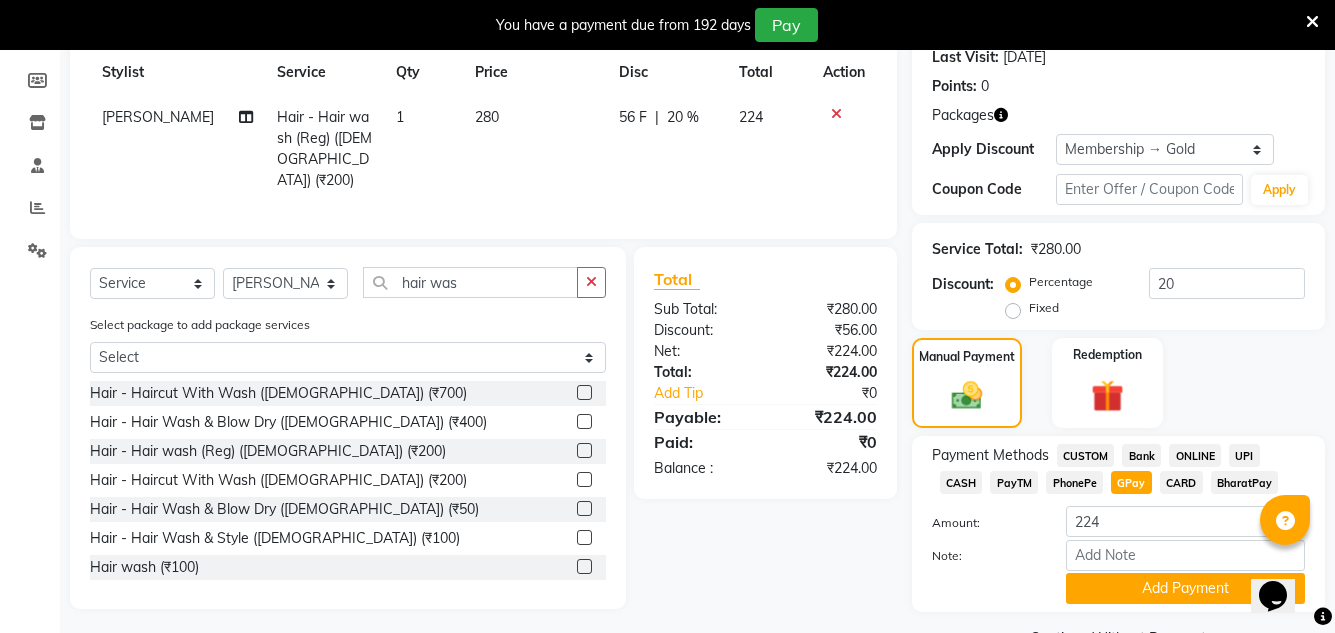 scroll, scrollTop: 335, scrollLeft: 0, axis: vertical 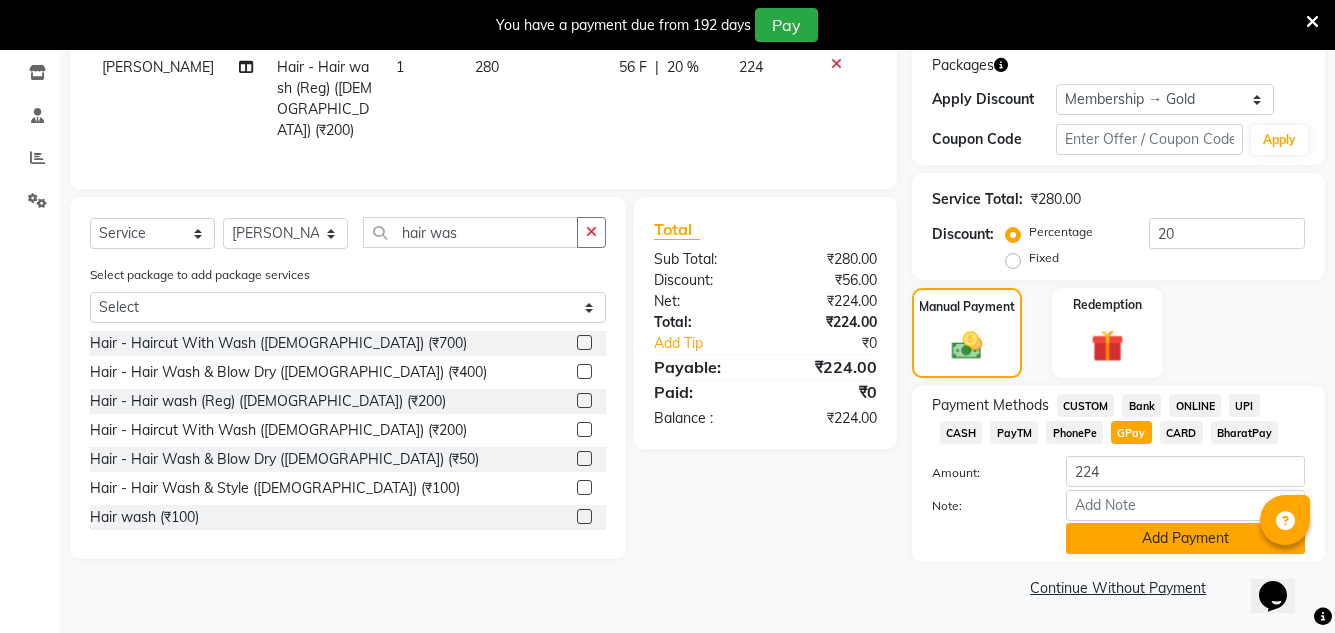 click on "Add Payment" 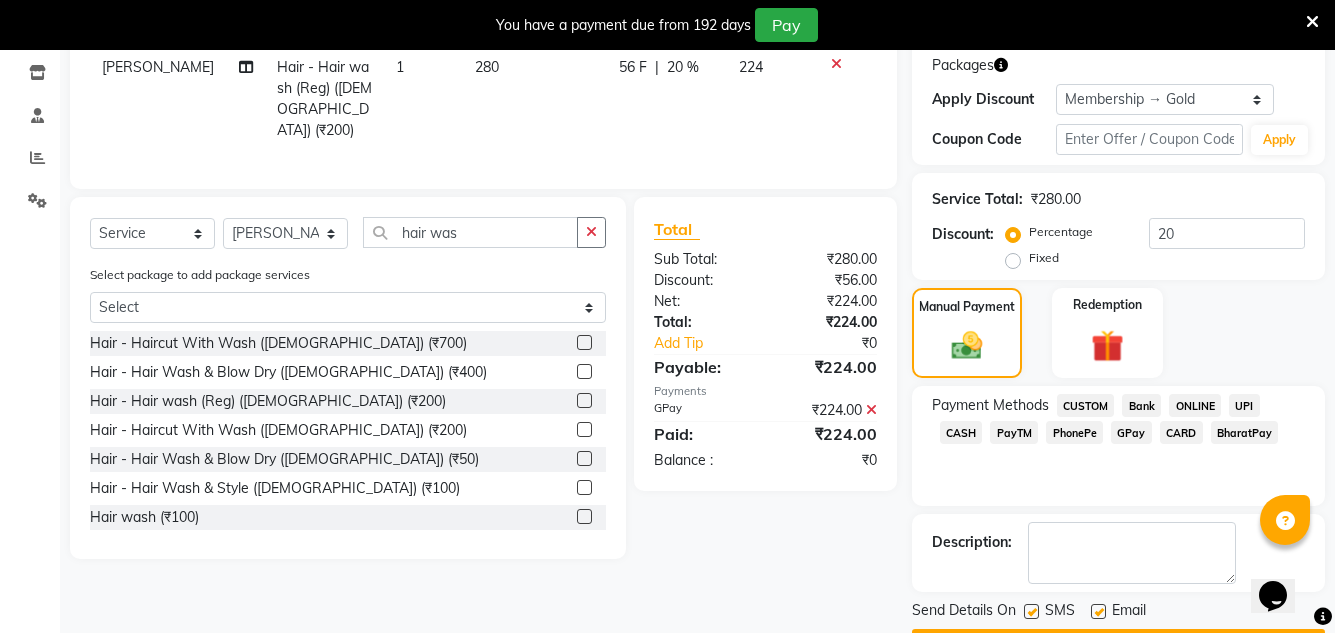 scroll, scrollTop: 392, scrollLeft: 0, axis: vertical 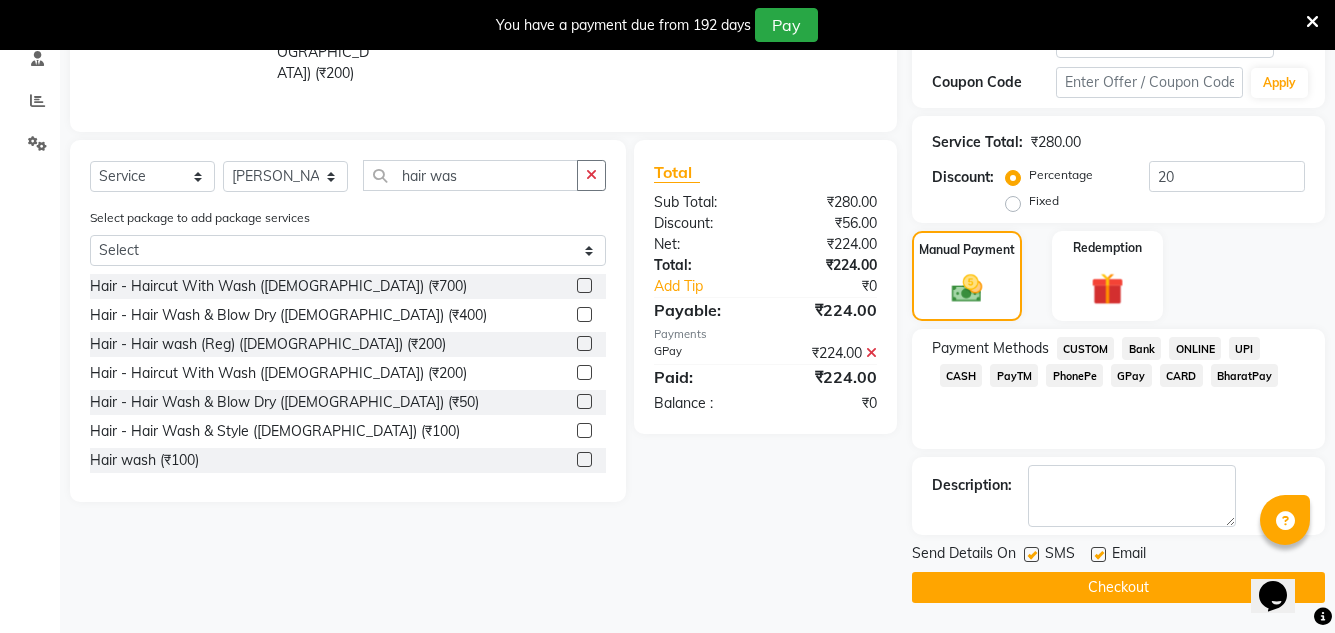 click 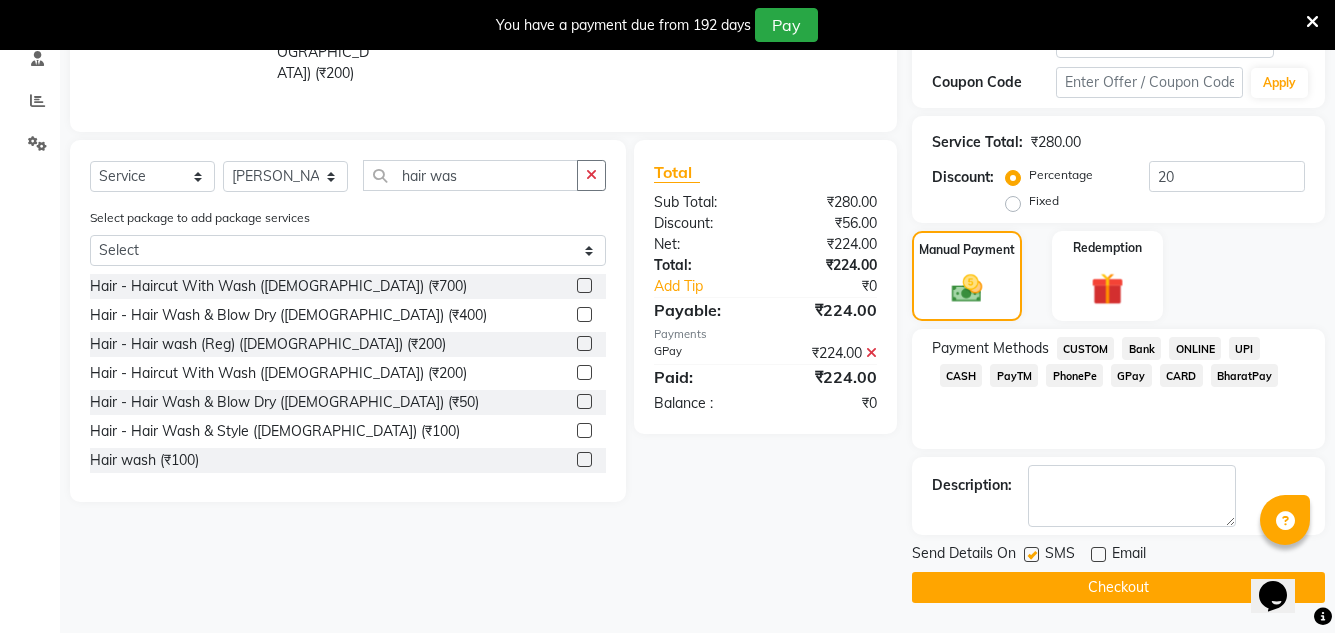 click on "Checkout" 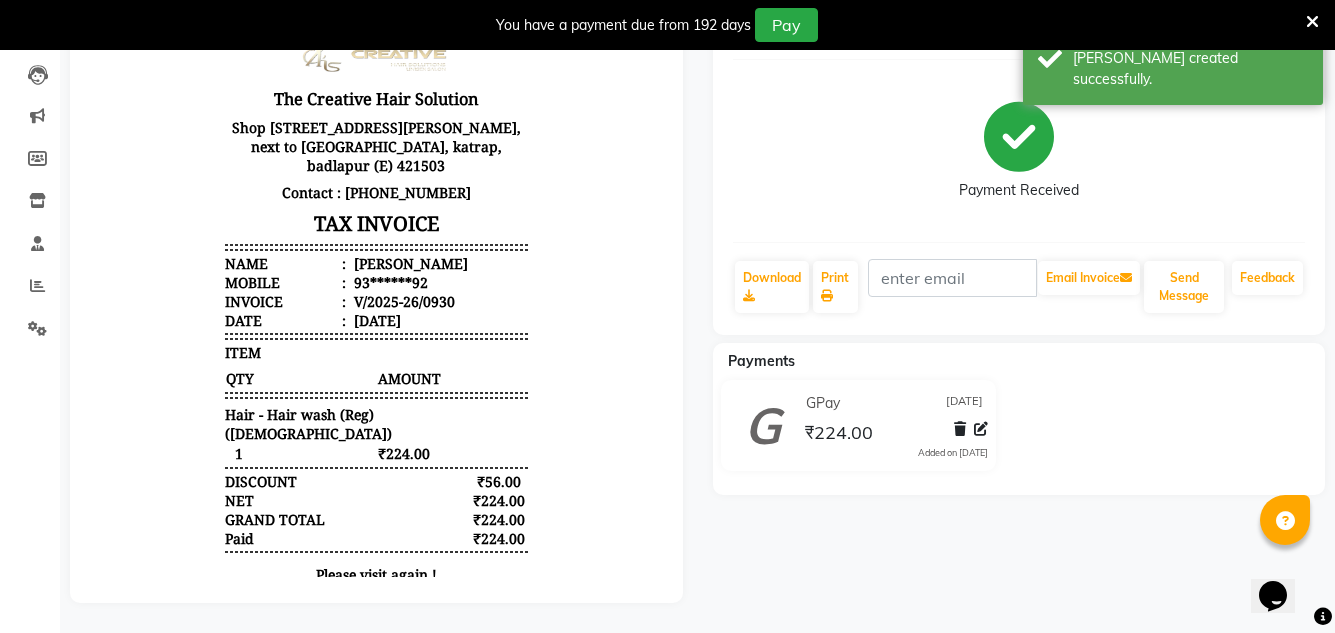 scroll, scrollTop: 0, scrollLeft: 0, axis: both 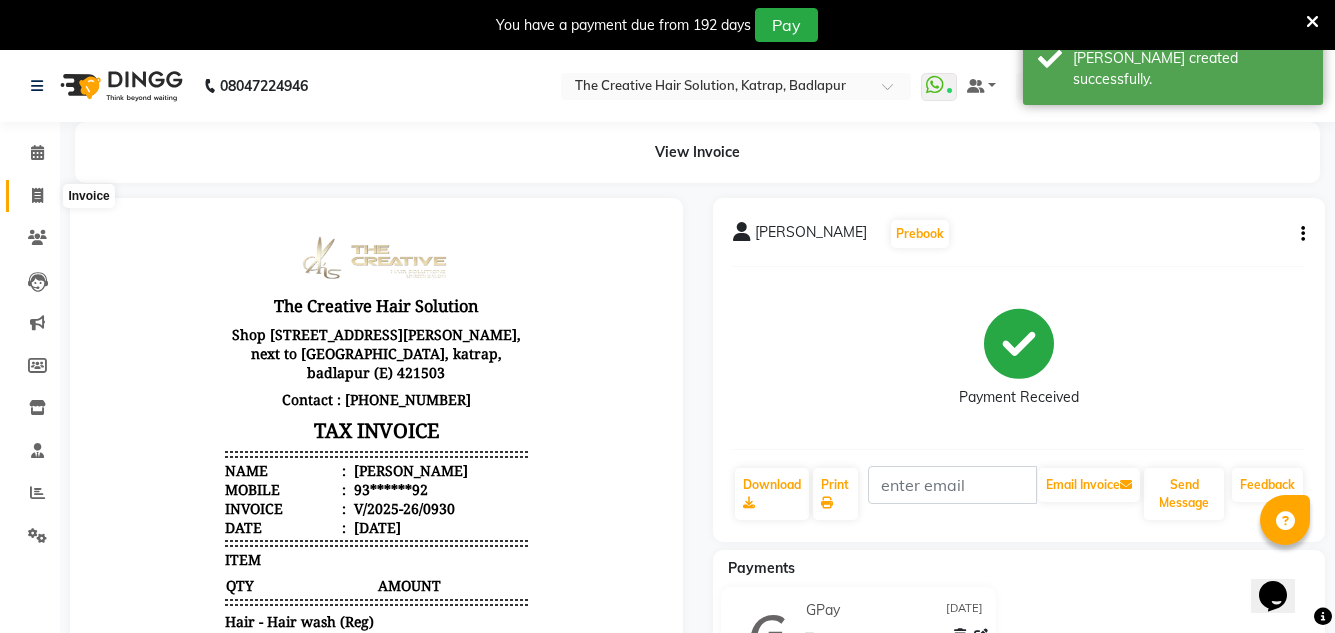 click 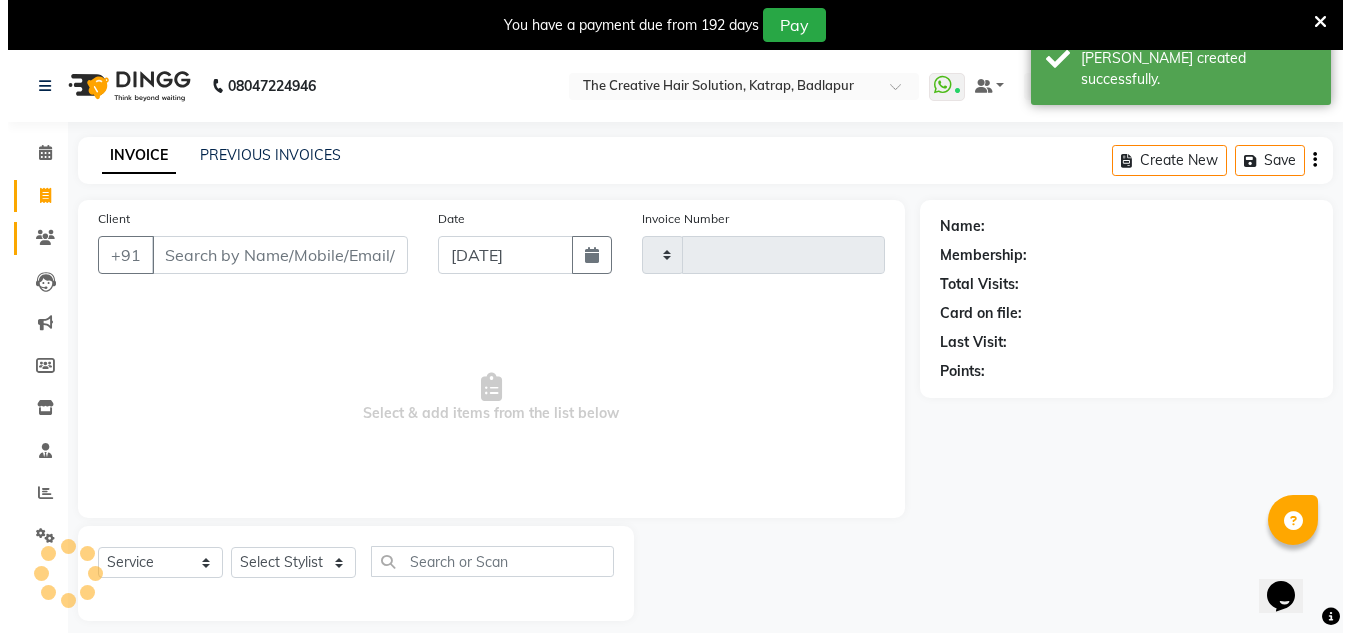 scroll, scrollTop: 50, scrollLeft: 0, axis: vertical 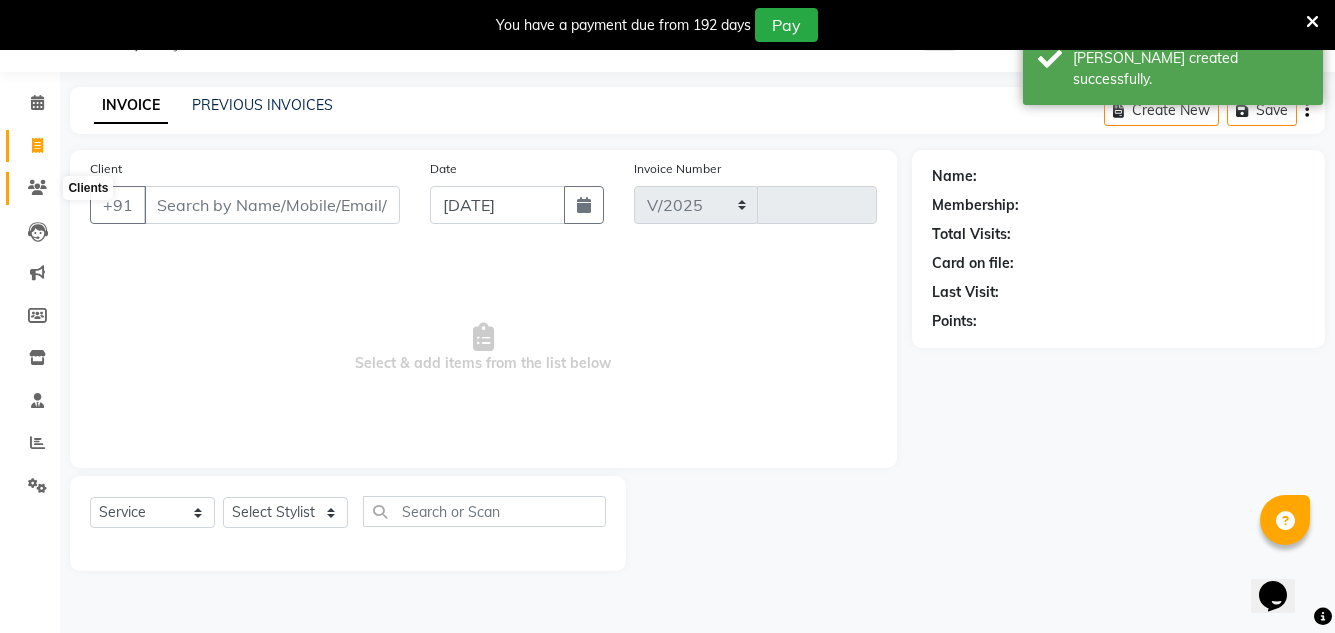 select on "527" 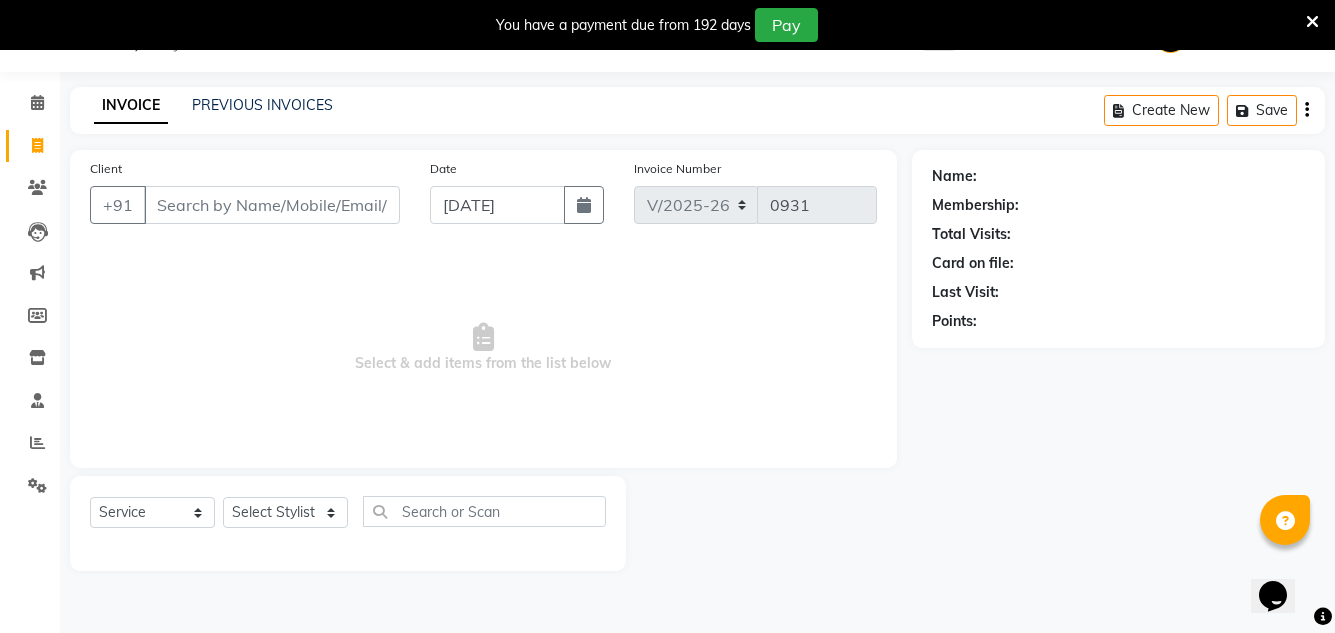 click on "Client" at bounding box center (272, 205) 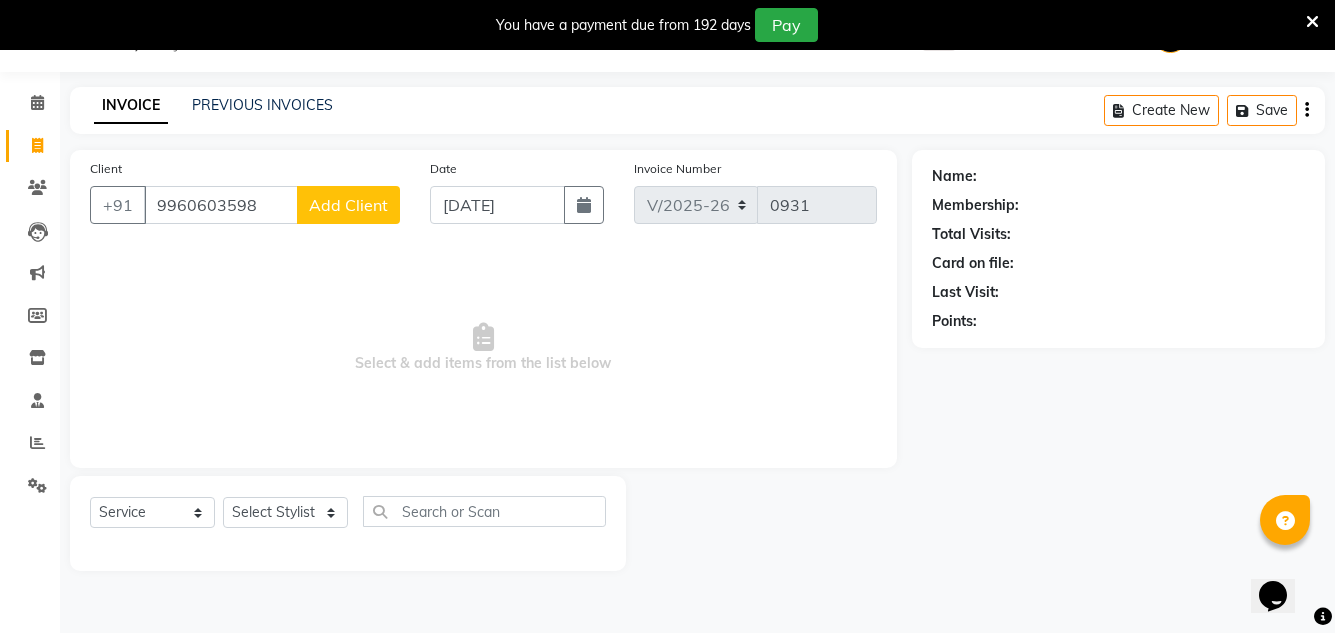 type on "9960603598" 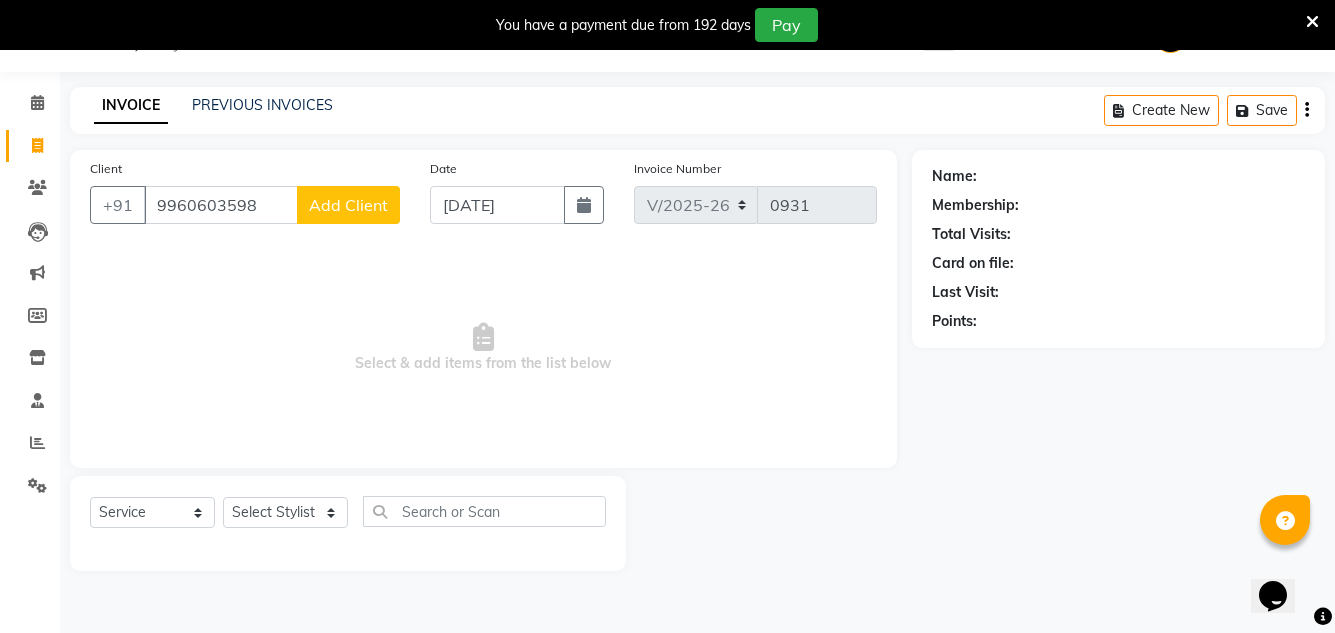 click on "Add Client" 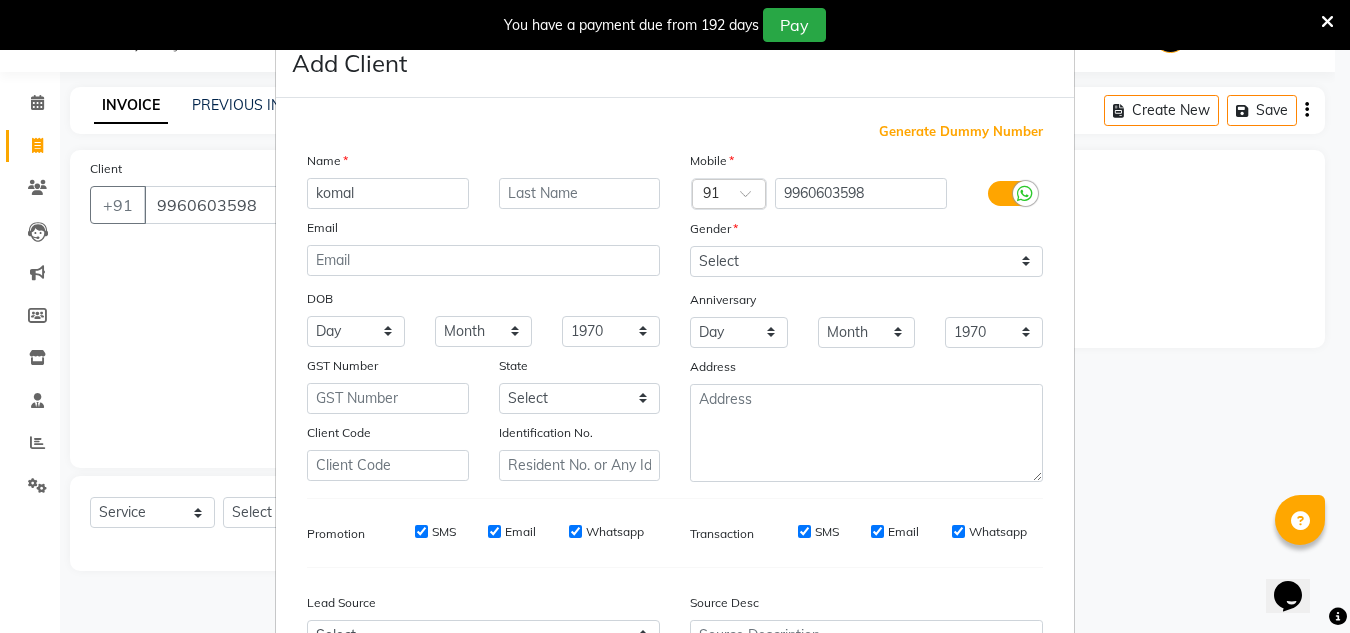 type on "komal" 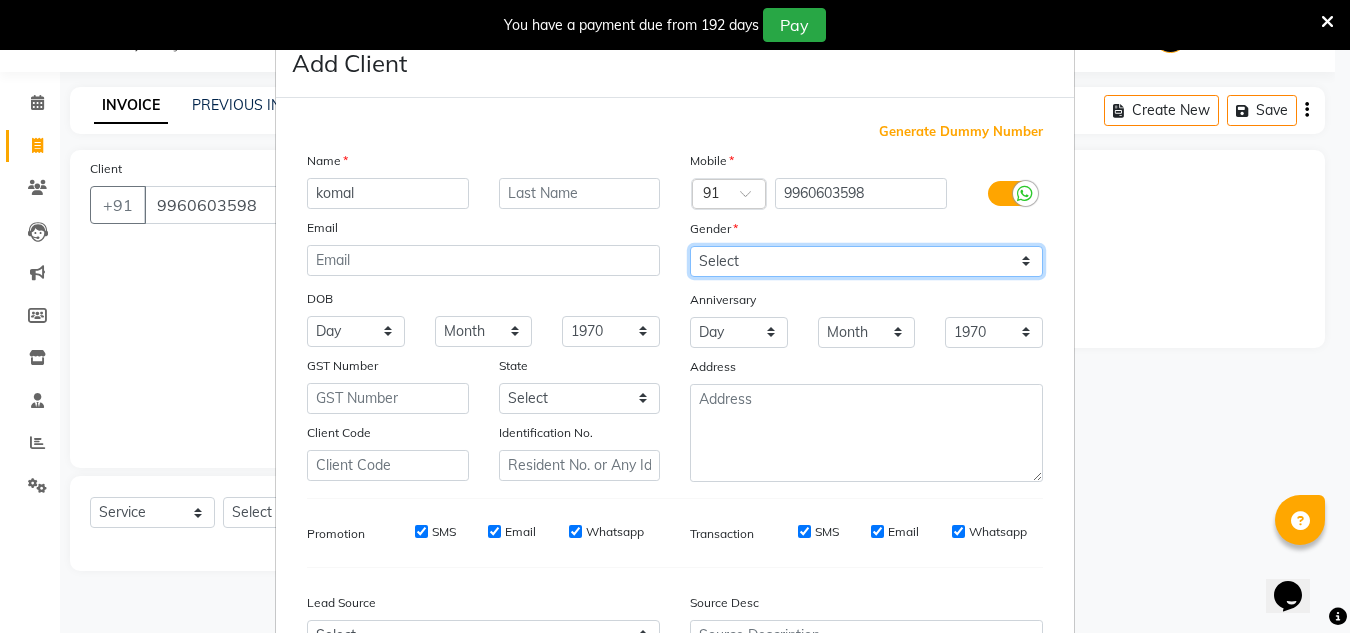 click on "Select Male Female Other Prefer Not To Say" at bounding box center [866, 261] 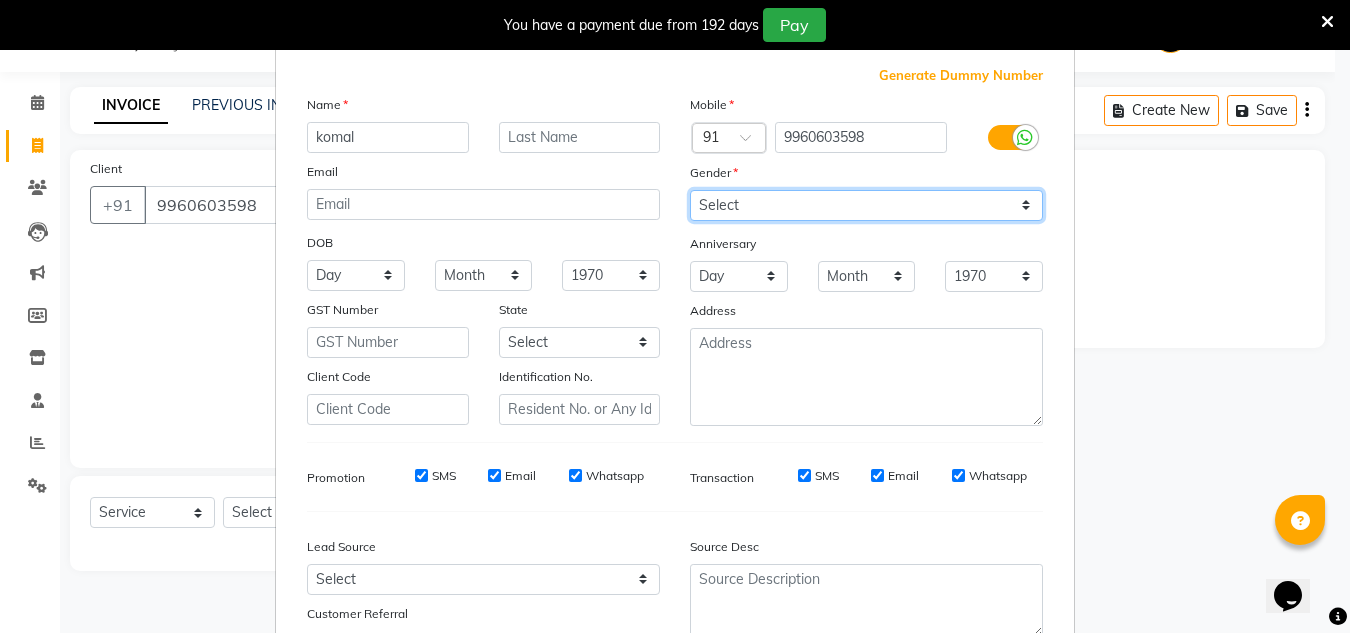 scroll, scrollTop: 100, scrollLeft: 0, axis: vertical 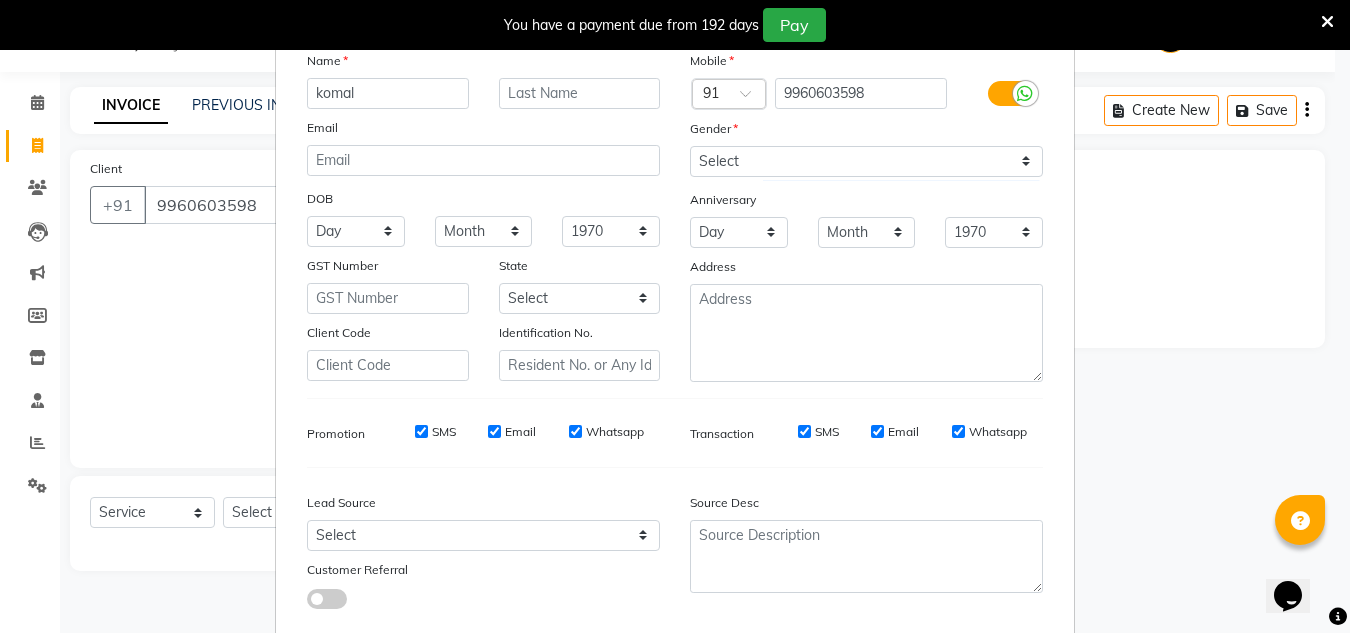 click on "Gender" at bounding box center (866, 132) 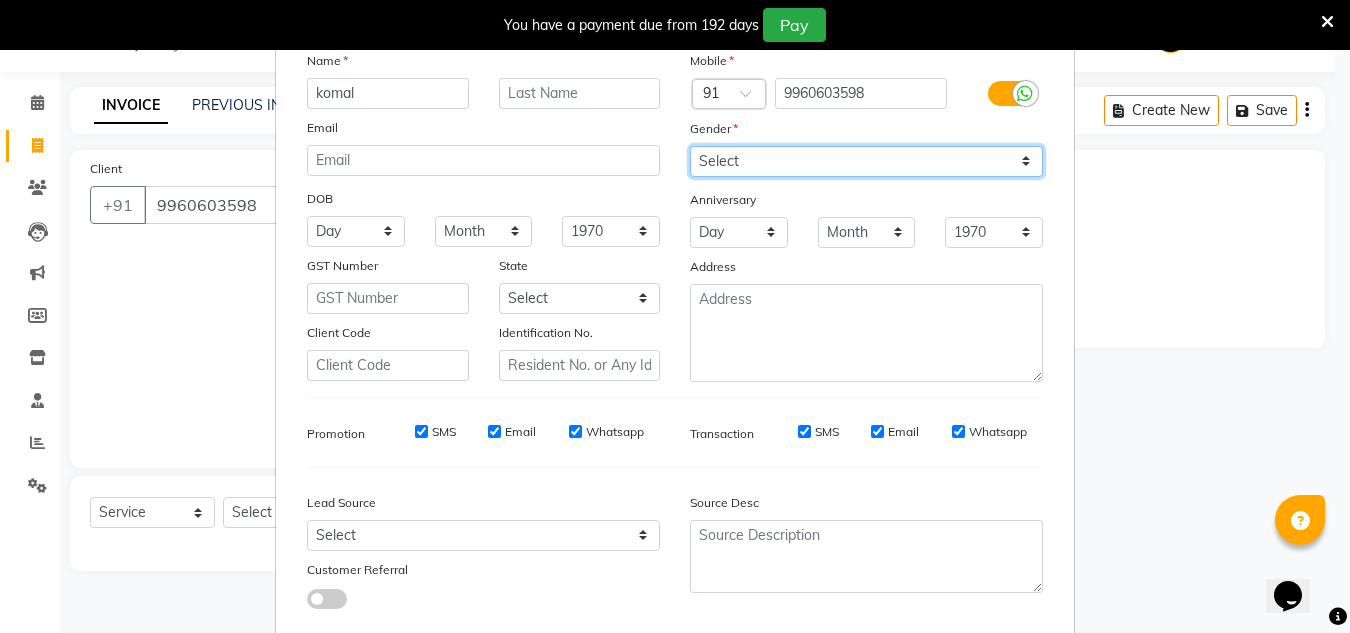 click on "Select Male Female Other Prefer Not To Say" at bounding box center (866, 161) 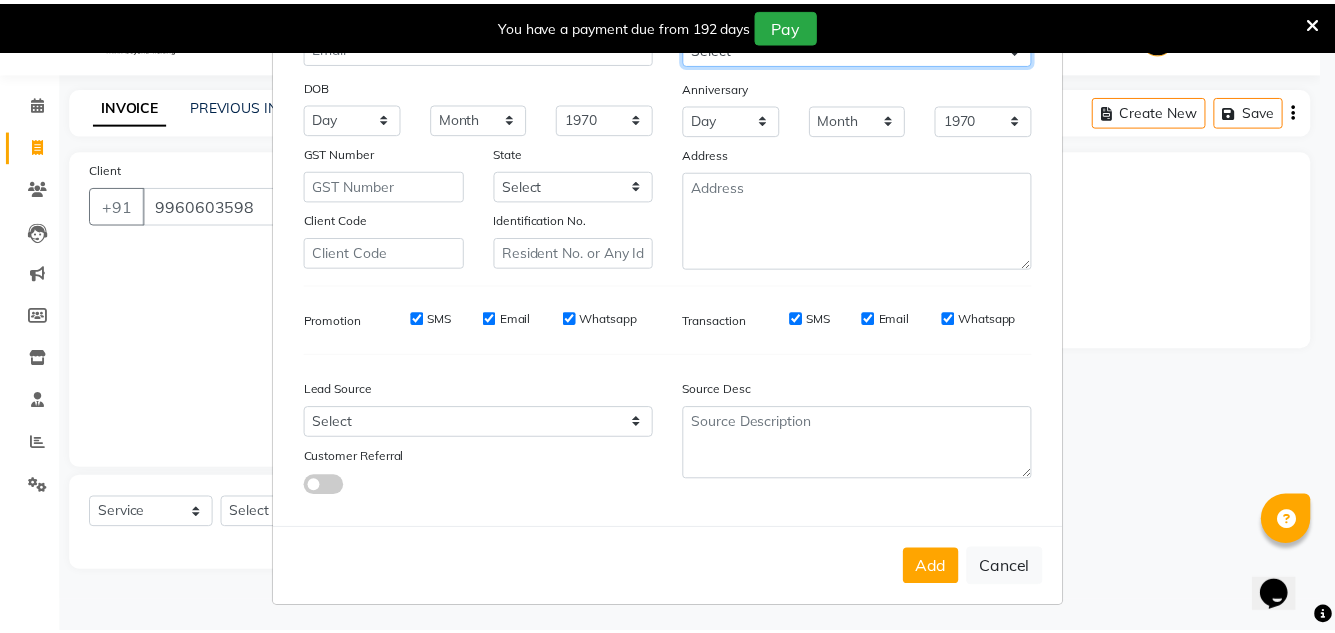 scroll, scrollTop: 216, scrollLeft: 0, axis: vertical 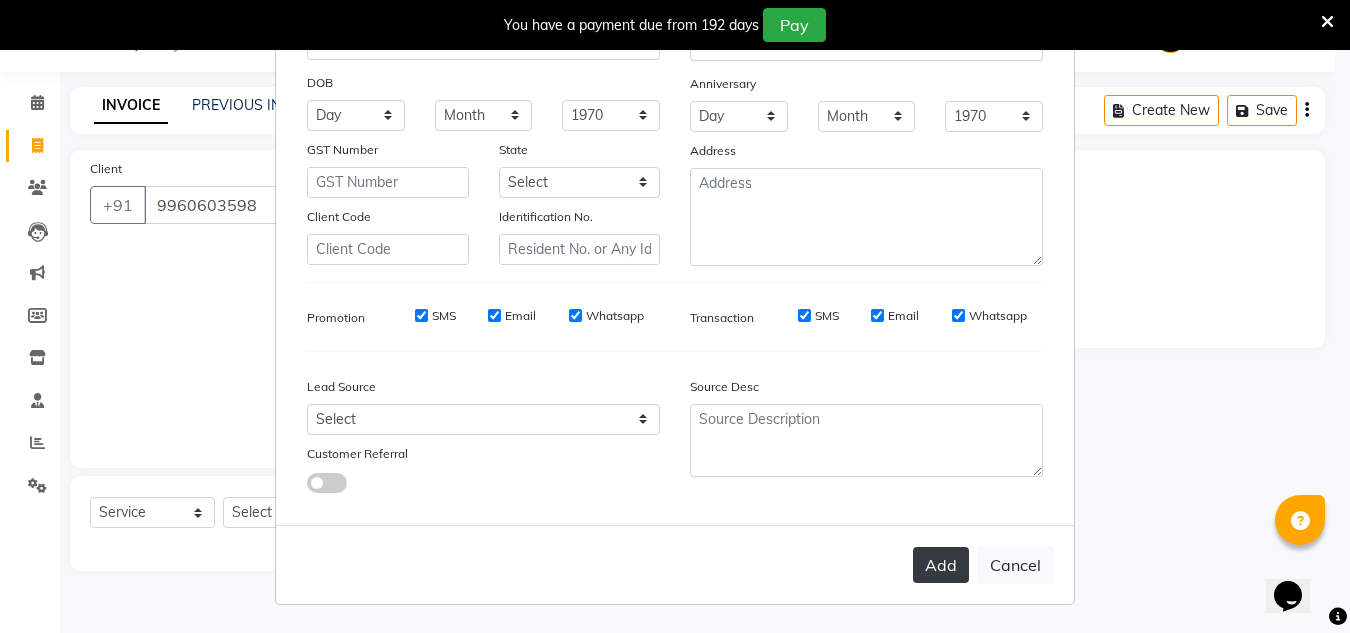 click on "Add" at bounding box center [941, 565] 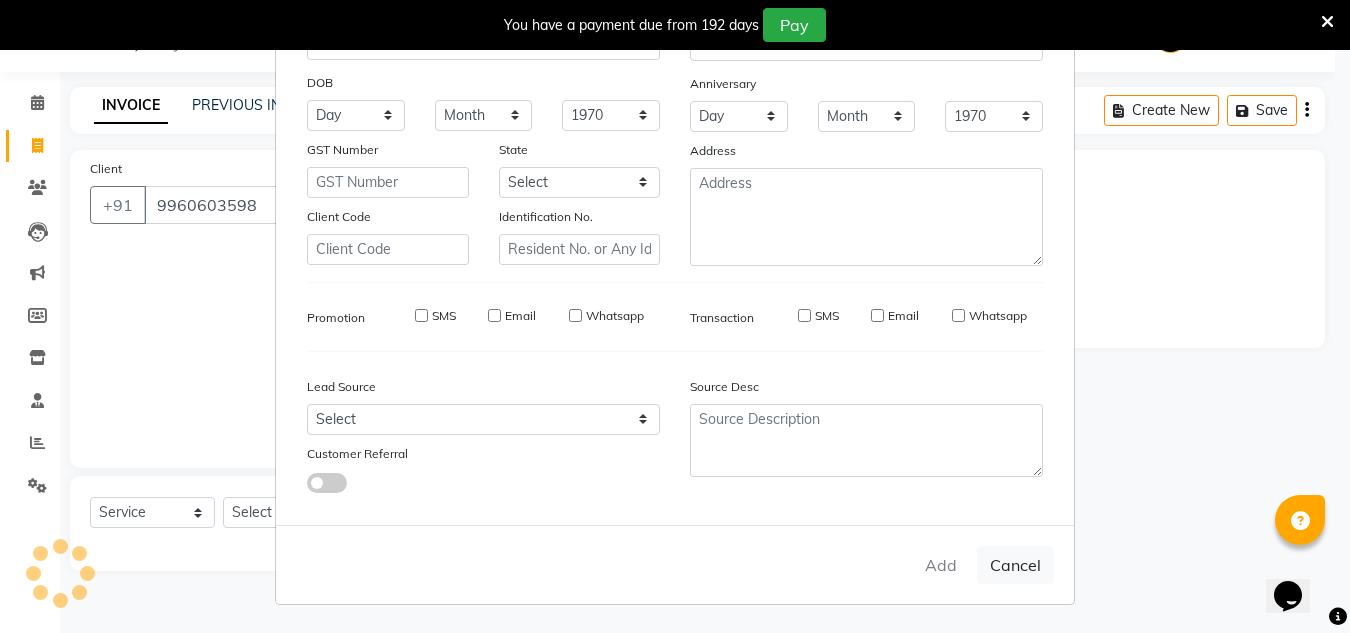 type on "99******98" 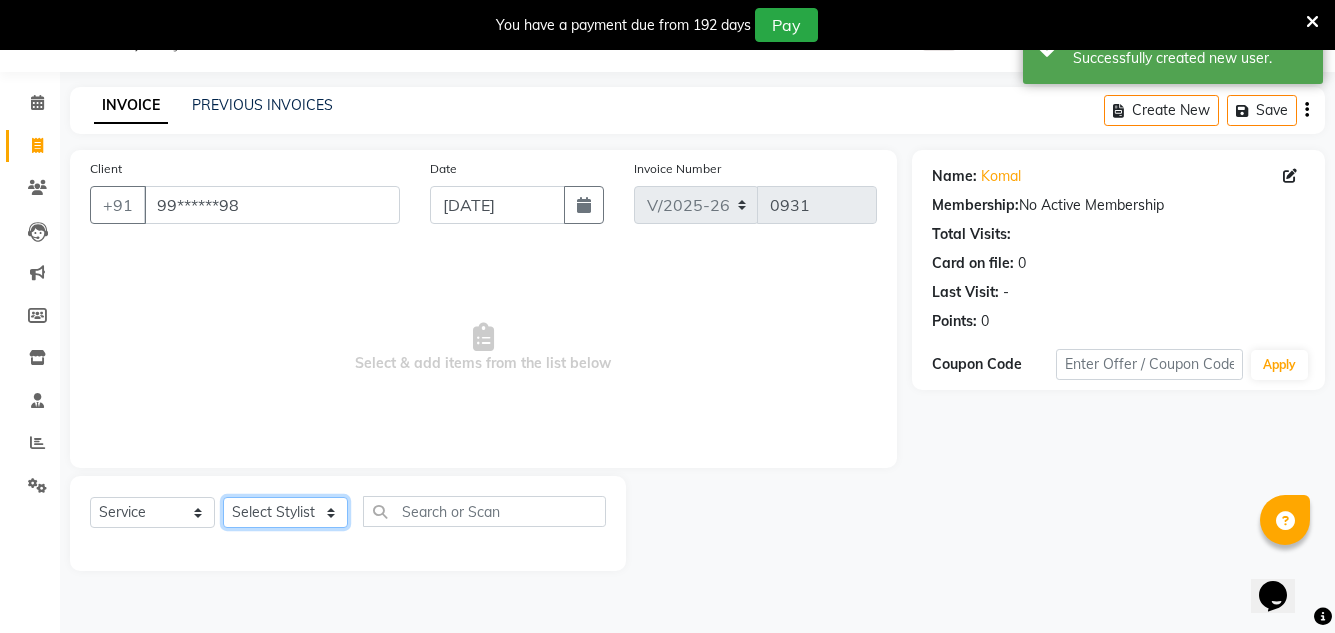drag, startPoint x: 315, startPoint y: 515, endPoint x: 321, endPoint y: 498, distance: 18.027756 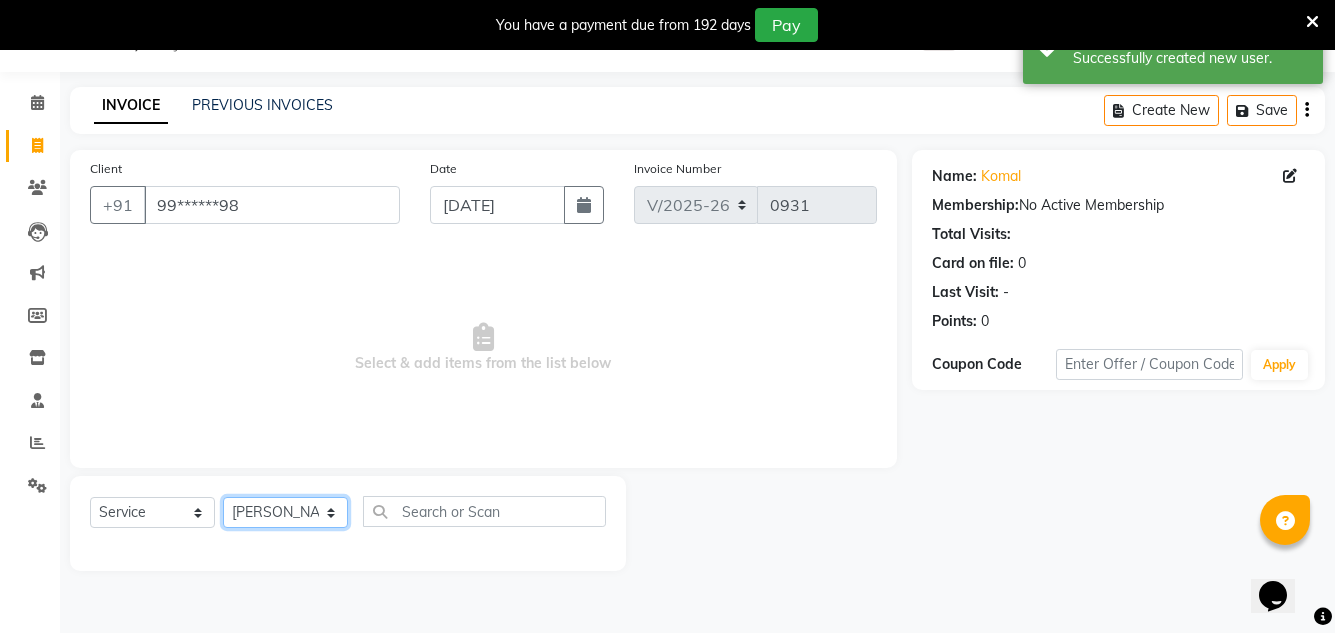 click on "Select Stylist Creative Salon D.M firoj Hashan Hetal Chavan Kam wali nisha  Payal salman Sanjana rathod Shubham Sonu umesh Gaur" 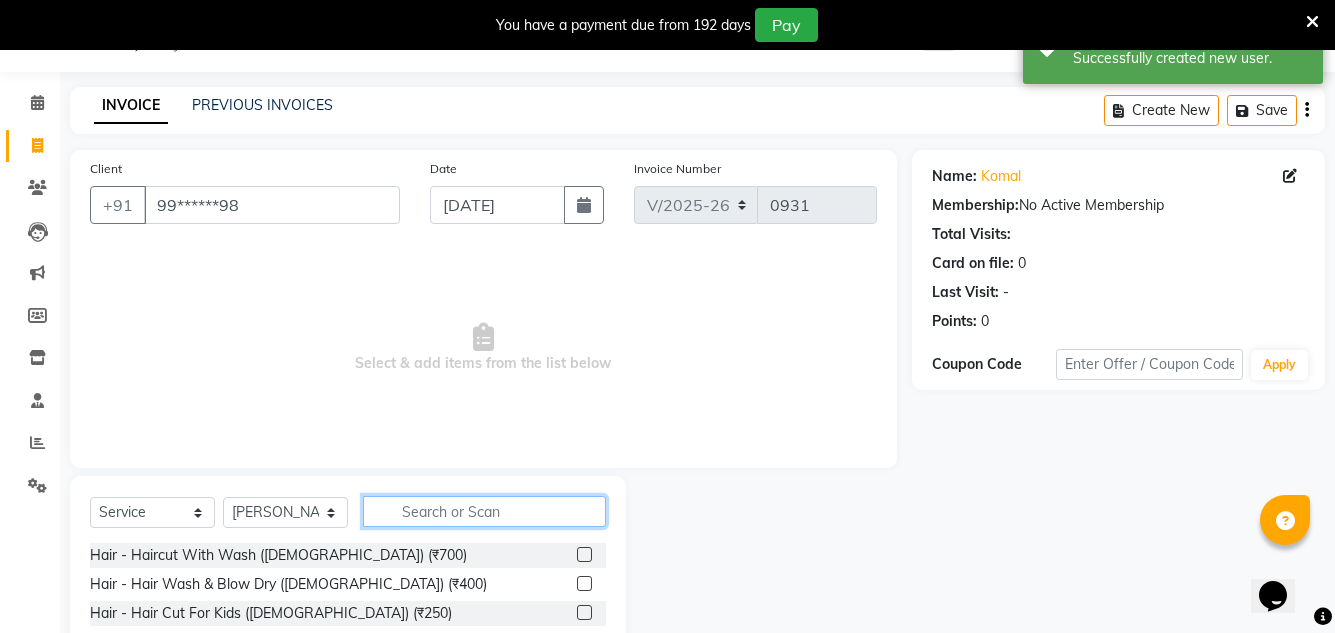 click 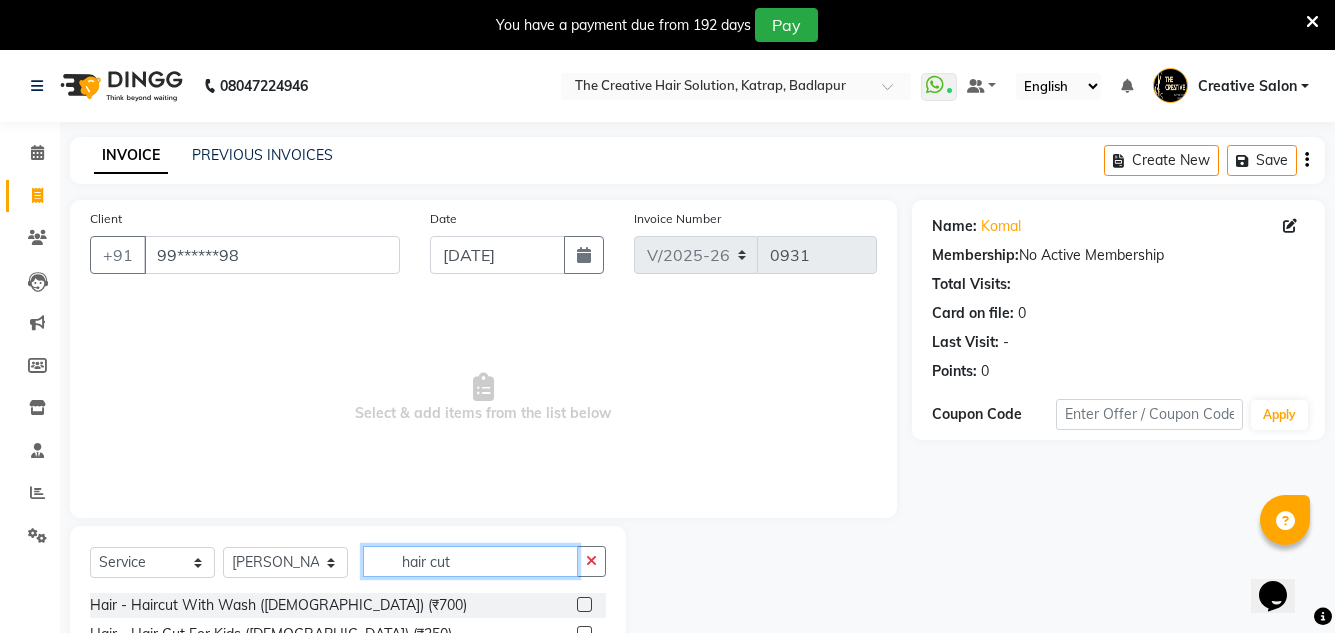 scroll, scrollTop: 218, scrollLeft: 0, axis: vertical 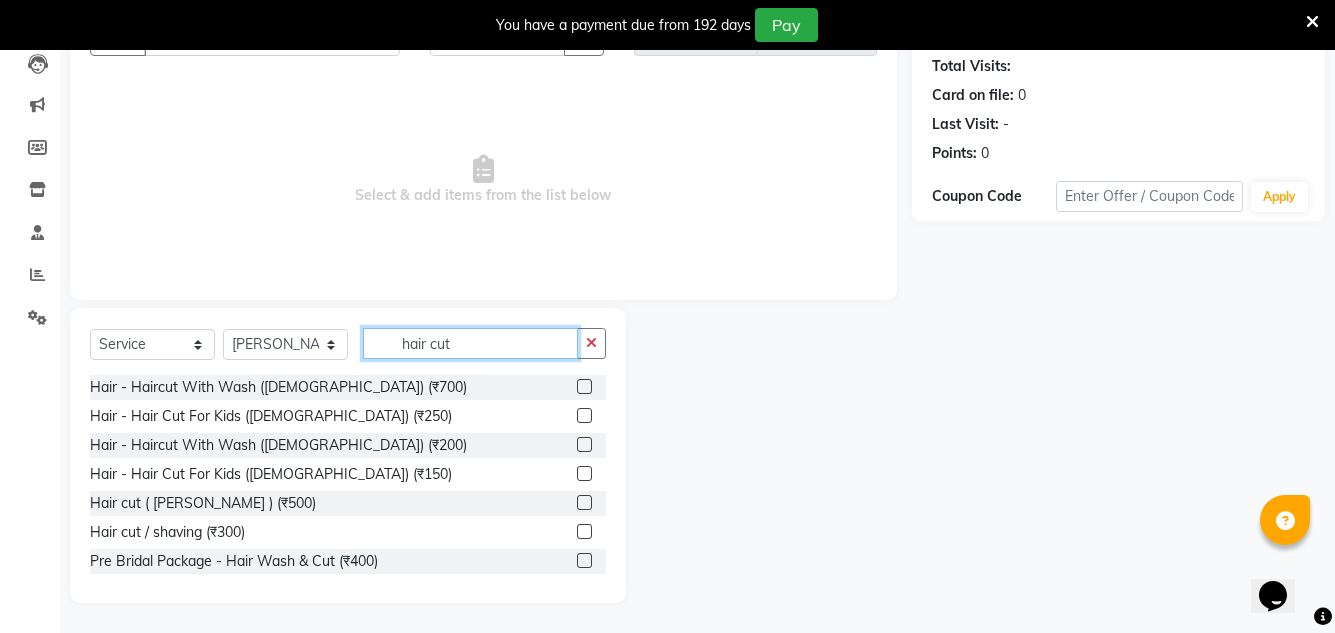 type on "hair cut" 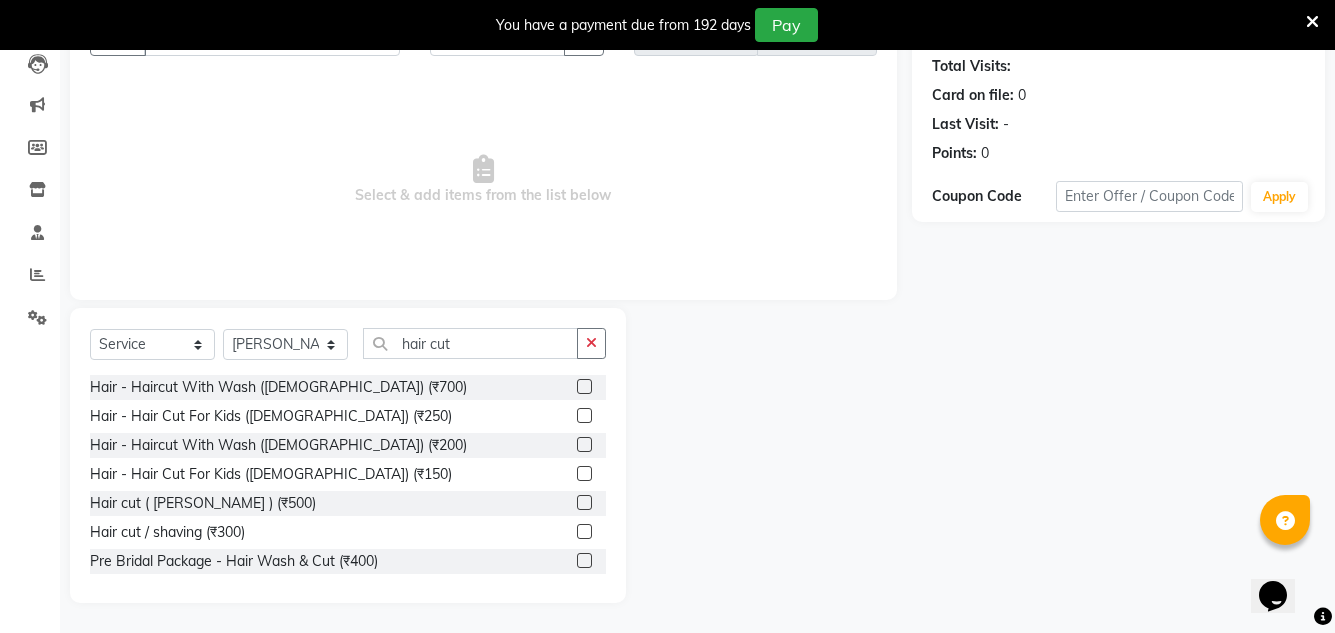 click 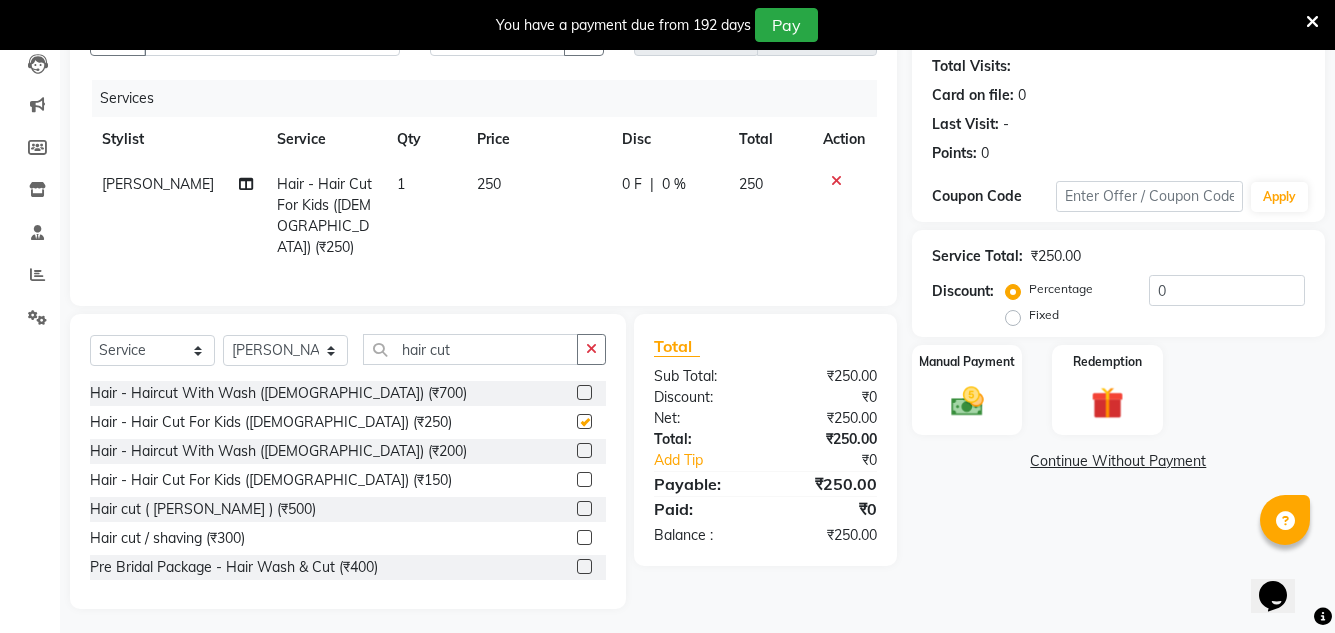 checkbox on "false" 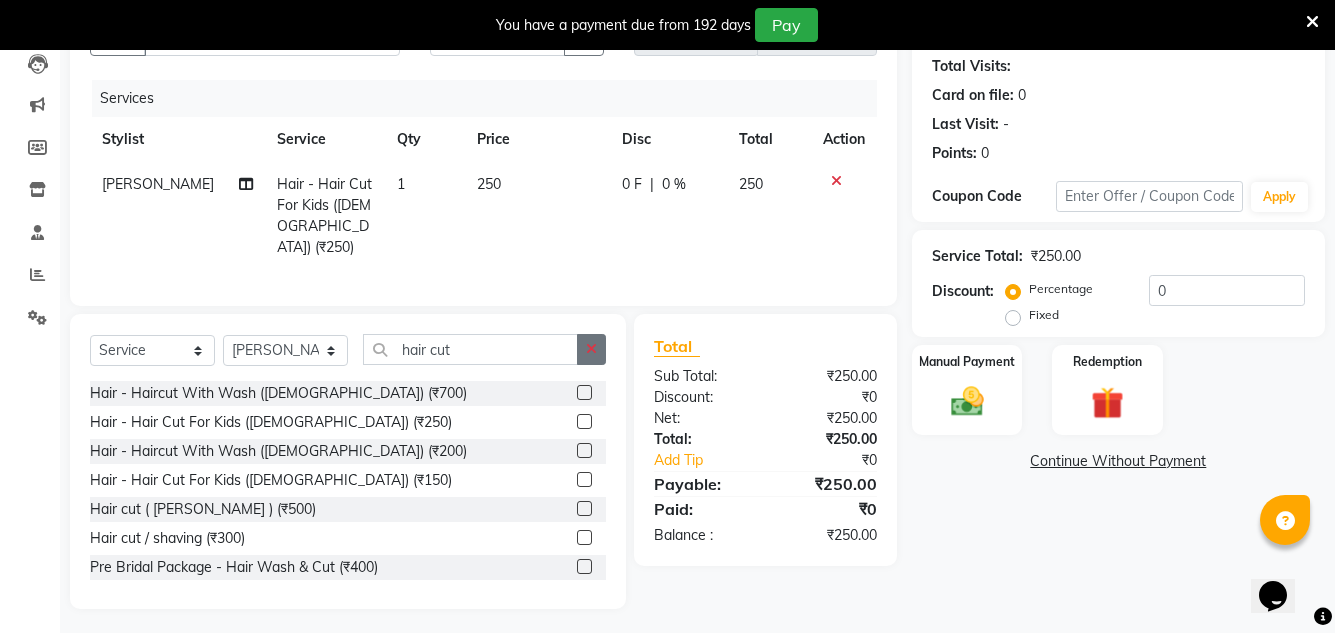 click 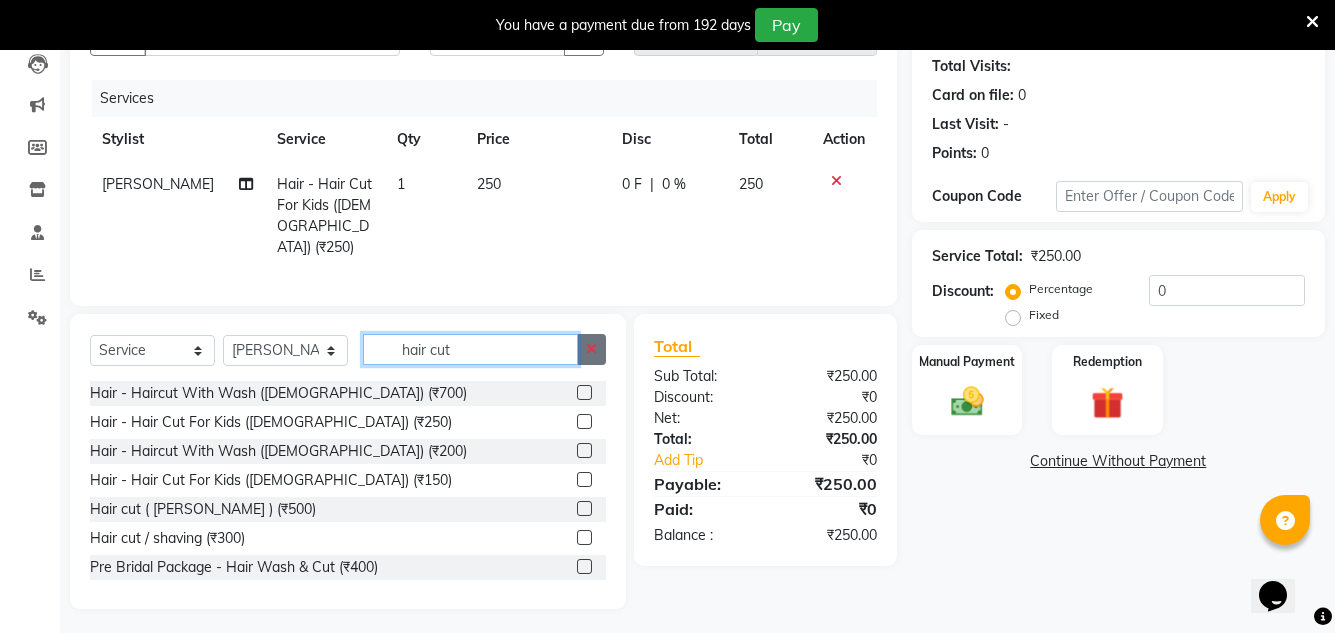 type 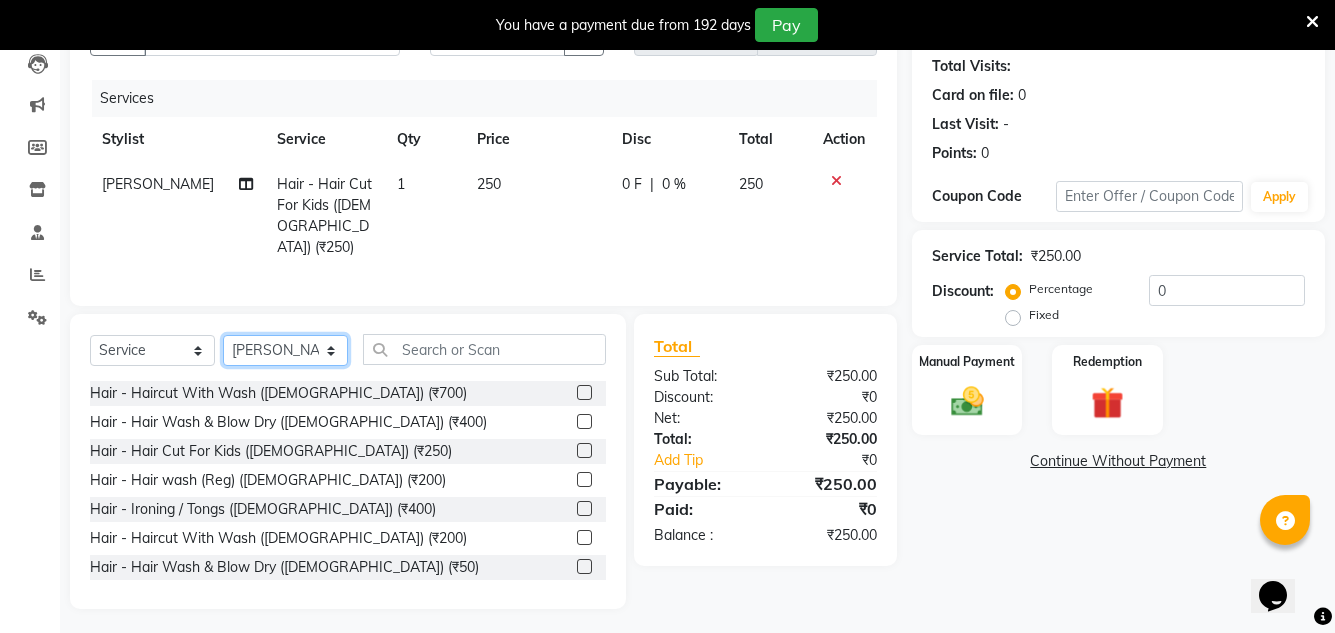 click on "Select Stylist Creative Salon D.M firoj Hashan Hetal Chavan Kam wali nisha  Payal salman Sanjana rathod Shubham Sonu umesh Gaur" 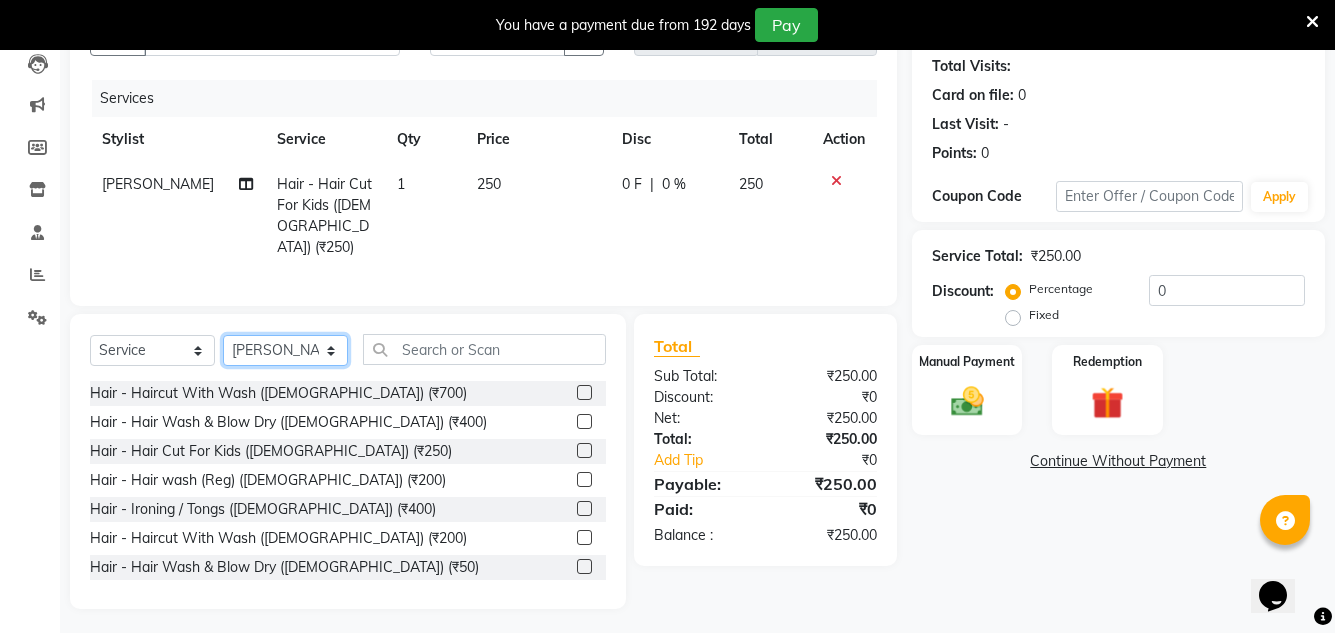 select on "78694" 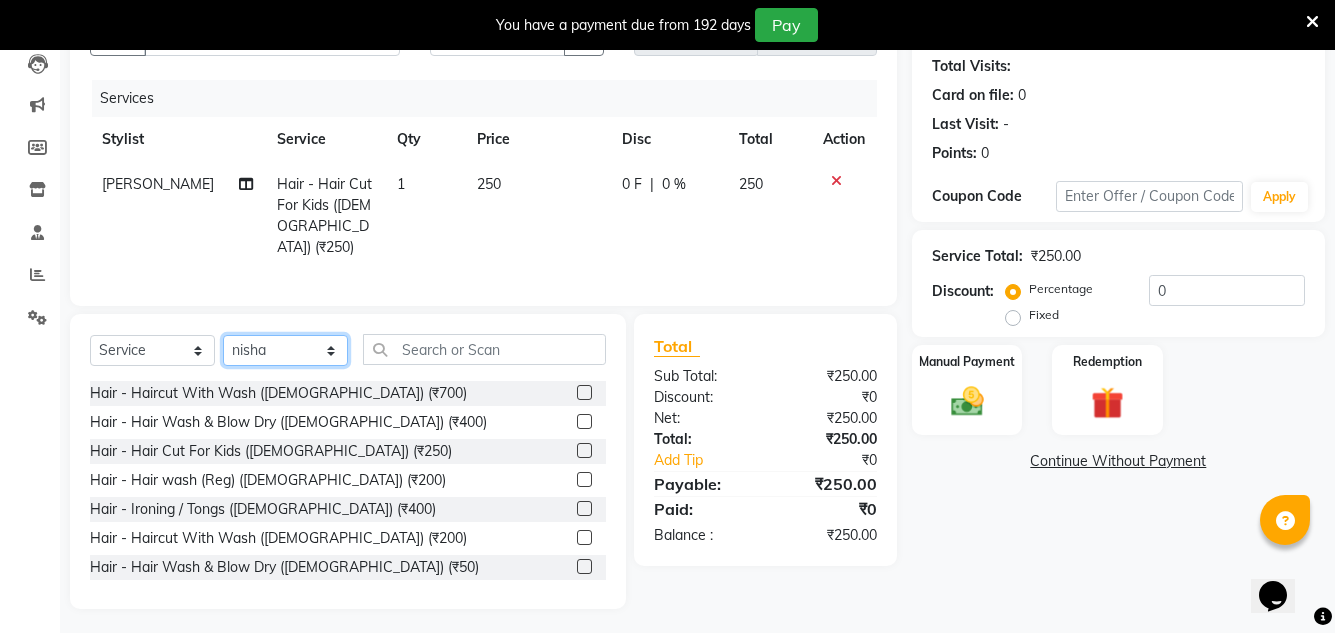 click on "Select Stylist Creative Salon D.M firoj Hashan Hetal Chavan Kam wali nisha  Payal salman Sanjana rathod Shubham Sonu umesh Gaur" 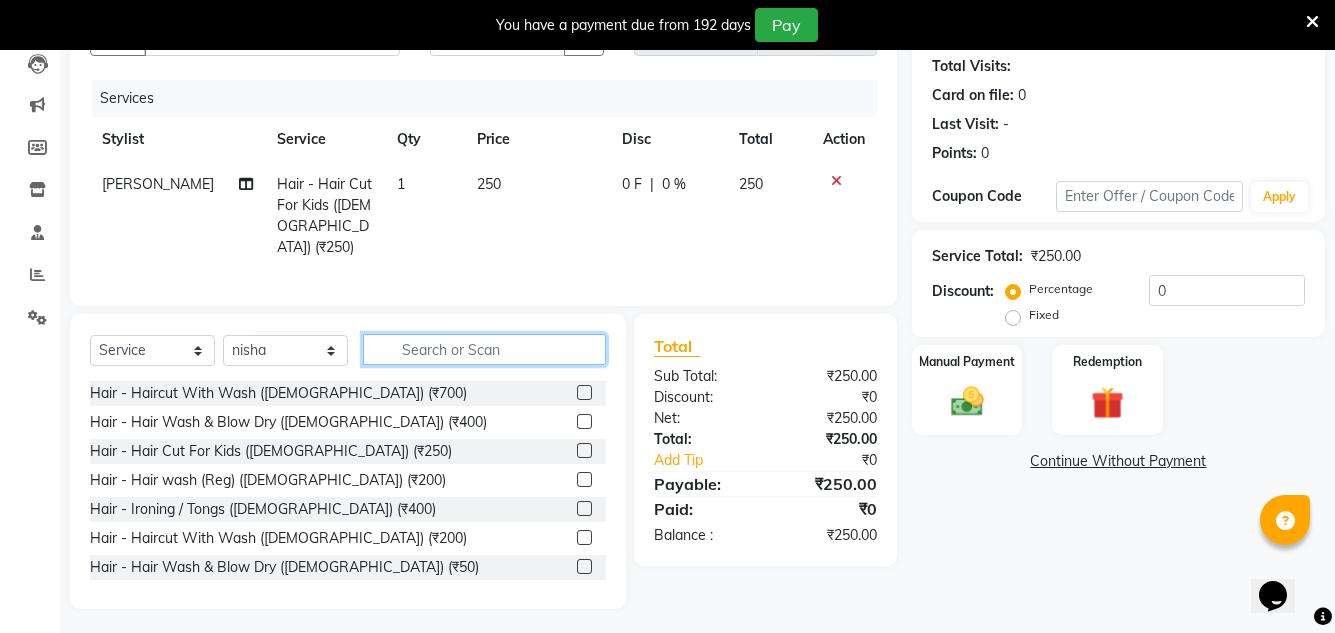 click 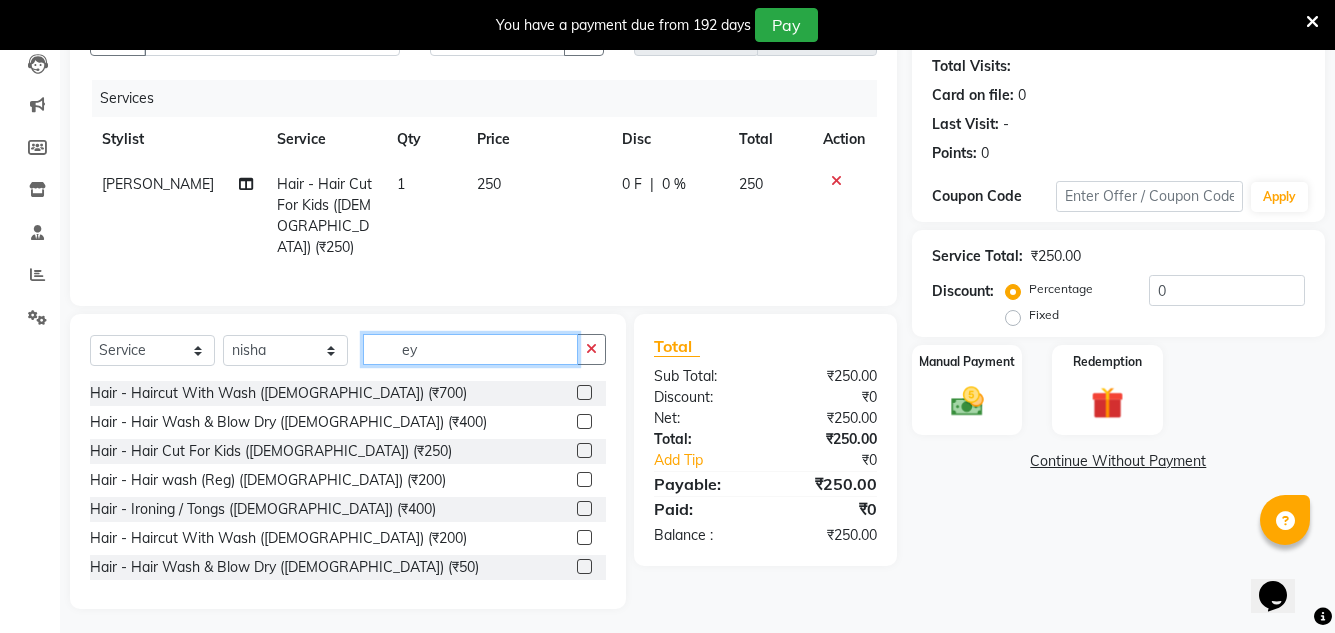 scroll, scrollTop: 175, scrollLeft: 0, axis: vertical 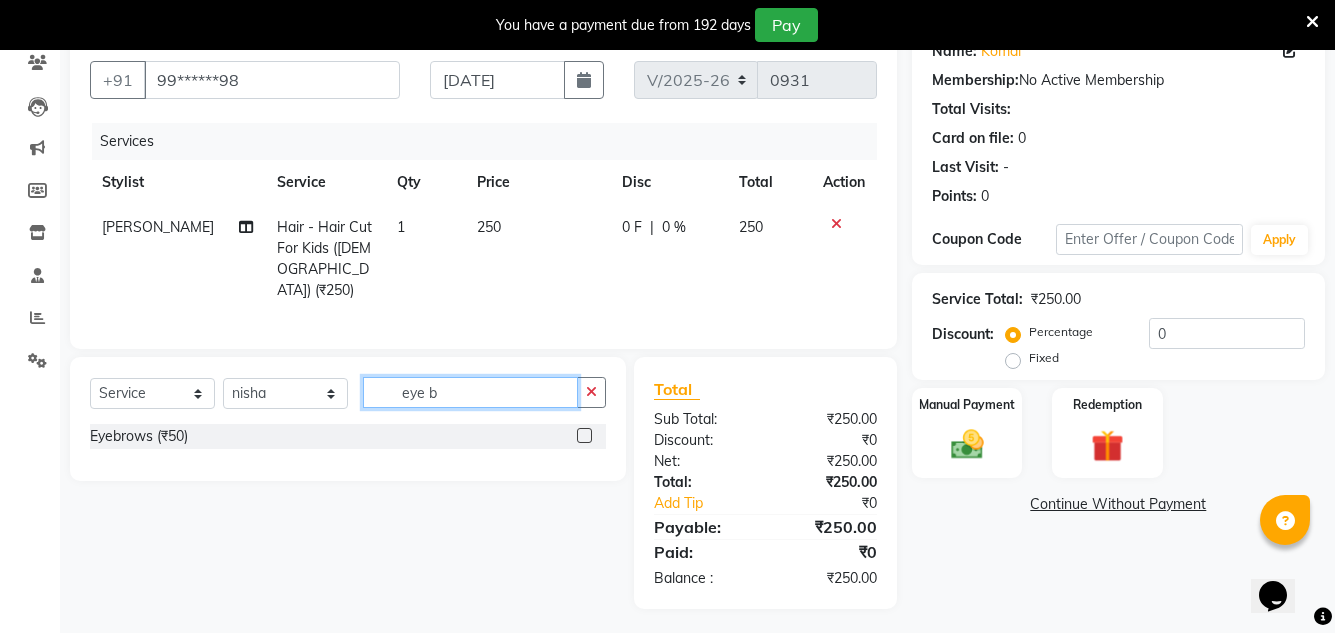 type on "eye b" 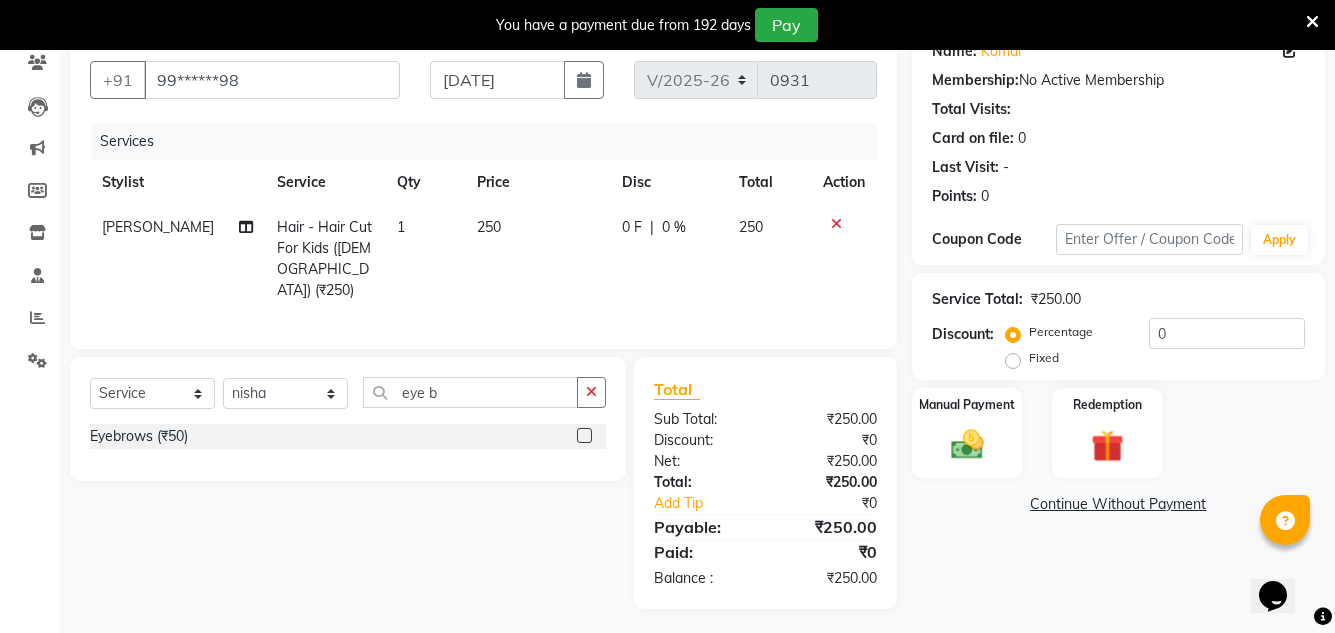 click 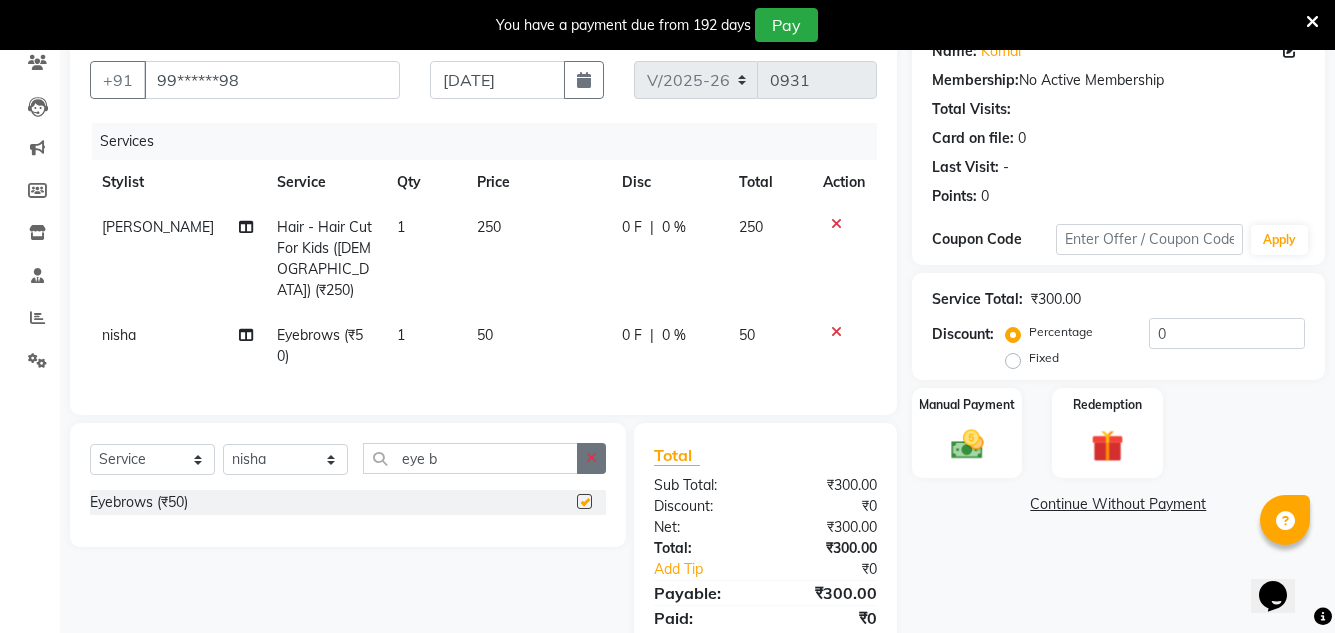 checkbox on "false" 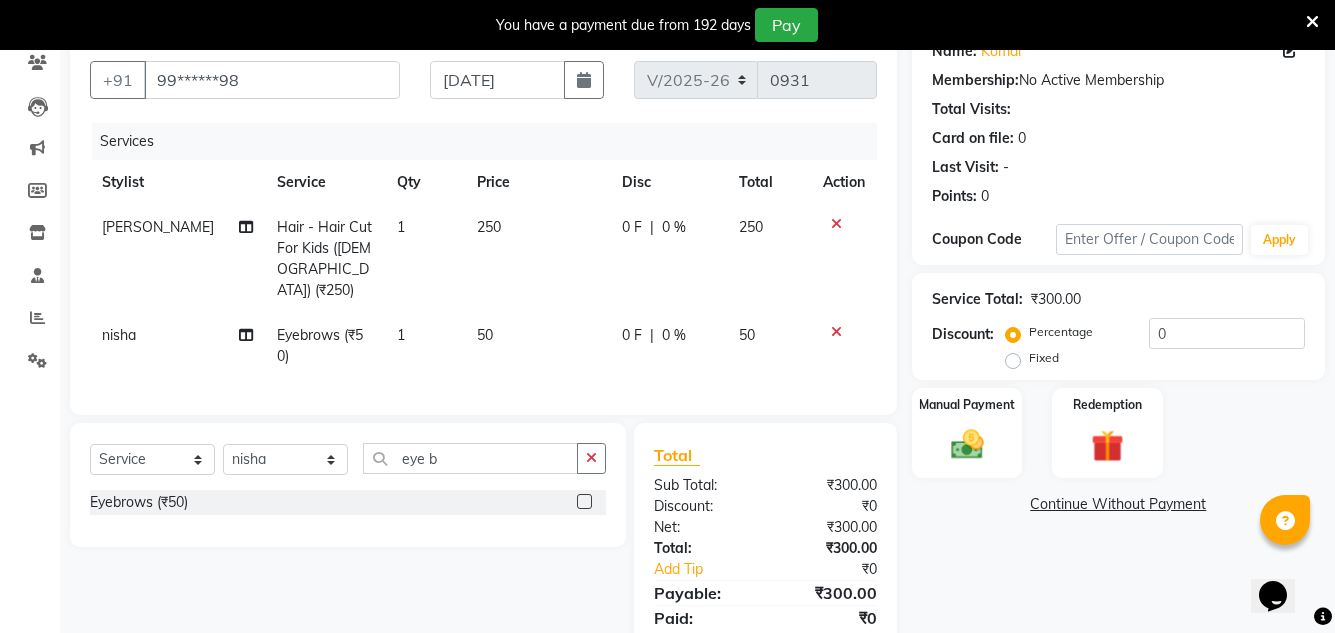 drag, startPoint x: 598, startPoint y: 458, endPoint x: 552, endPoint y: 458, distance: 46 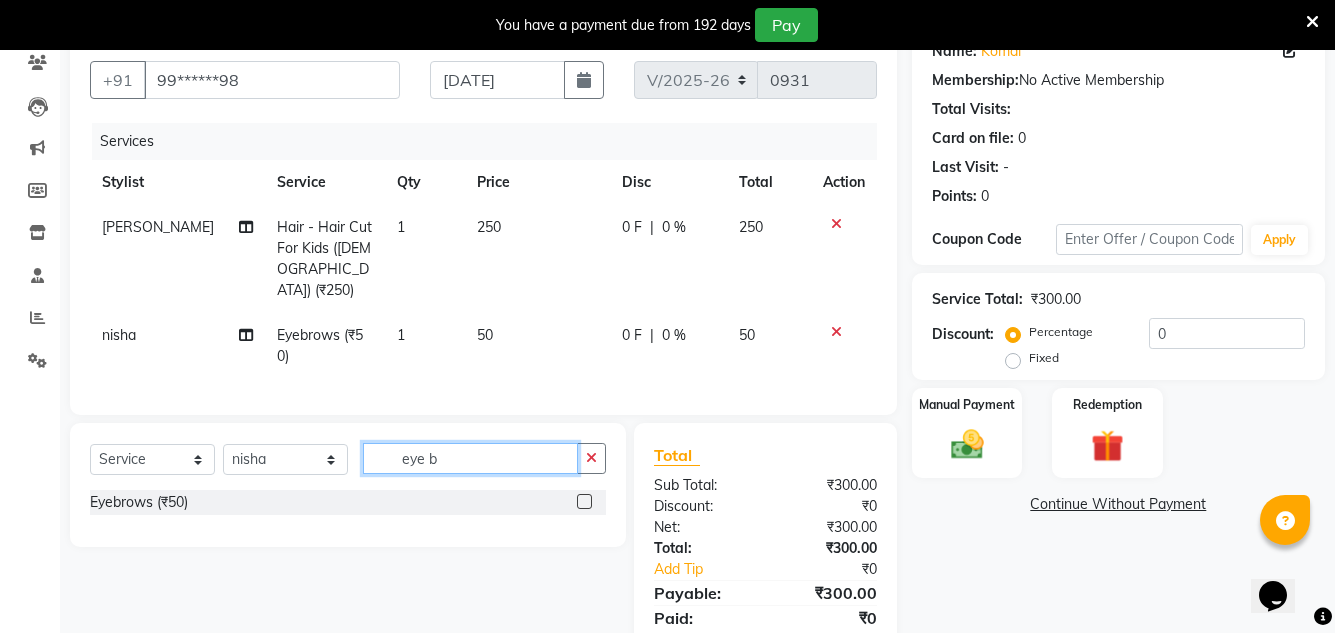click on "eye b" 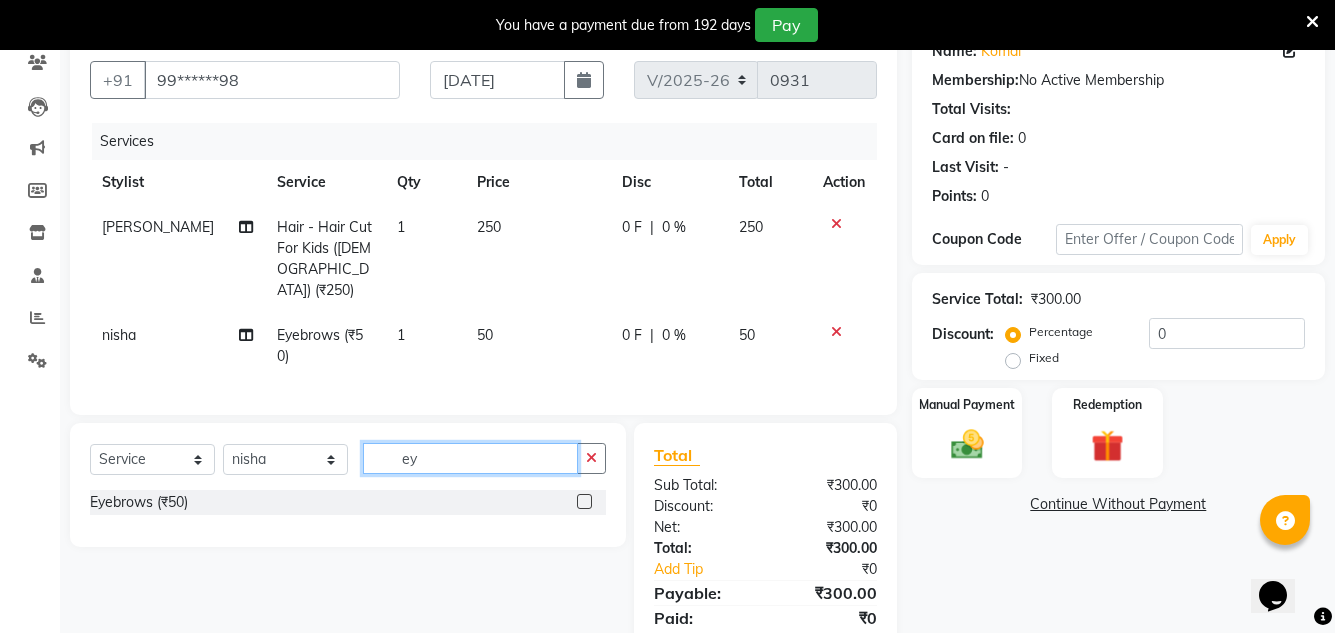 type on "e" 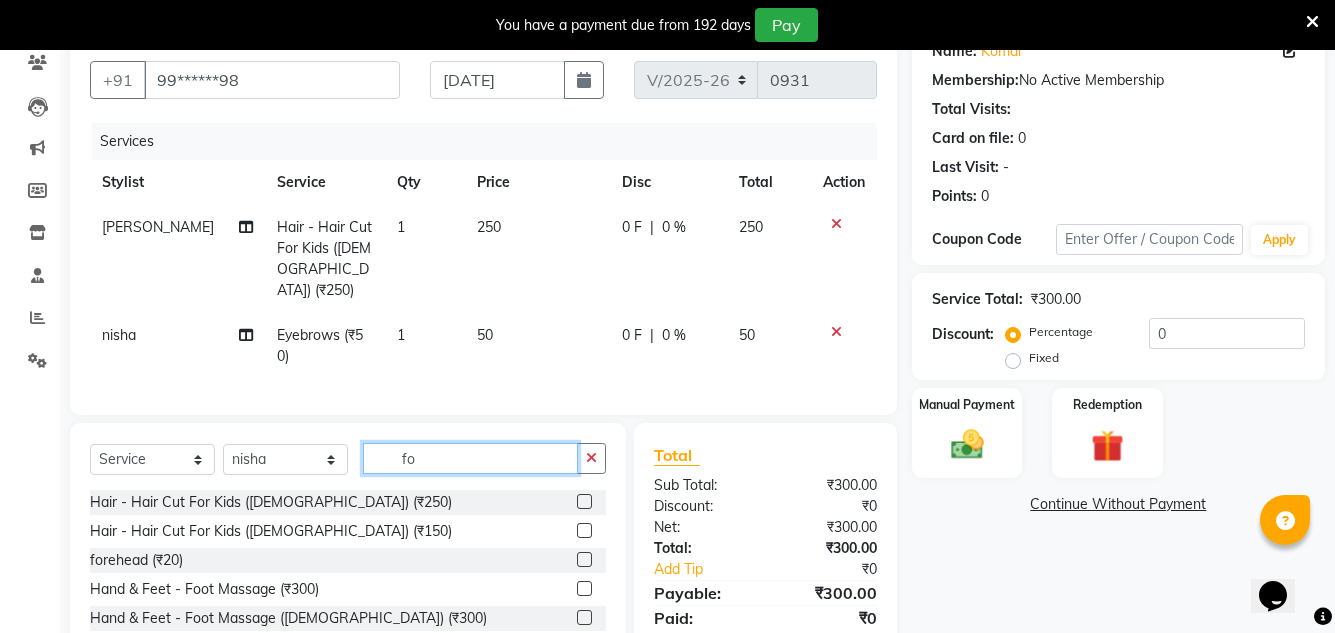 type on "fo" 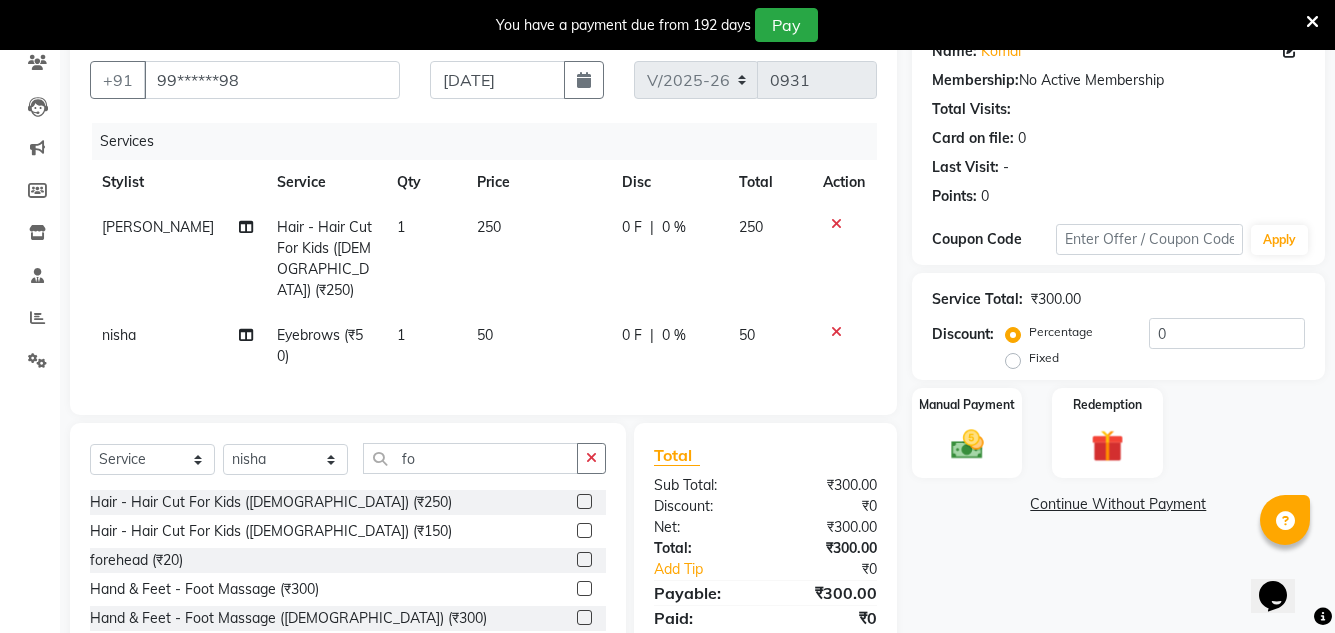 click on "forehead (₹20)" 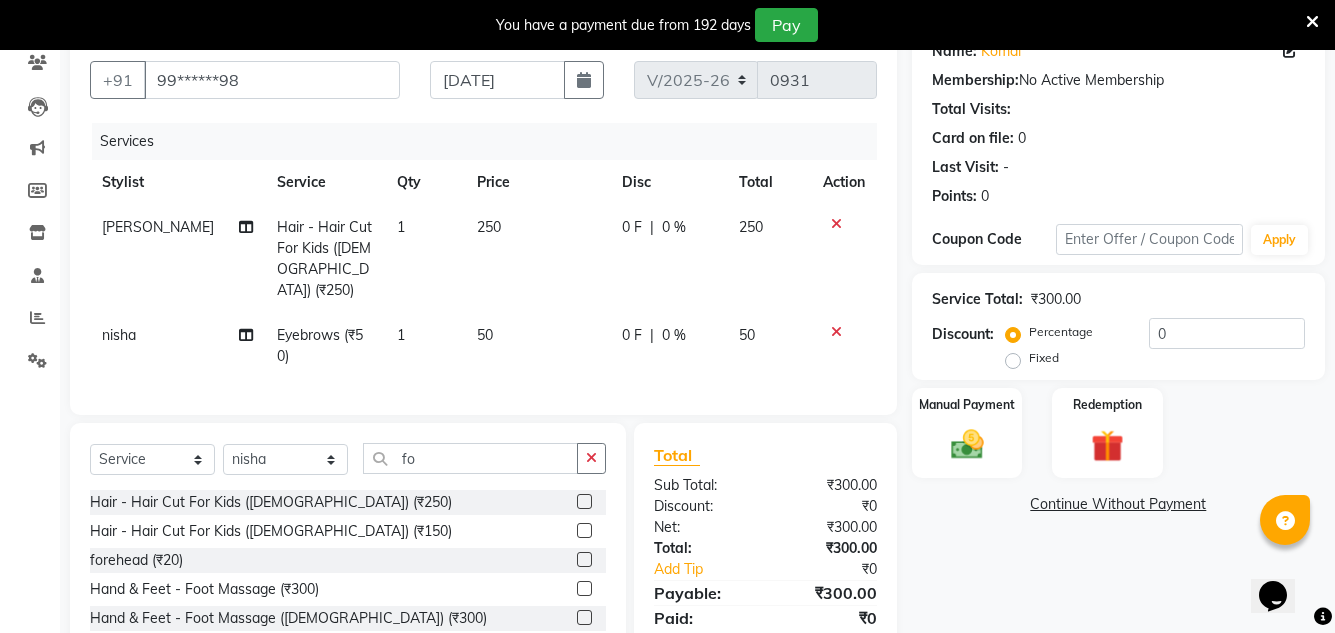 click 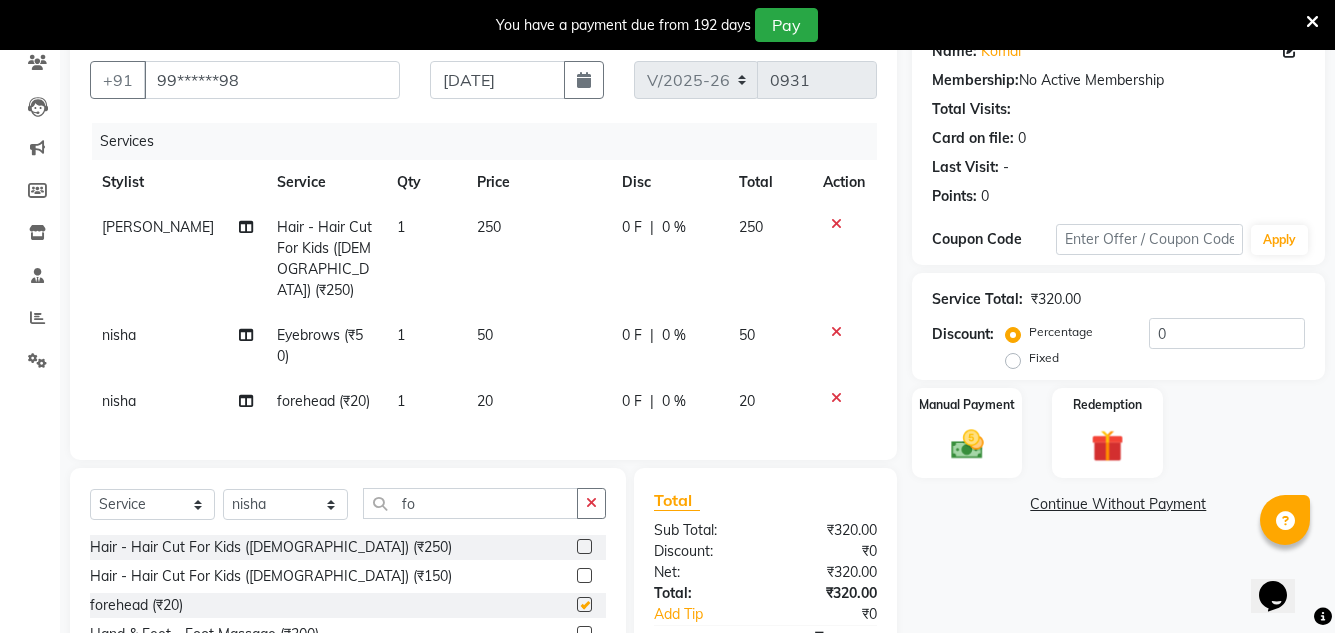 checkbox on "false" 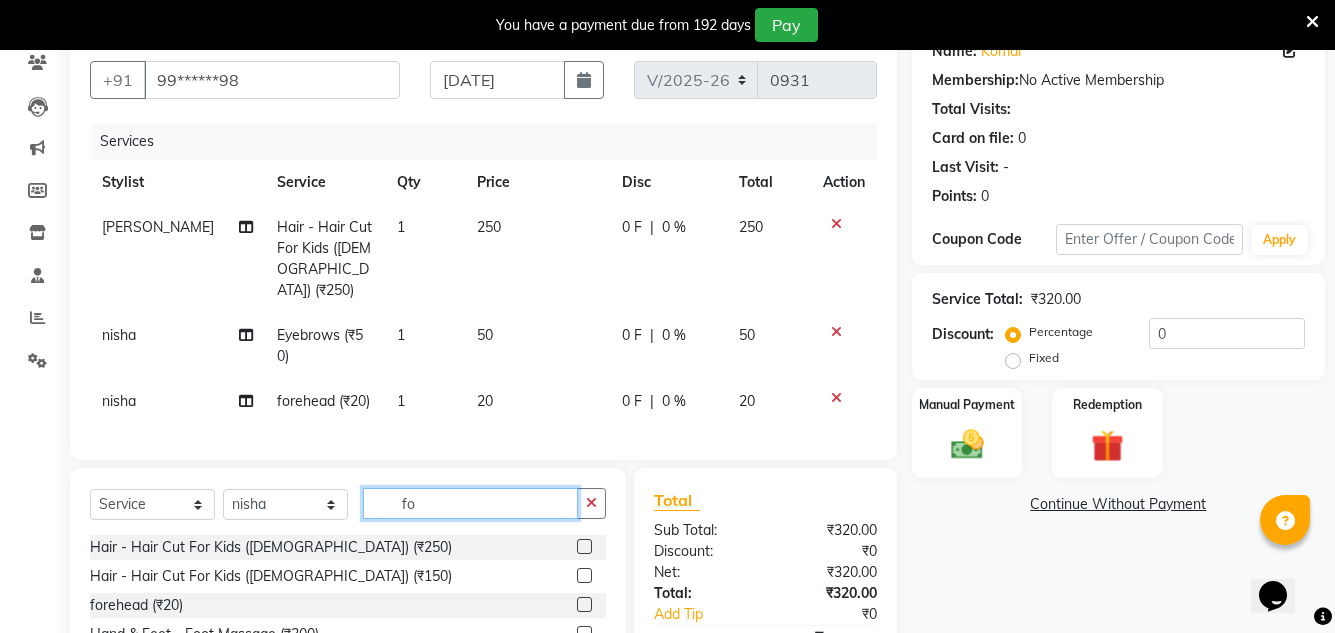 click on "fo" 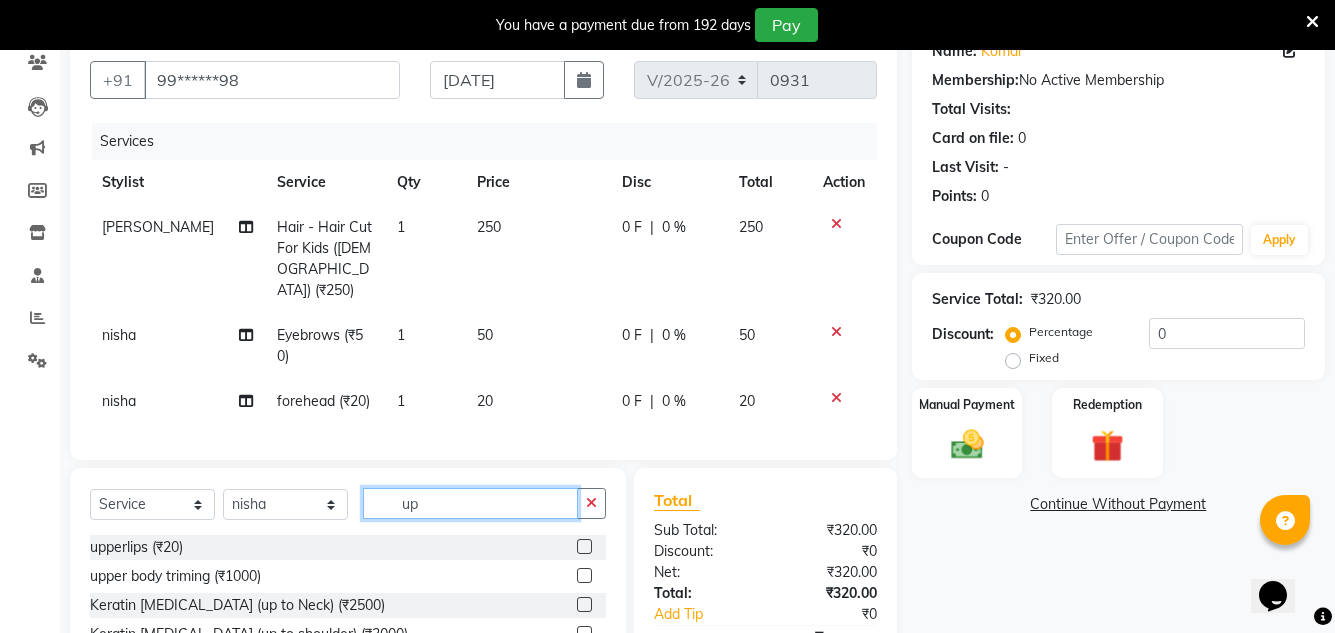 type on "up" 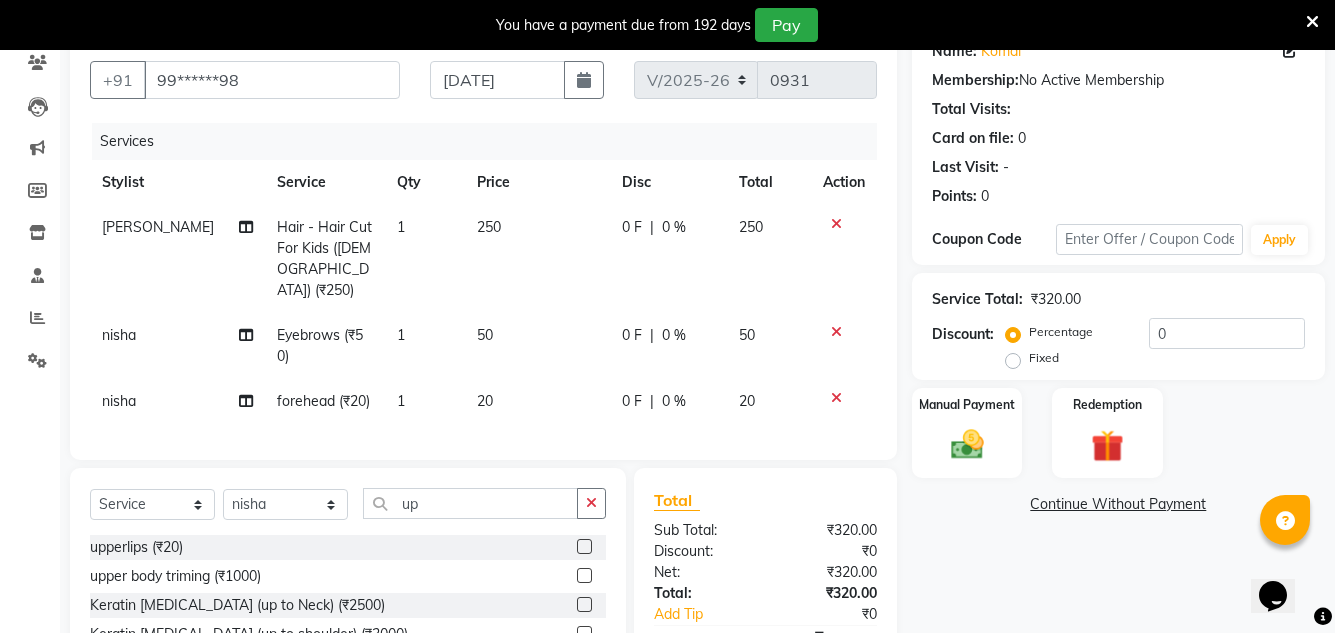 click 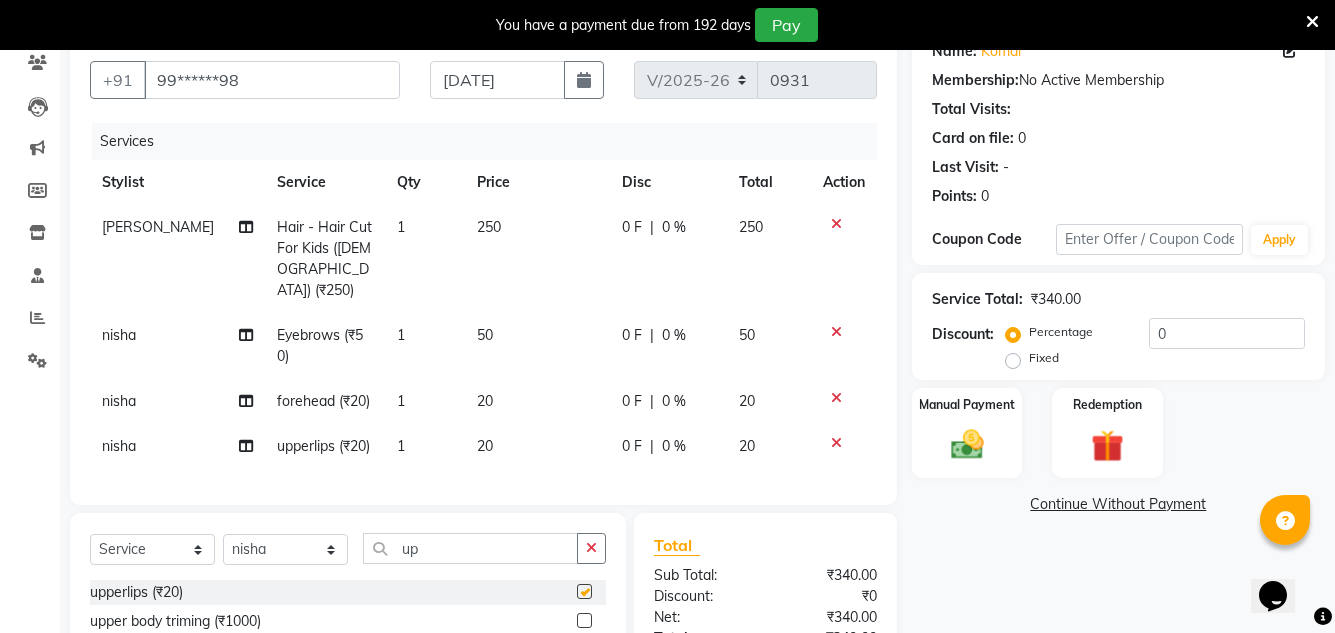 checkbox on "false" 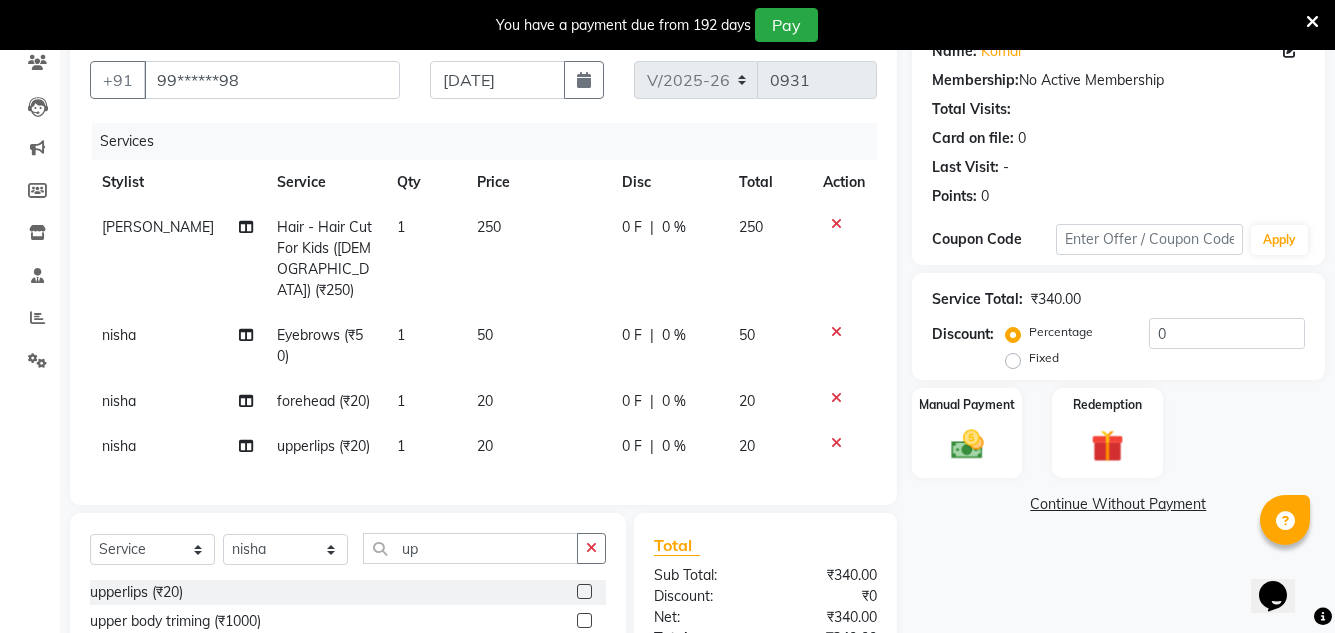 drag, startPoint x: 578, startPoint y: 545, endPoint x: 511, endPoint y: 560, distance: 68.65858 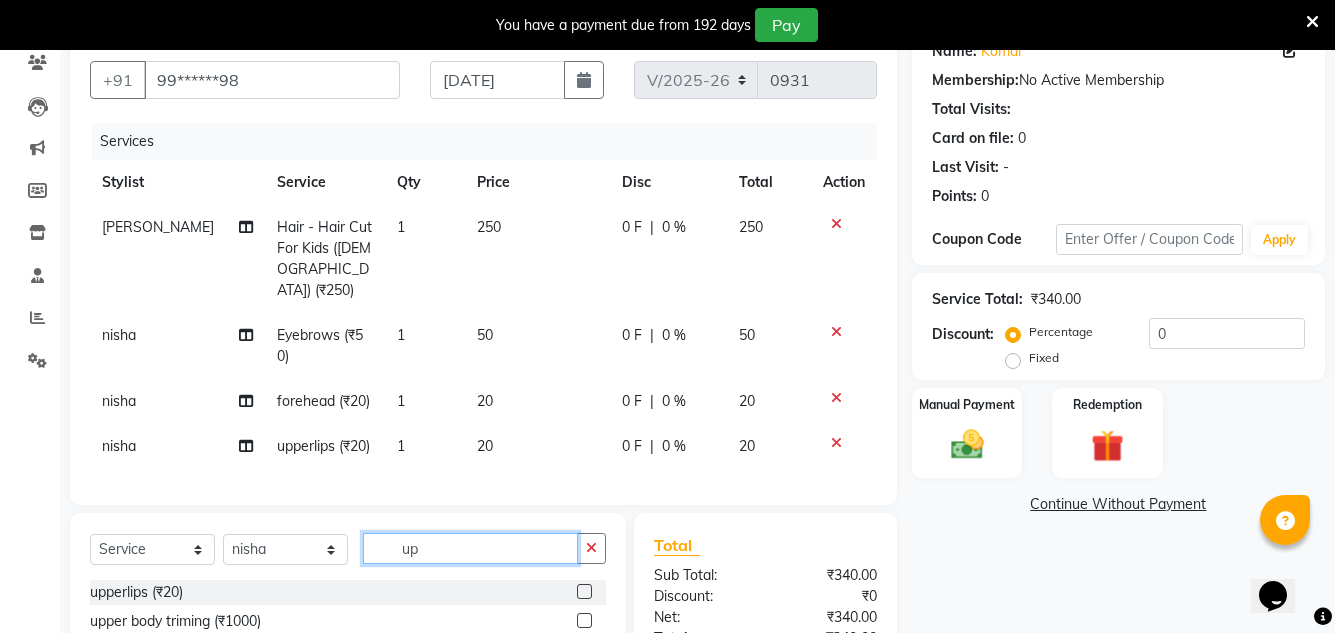 click on "up" 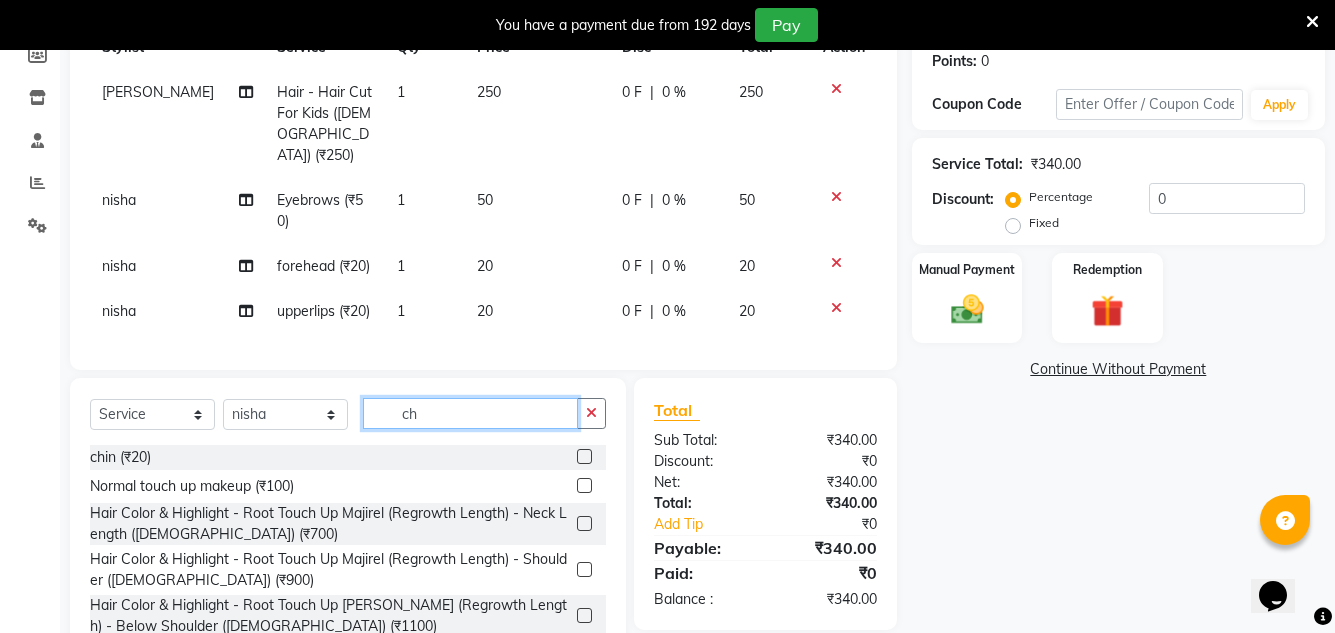 scroll, scrollTop: 374, scrollLeft: 0, axis: vertical 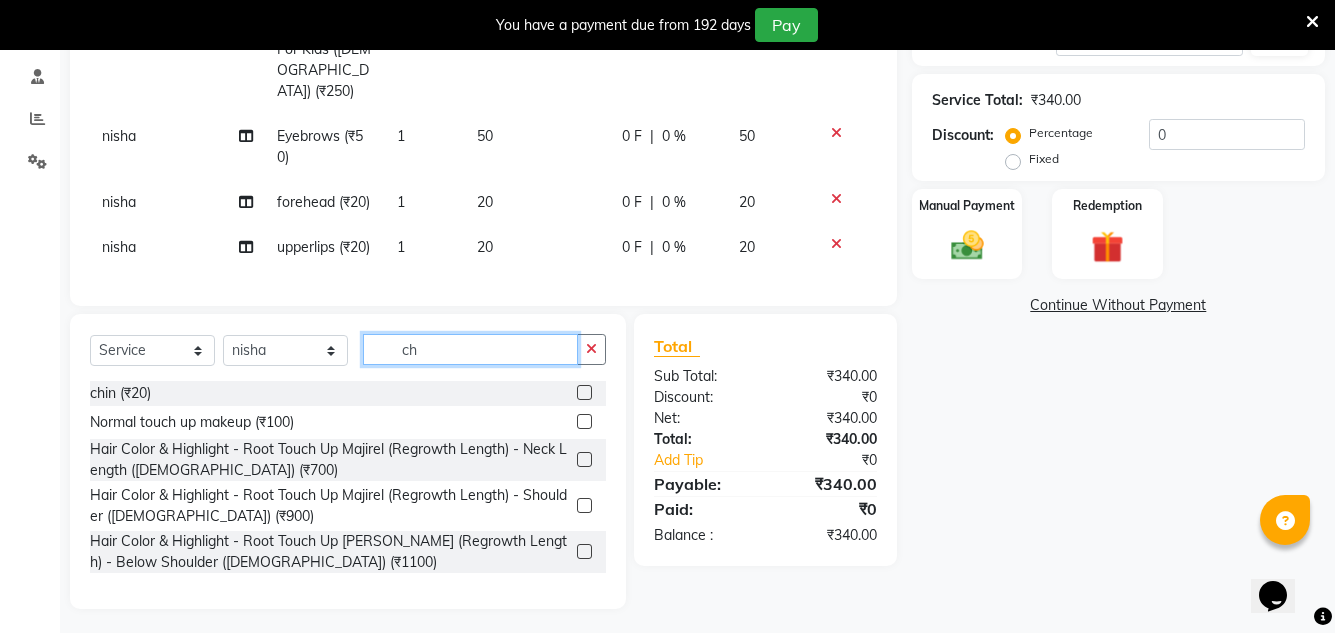 type on "ch" 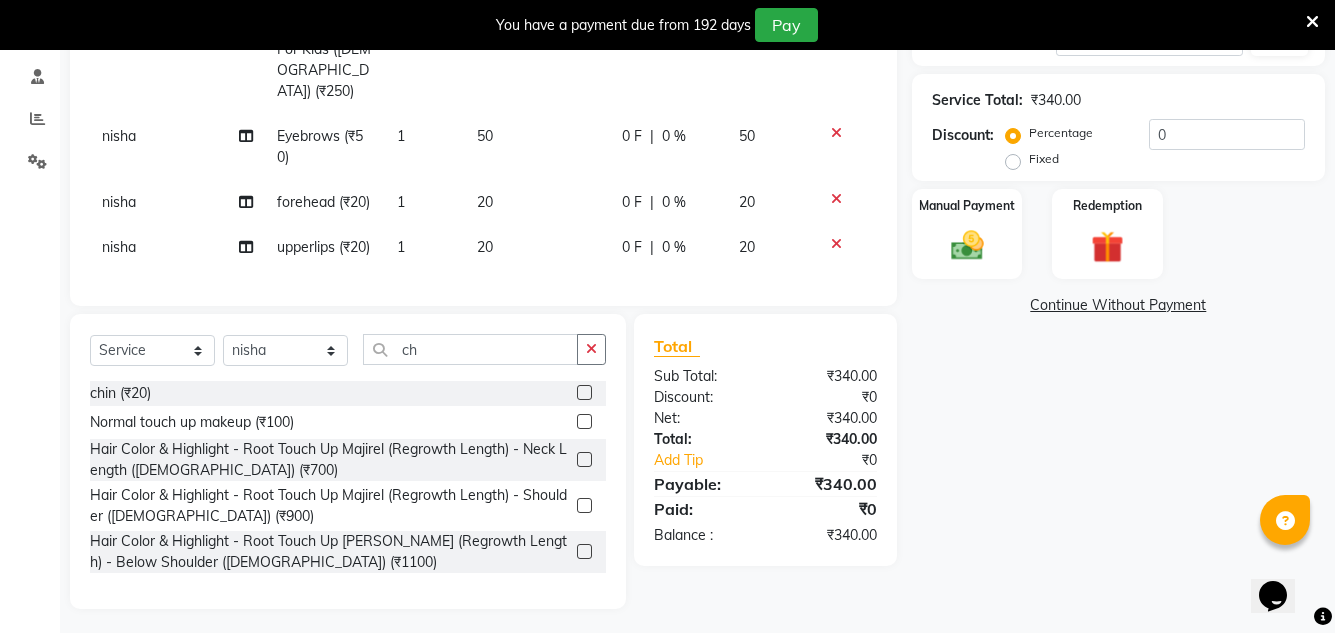 click 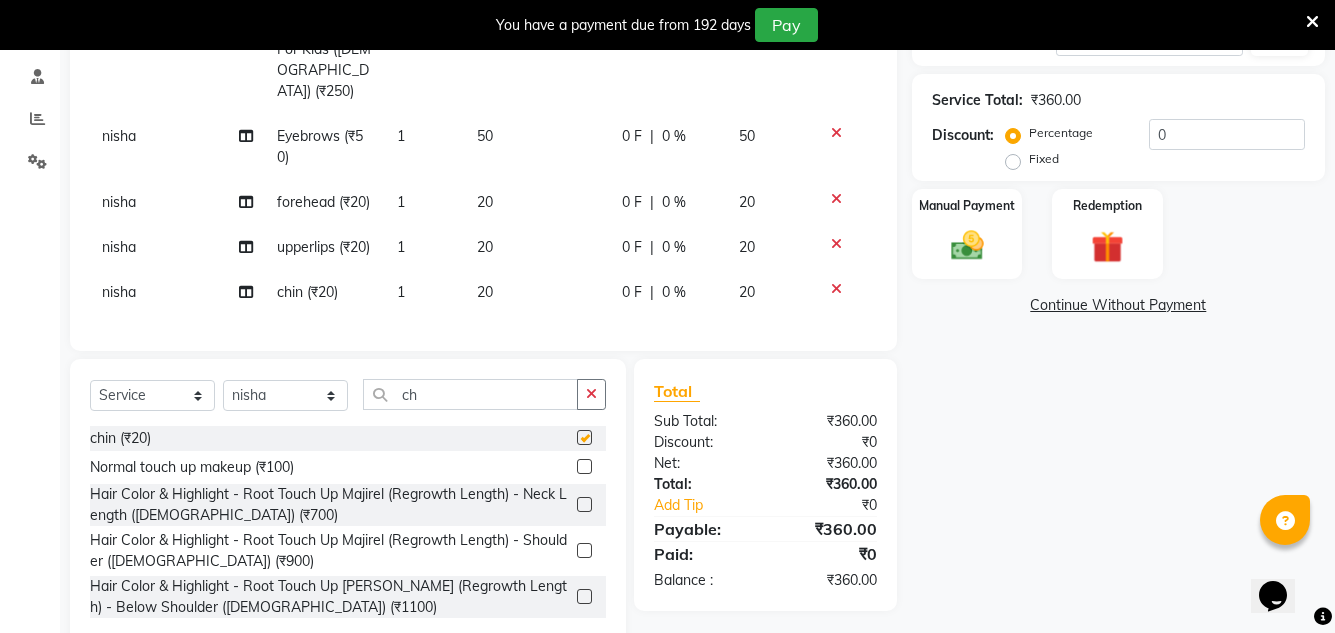checkbox on "false" 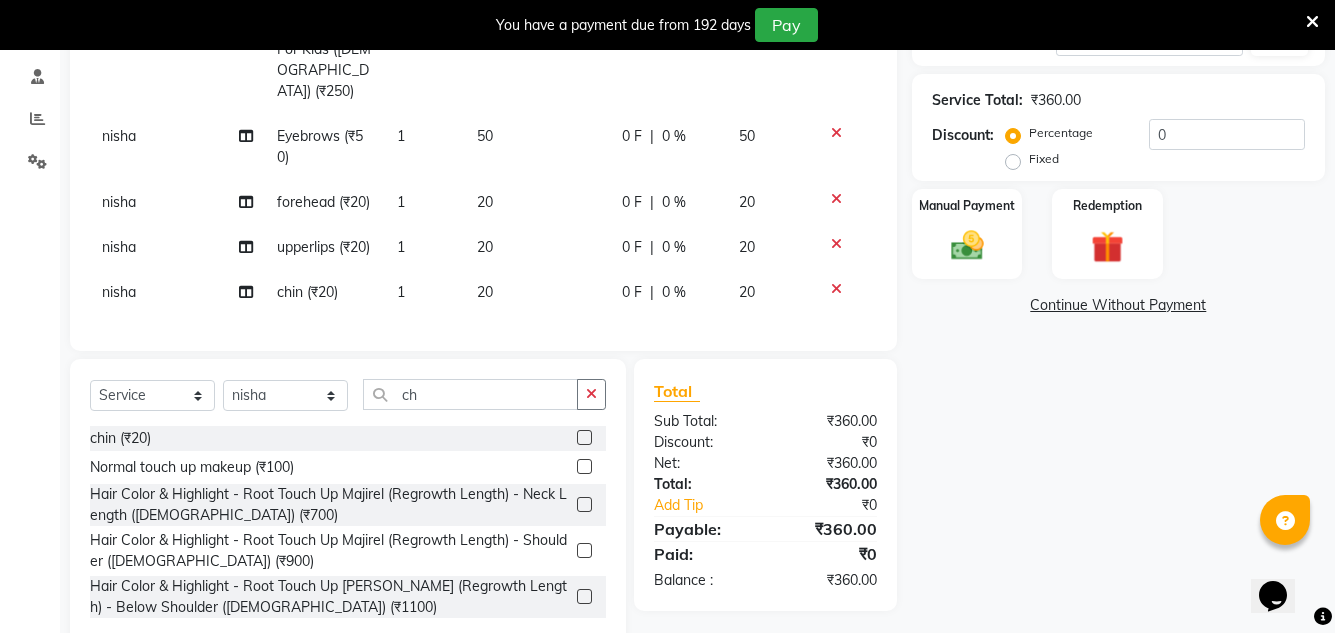 click on "20" 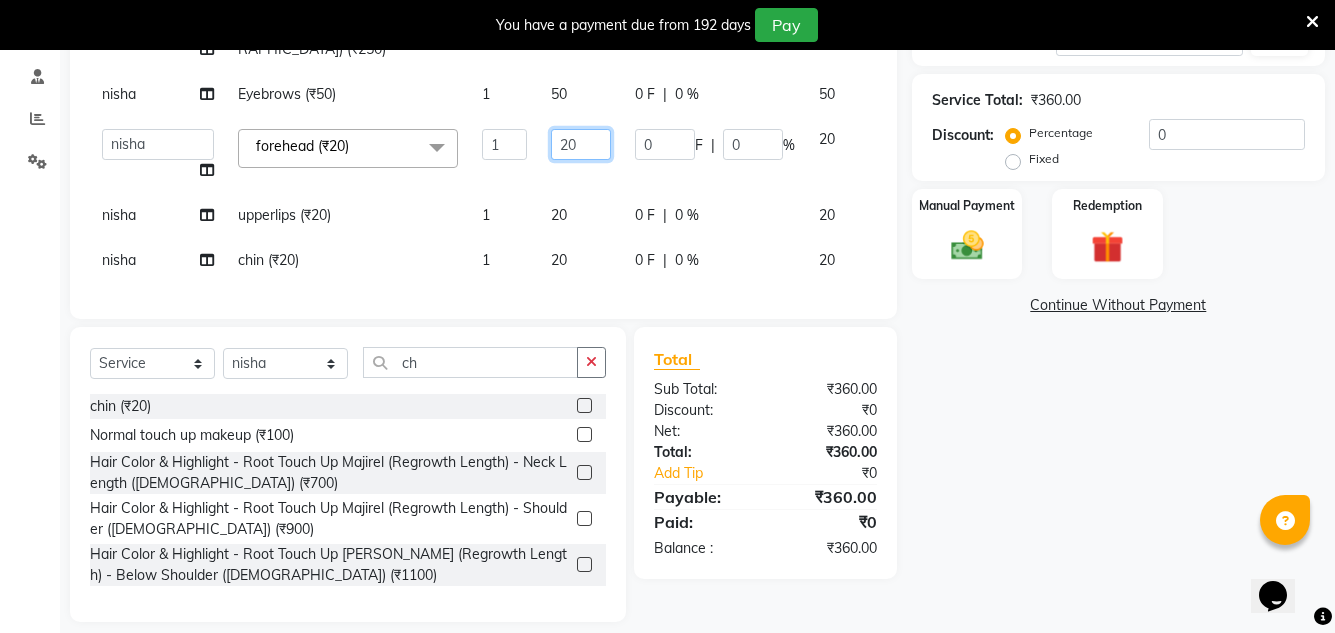 click on "20" 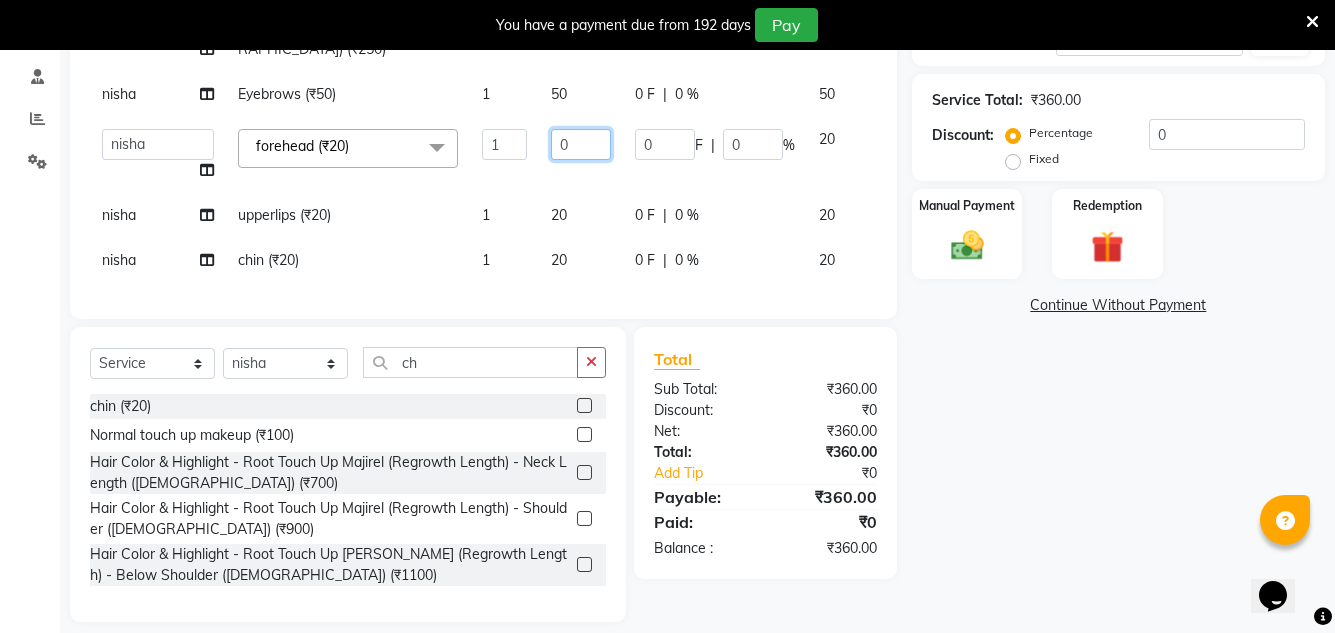 type on "40" 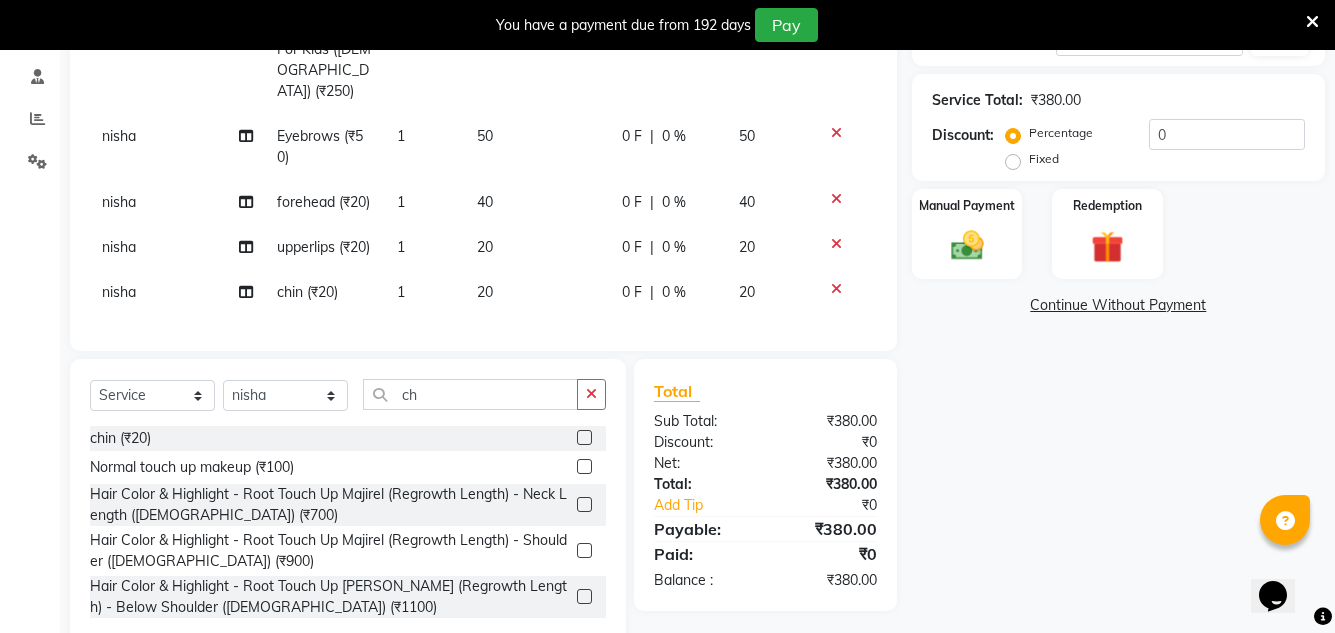 click on "20" 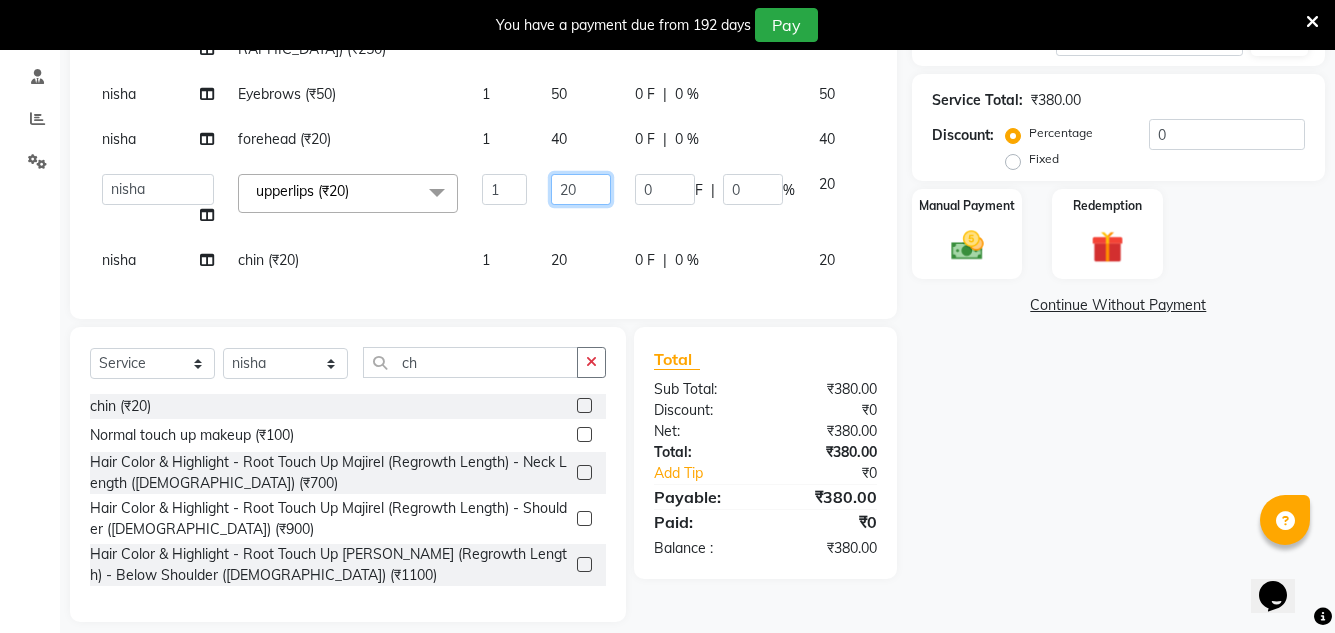 click on "20" 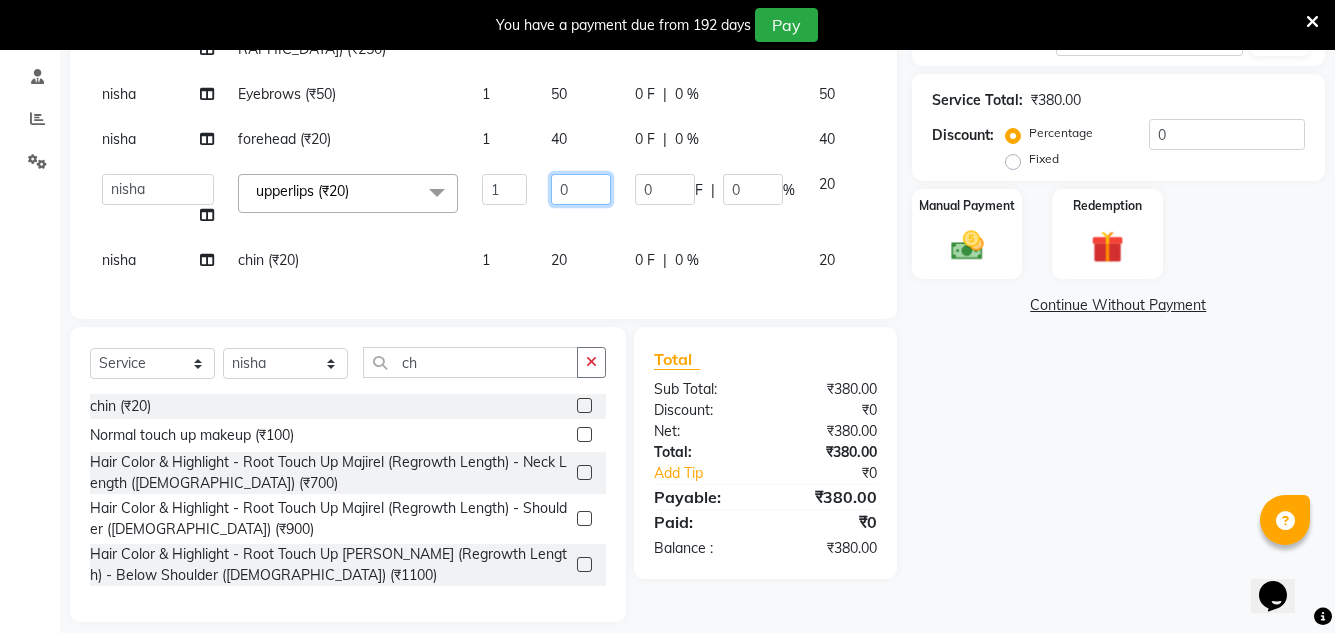 type on "40" 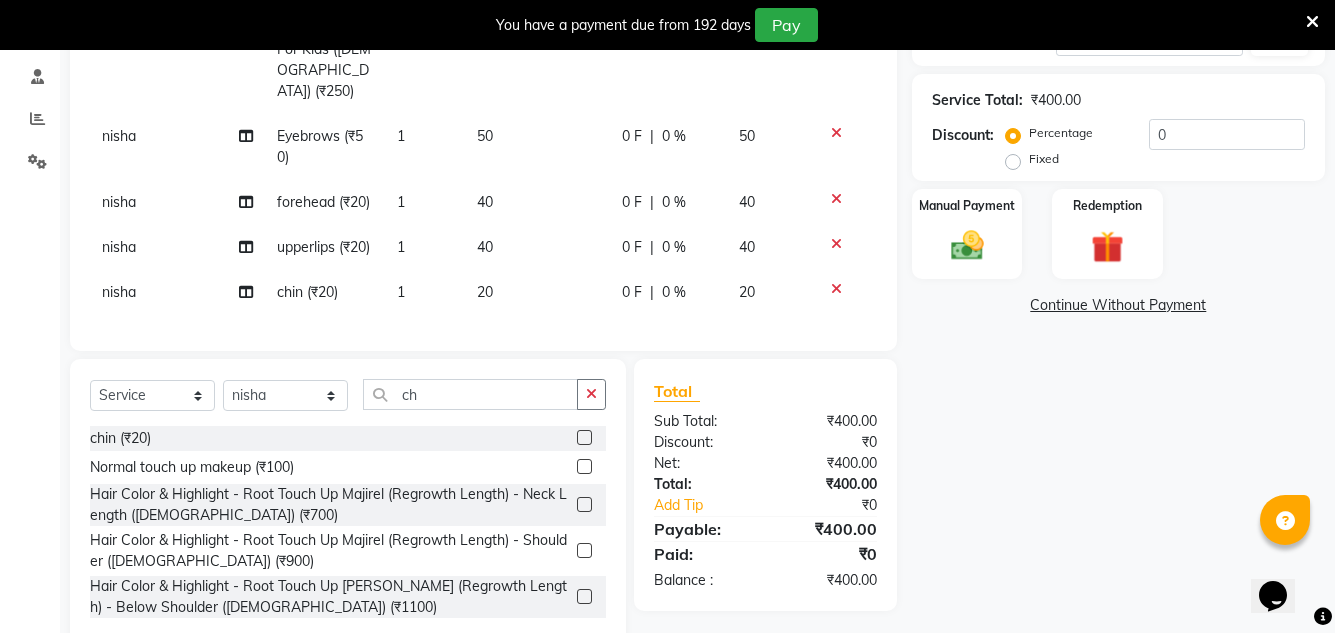click on "20" 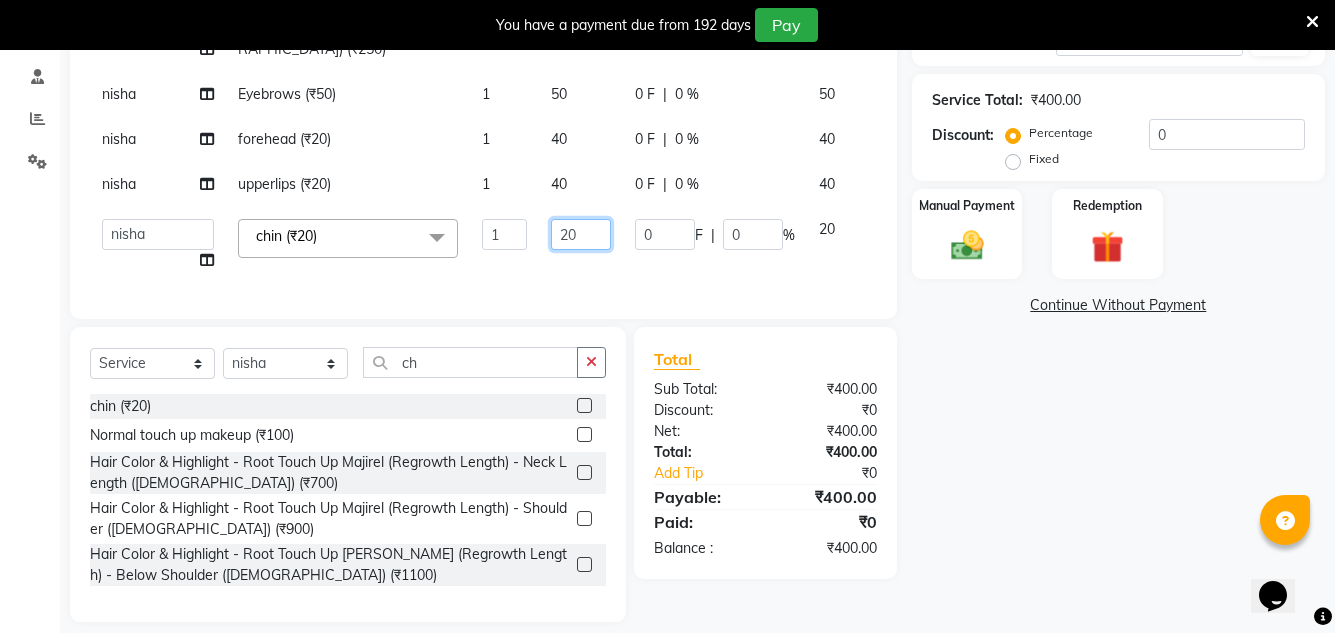 click on "20" 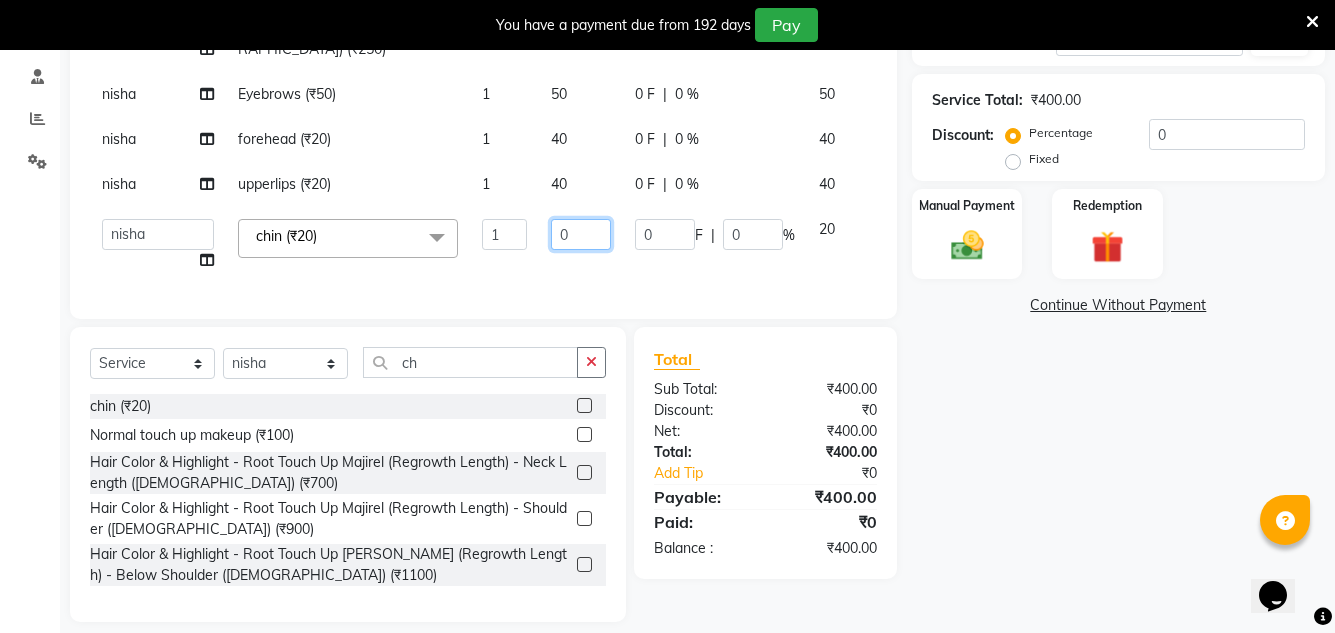 type on "40" 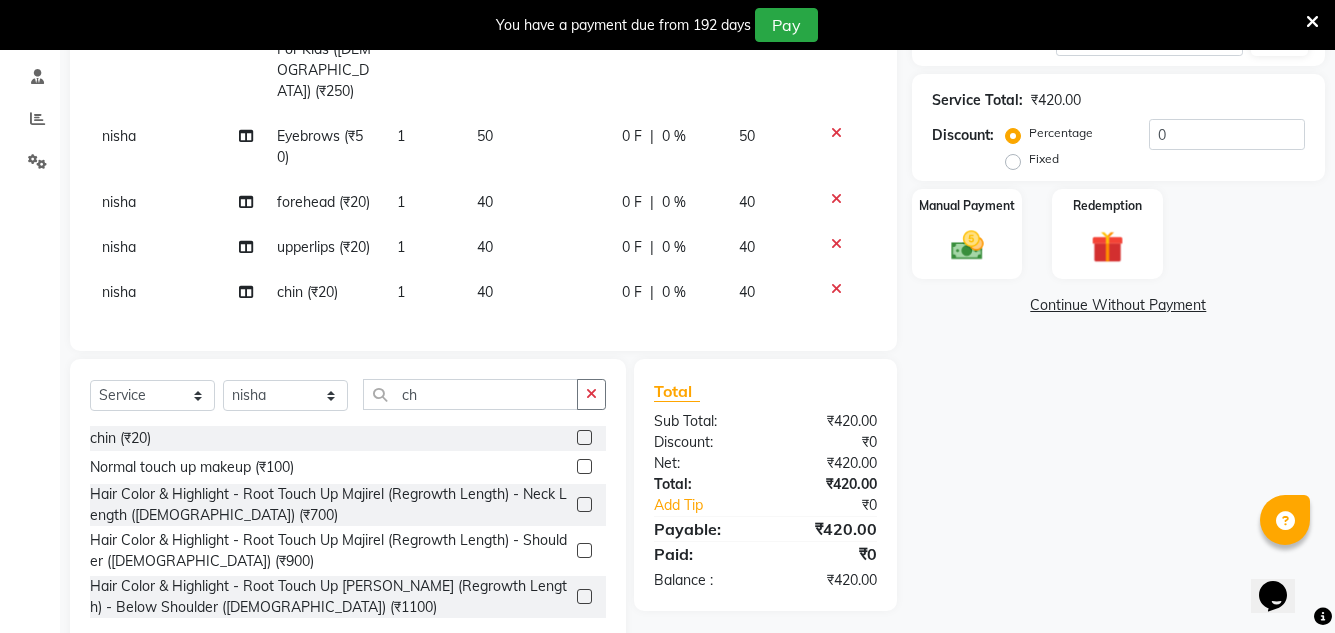 click on "Total Sub Total: ₹420.00 Discount: ₹0 Net: ₹420.00 Total: ₹420.00 Add Tip ₹0 Payable: ₹420.00 Paid: ₹0 Balance   : ₹420.00" 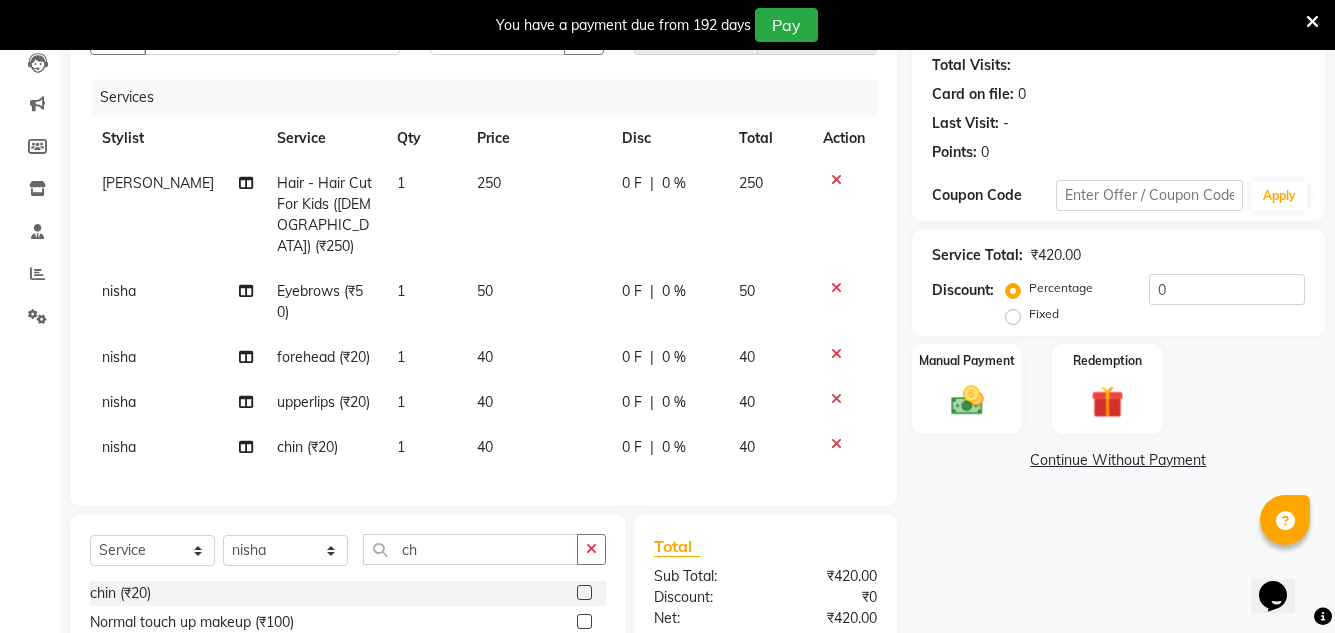 scroll, scrollTop: 419, scrollLeft: 0, axis: vertical 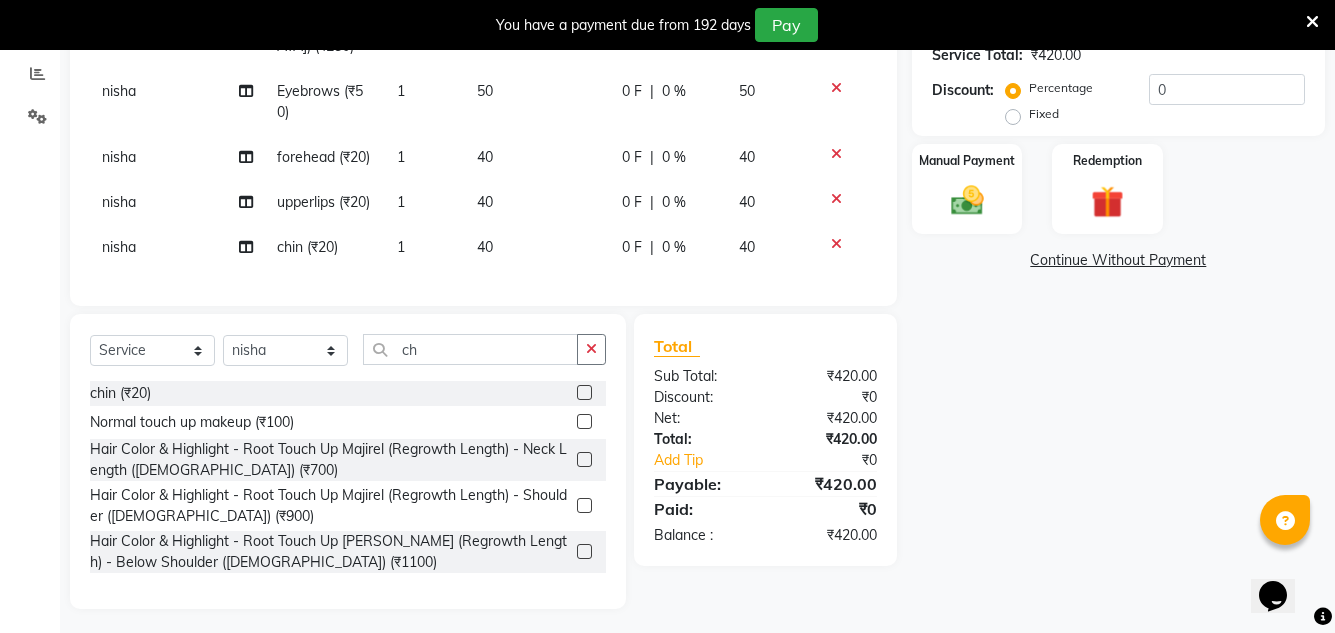 click on "Client +91 99******98 Date 11-07-2025 Invoice Number V/2025 V/2025-26 0931 Services Stylist Service Qty Price Disc Total Action salman Hair - Hair Cut For Kids (Female) (₹250) 1 250 0 F | 0 % 250 nisha  Eyebrows (₹50) 1 50 0 F | 0 % 50 nisha  forehead (₹20) 1 40 0 F | 0 % 40 nisha  upperlips (₹20) 1 40 0 F | 0 % 40 nisha  chin (₹20) 1 40 0 F | 0 % 40" 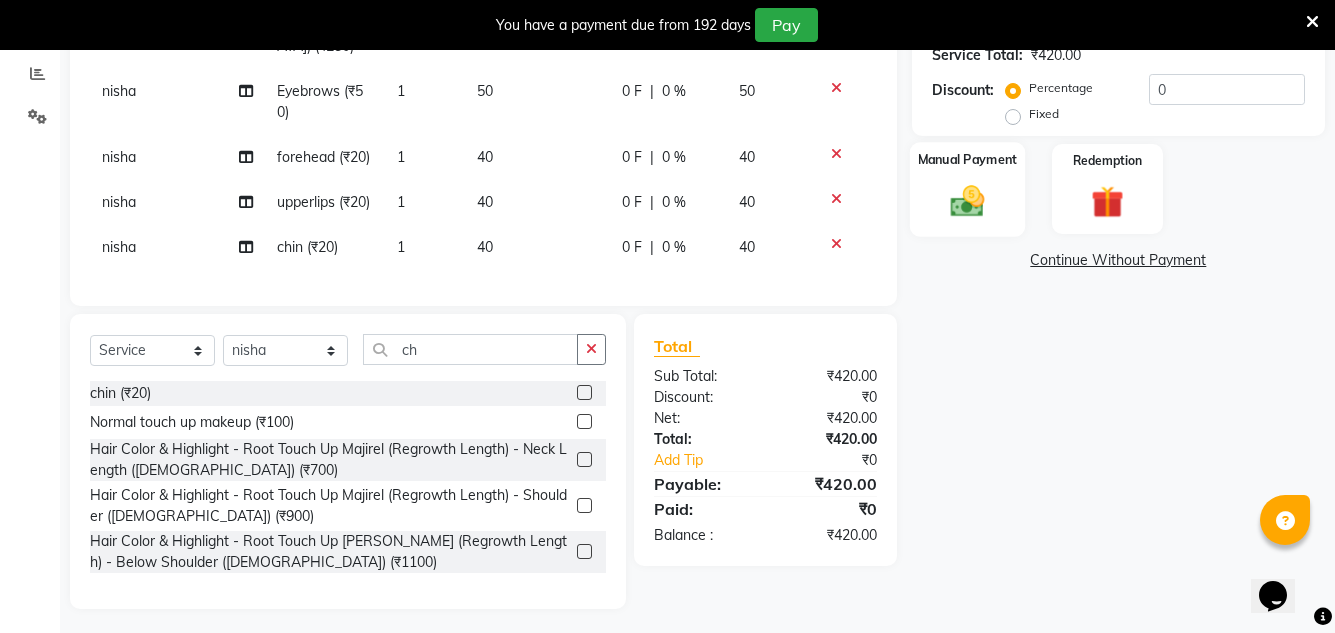 click on "Manual Payment" 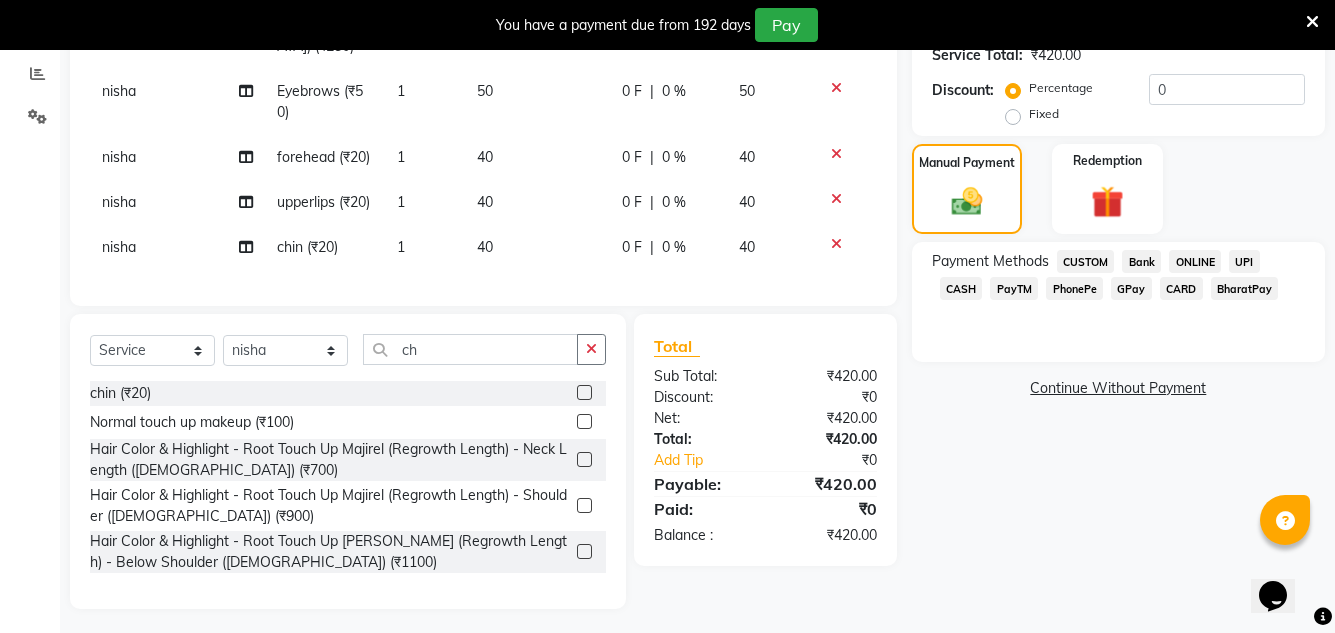click on "GPay" 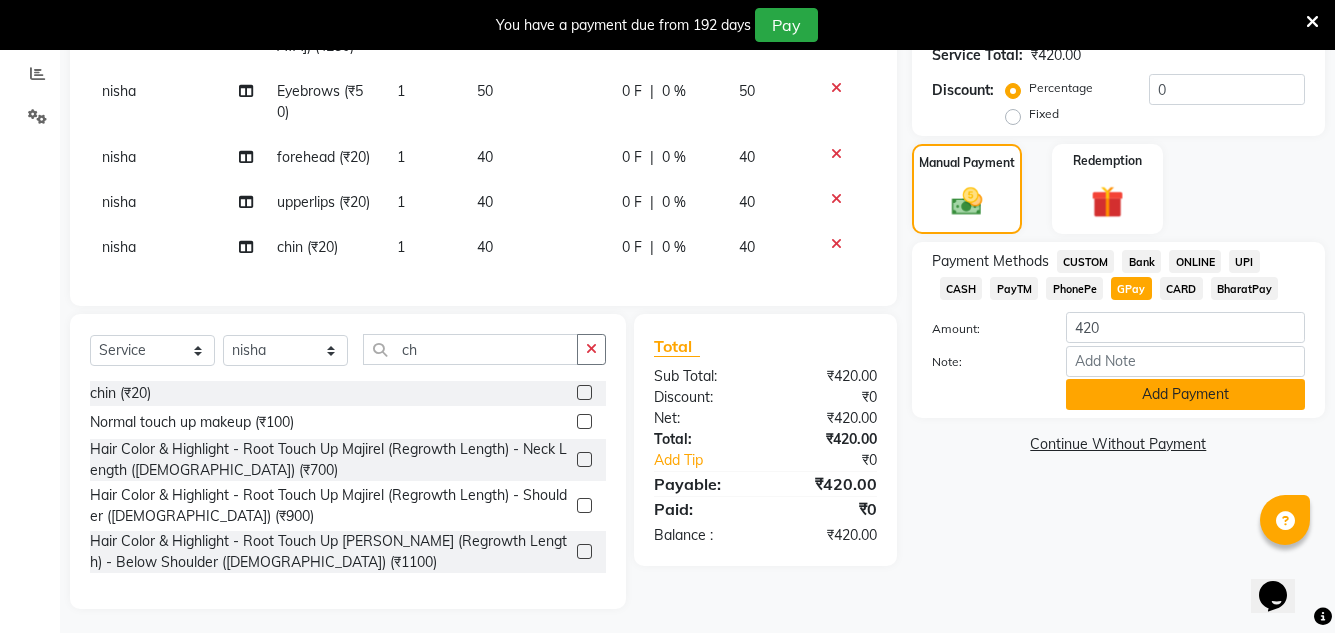 click on "Add Payment" 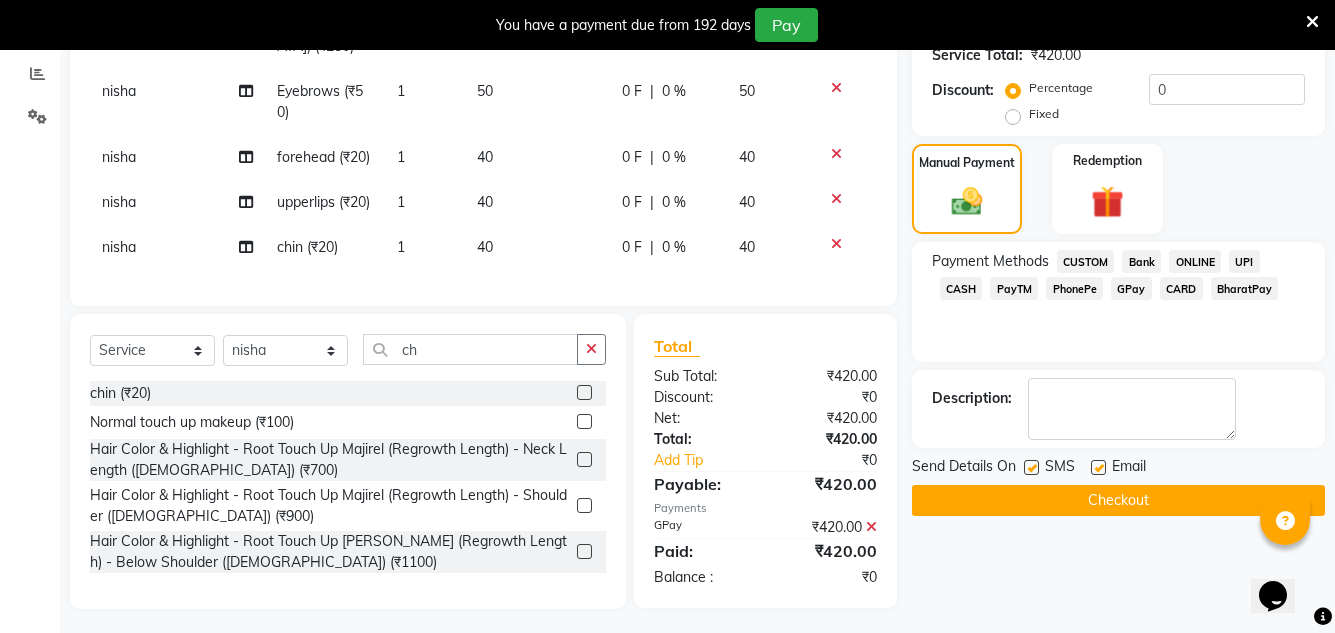 click 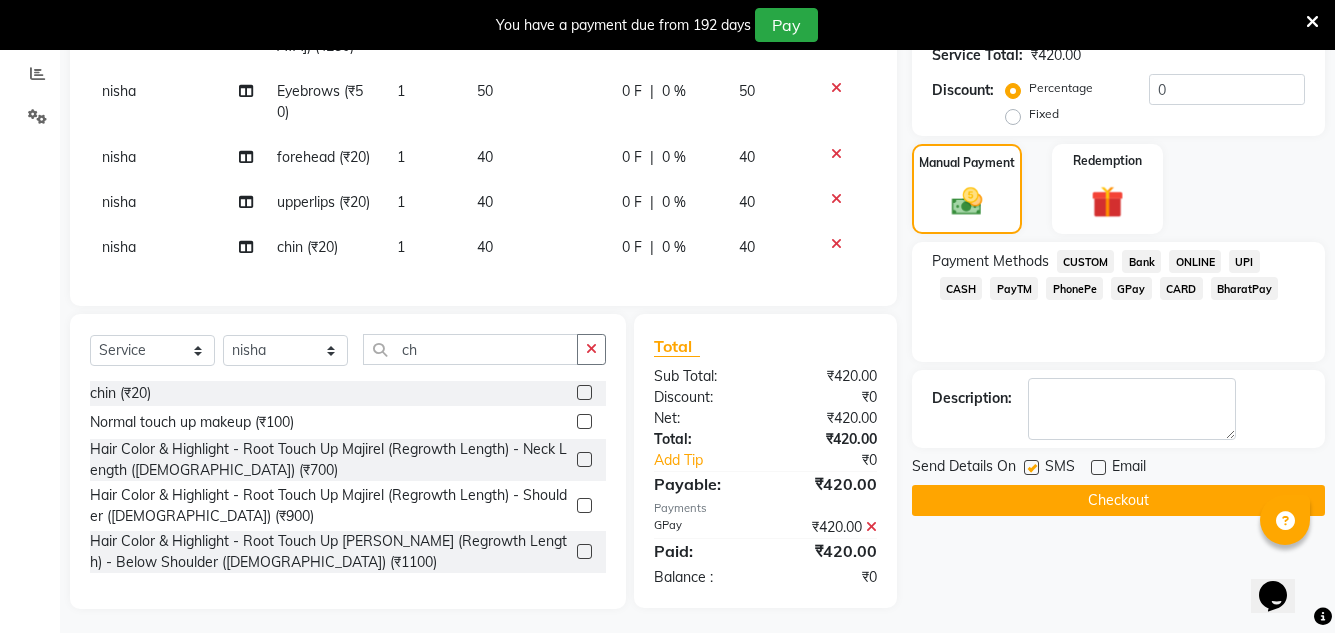 drag, startPoint x: 1101, startPoint y: 487, endPoint x: 1089, endPoint y: 484, distance: 12.369317 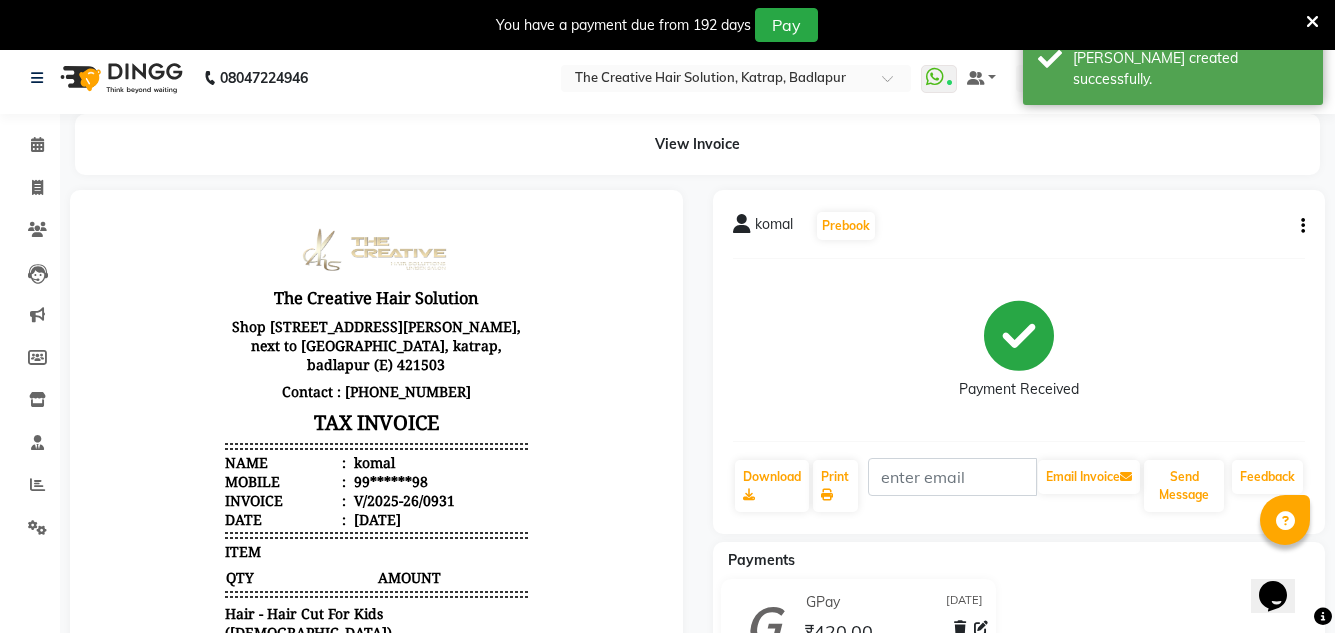 scroll, scrollTop: 0, scrollLeft: 0, axis: both 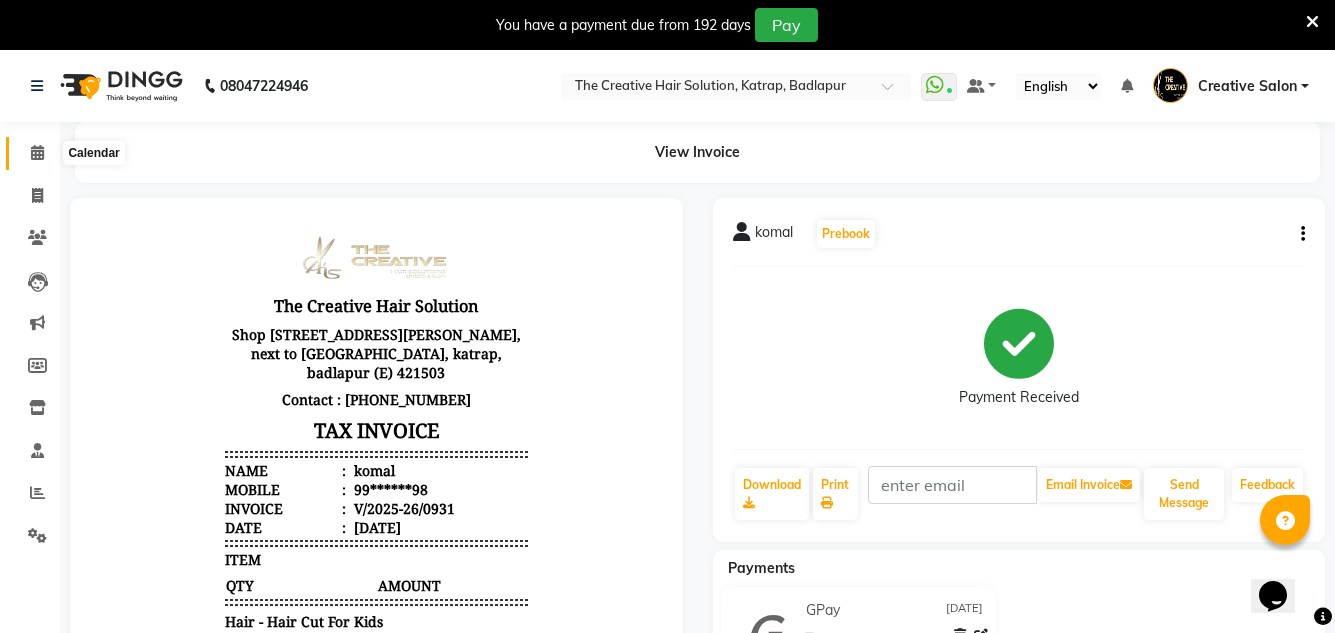 click 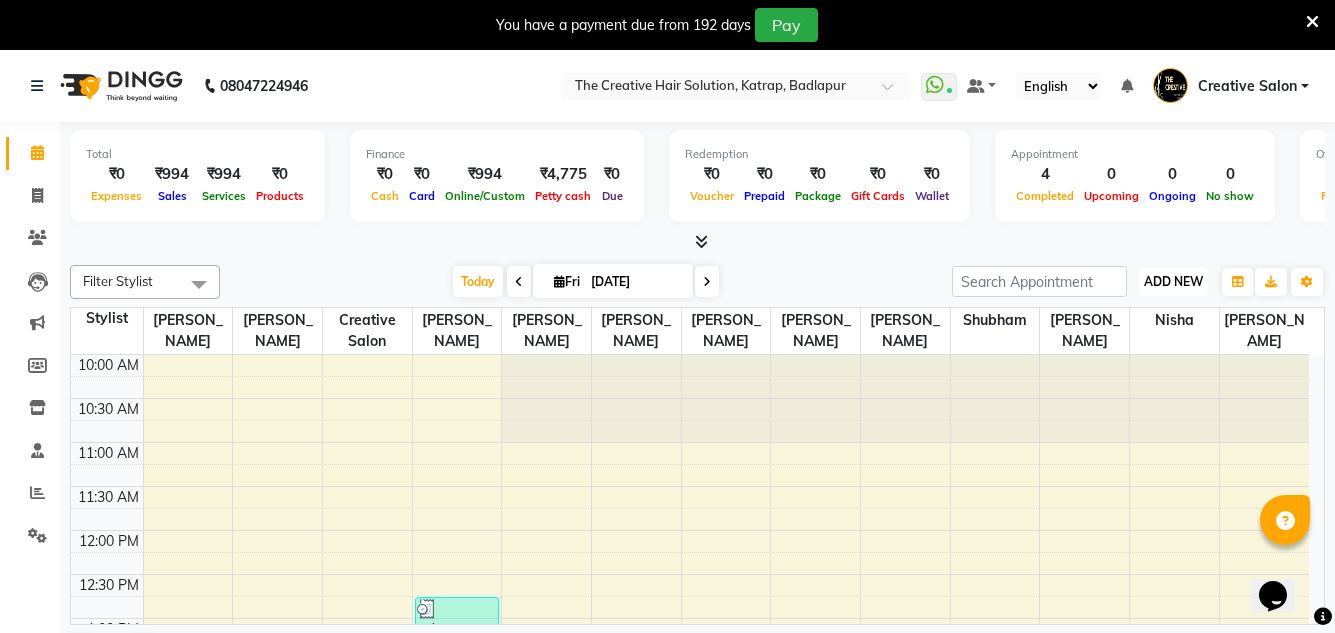click on "ADD NEW" at bounding box center [1173, 281] 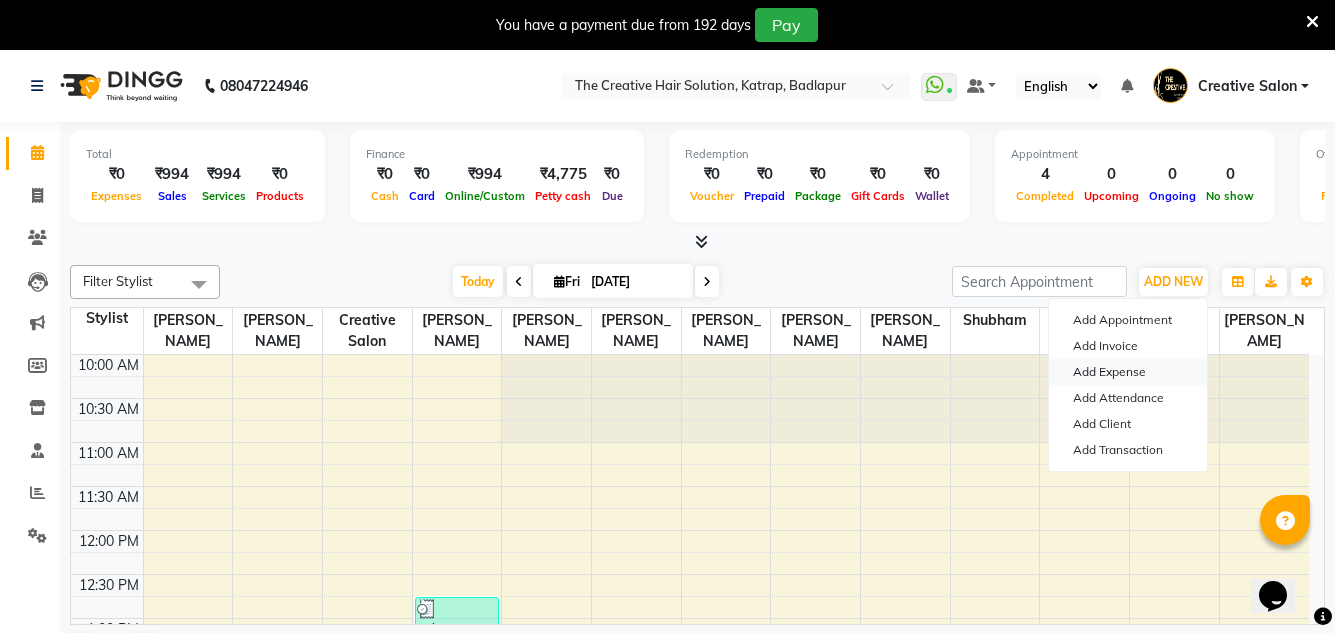 click on "Add Expense" at bounding box center [1128, 372] 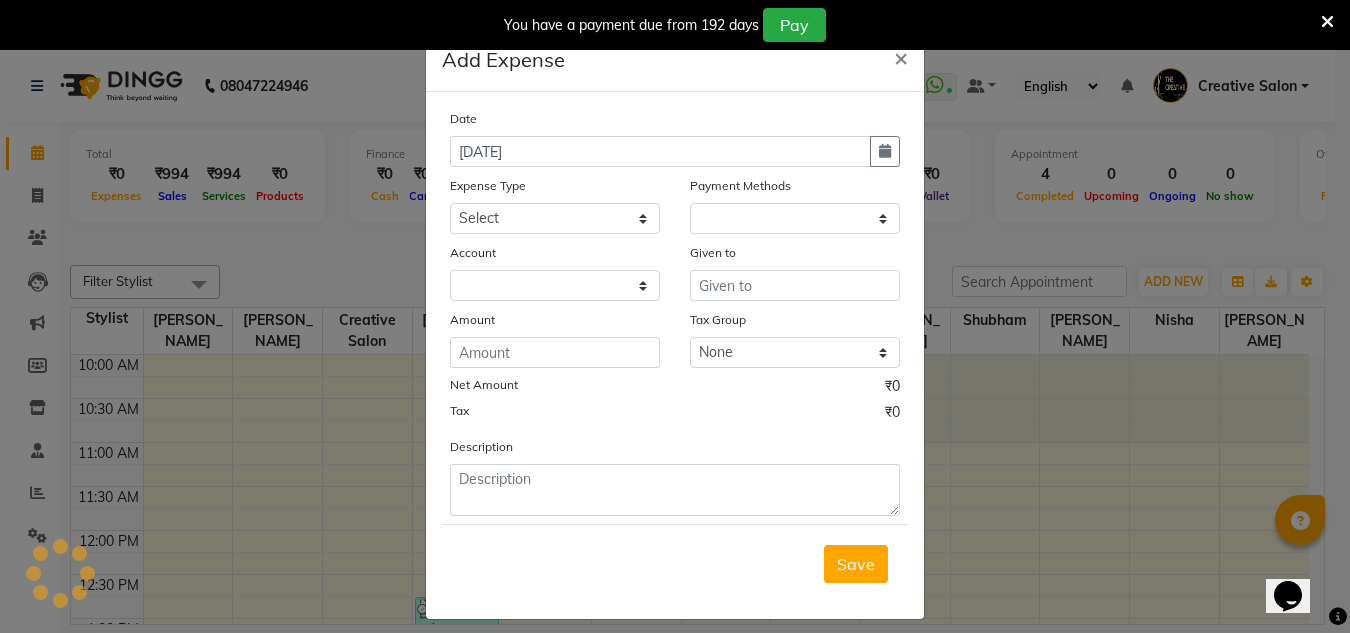 select on "1" 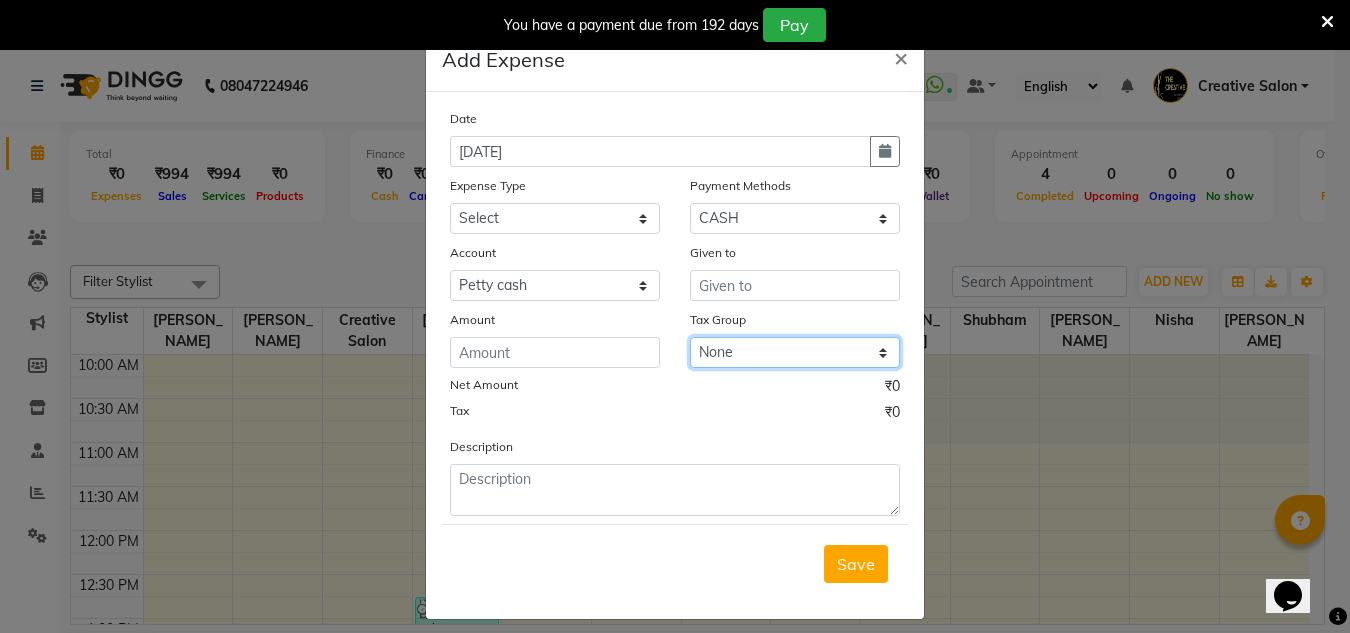 drag, startPoint x: 686, startPoint y: 363, endPoint x: 705, endPoint y: 417, distance: 57.245087 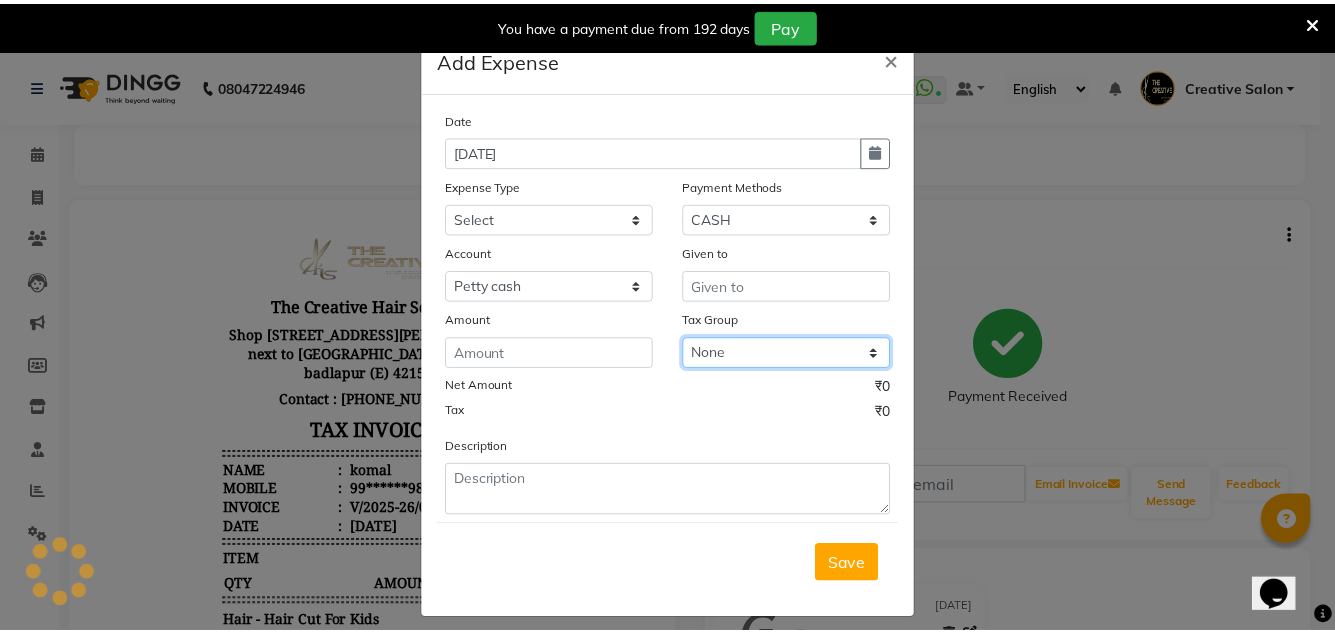 scroll, scrollTop: 0, scrollLeft: 0, axis: both 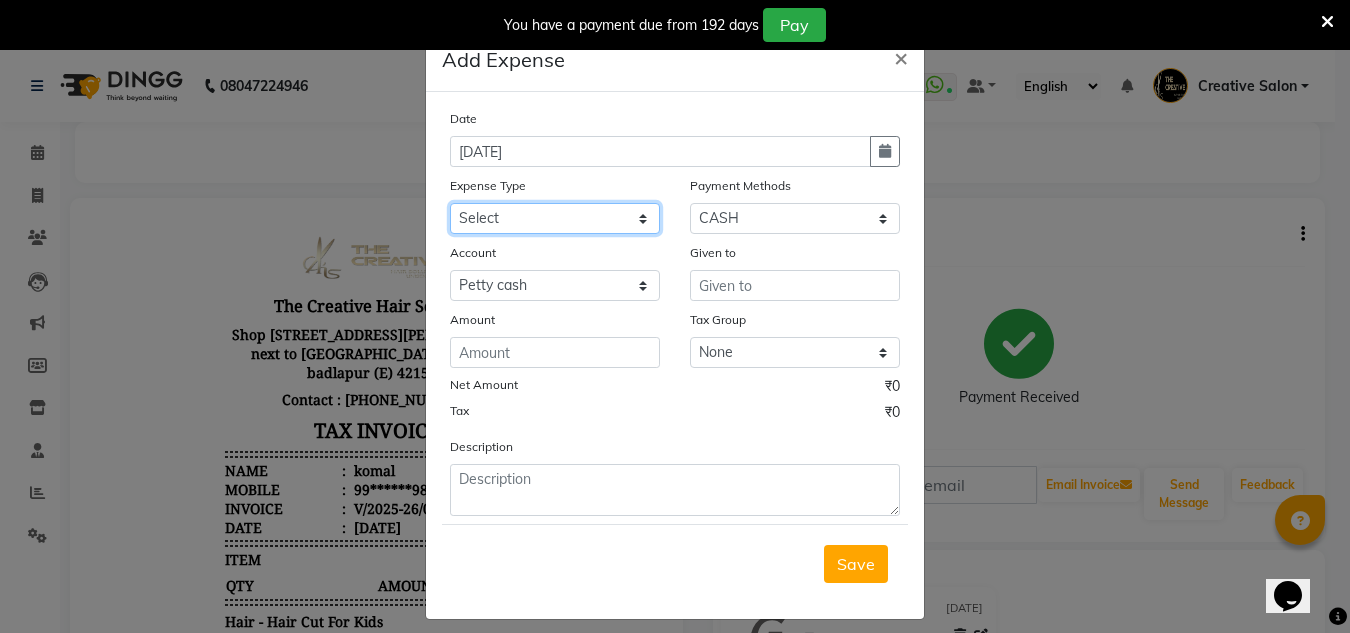 click on "Select Advance Salary Bank charges Cash Handed Over to Owner Cash transfer to bank Client Client Snacks Equipment Govt fee Incentive Kam wali salary Light Bill EXP Maintenance Marketing Miscellaneous New Product Buy Other Pantry Product Rent Salary Staff Snacks stationary Tax Tea & Refreshment tip Utilities Water" 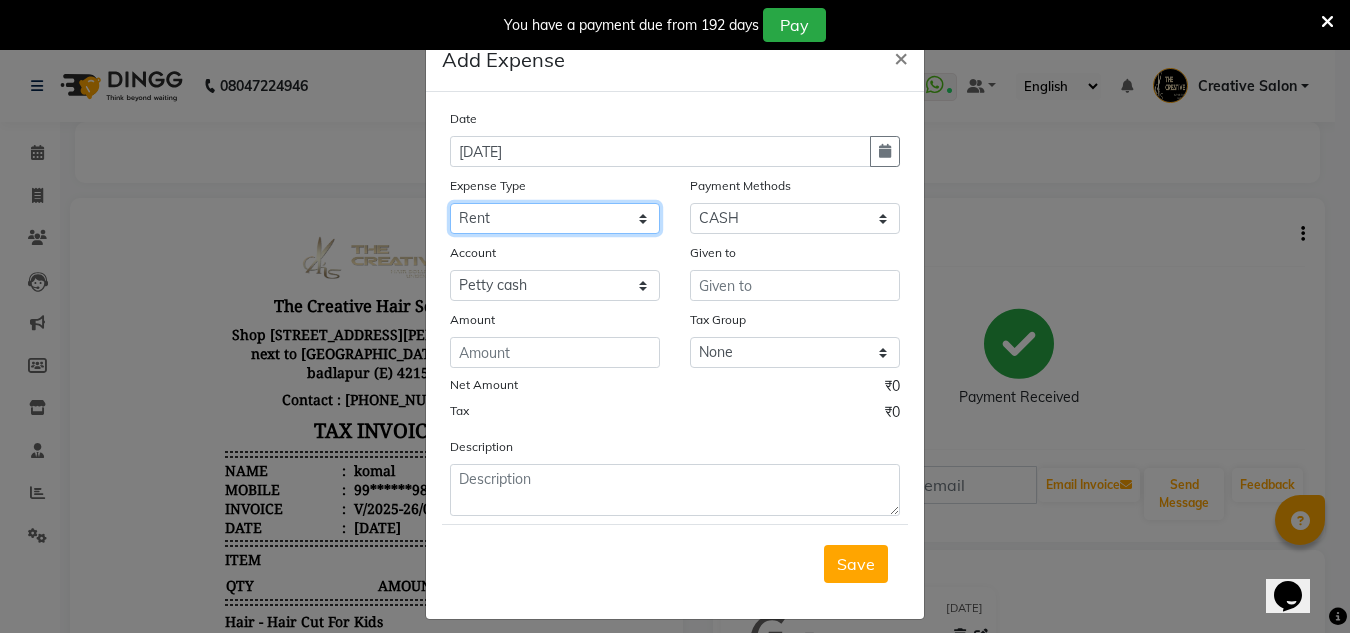 click on "Select Advance Salary Bank charges Cash Handed Over to Owner Cash transfer to bank Client Client Snacks Equipment Govt fee Incentive Kam wali salary Light Bill EXP Maintenance Marketing Miscellaneous New Product Buy Other Pantry Product Rent Salary Staff Snacks stationary Tax Tea & Refreshment tip Utilities Water" 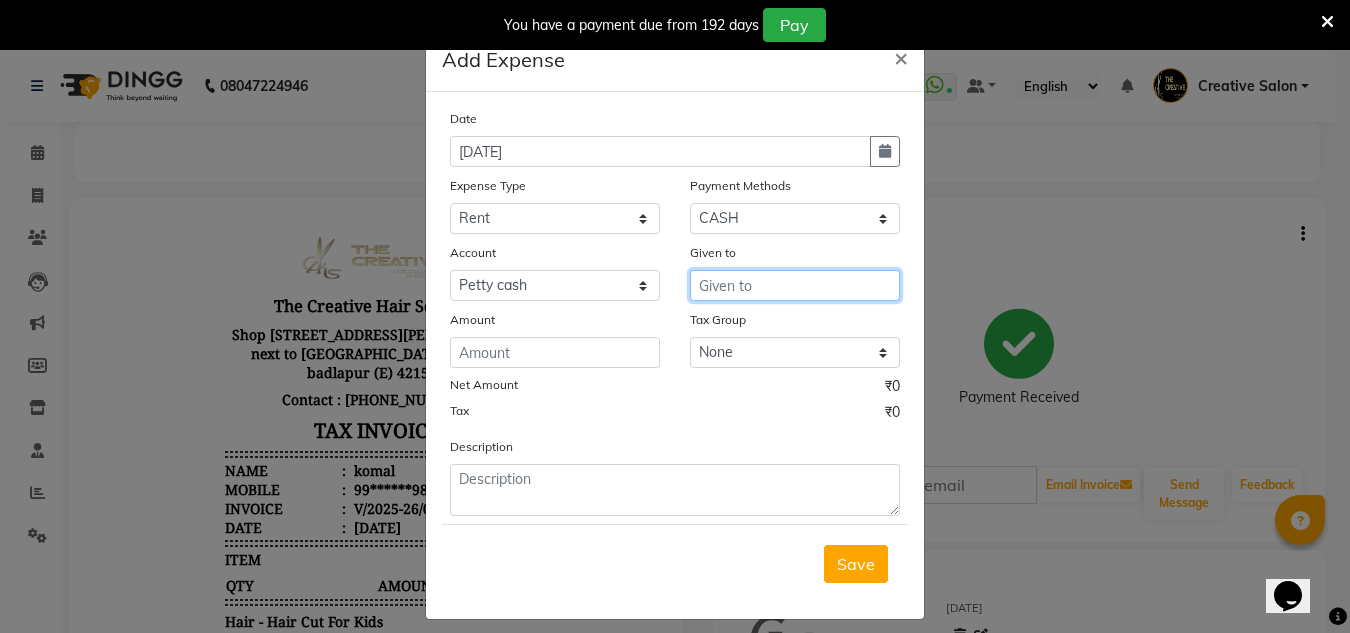 click at bounding box center (795, 285) 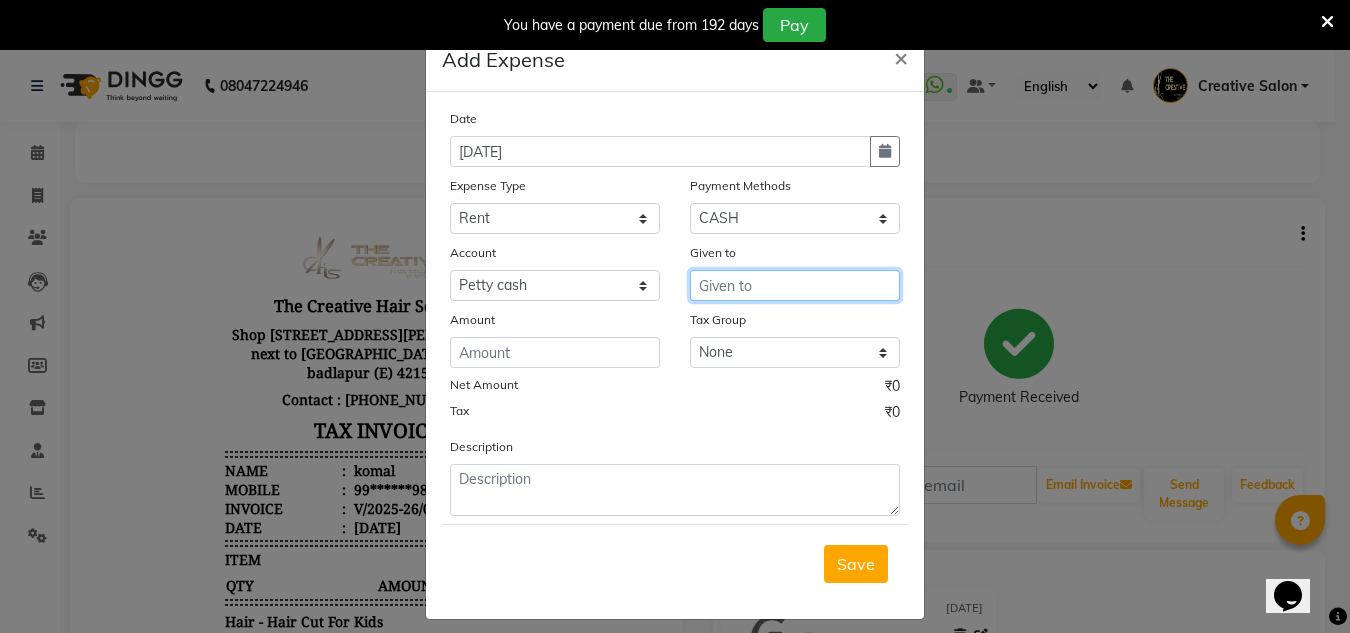 type on "3" 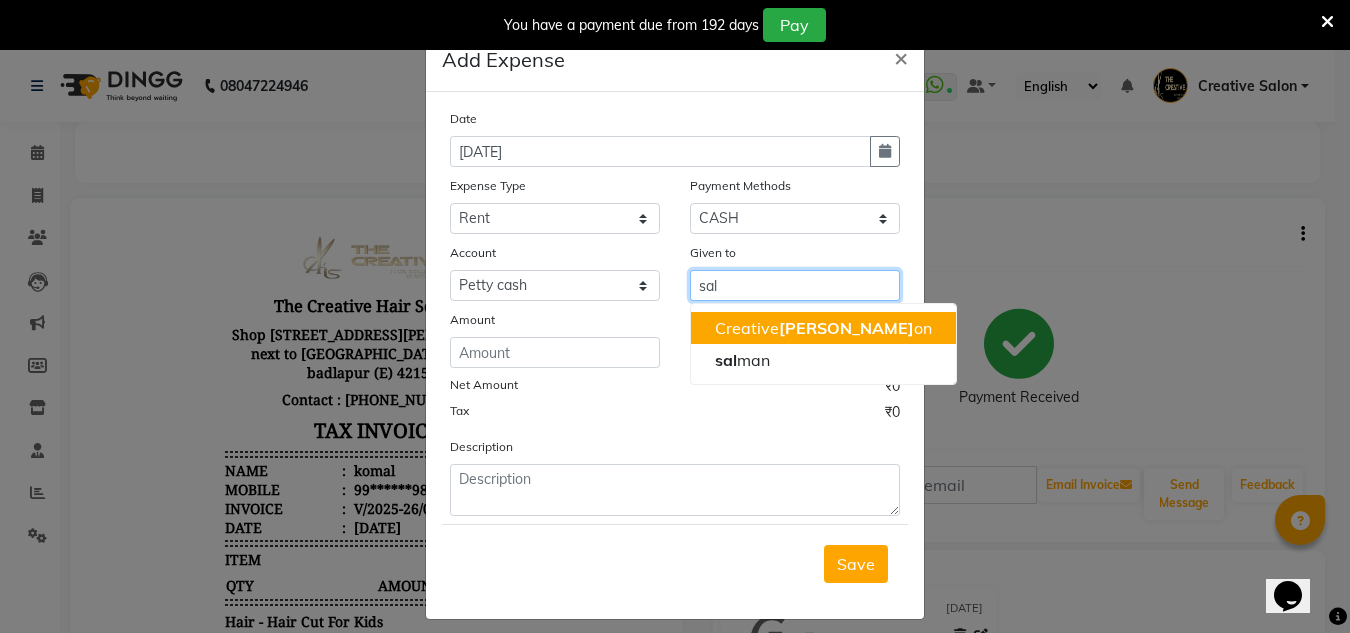 click on "Creative  Sal on" at bounding box center [823, 328] 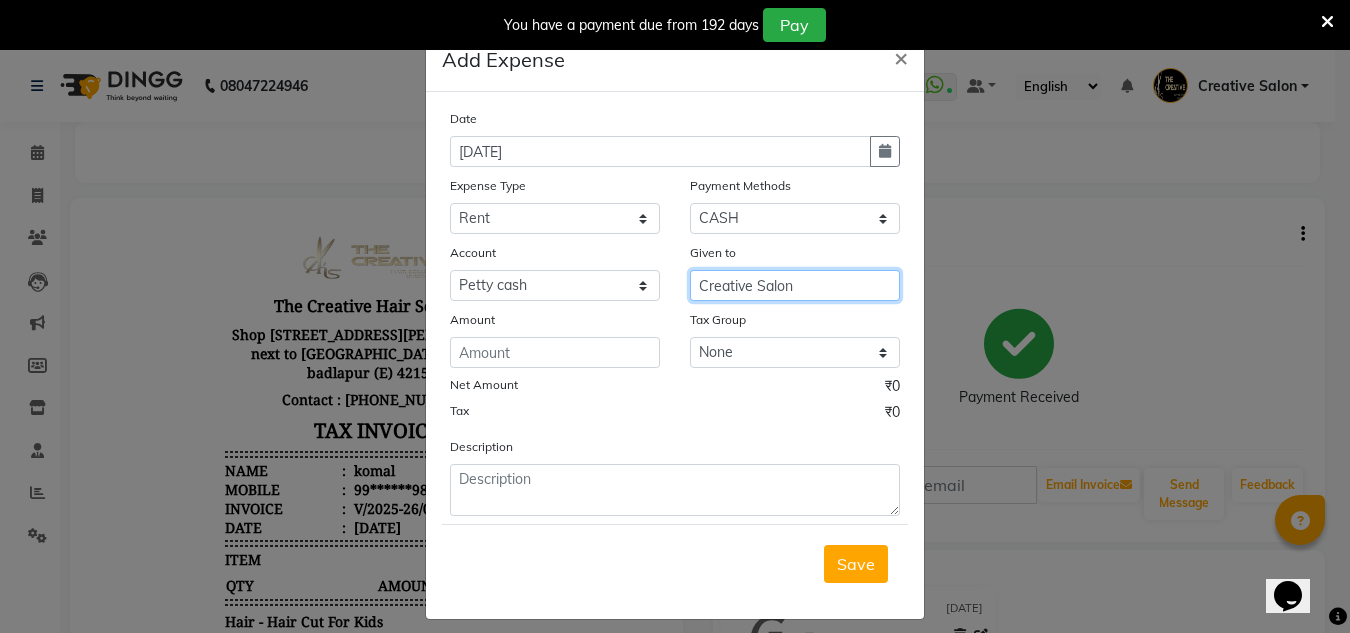 type on "Creative Salon" 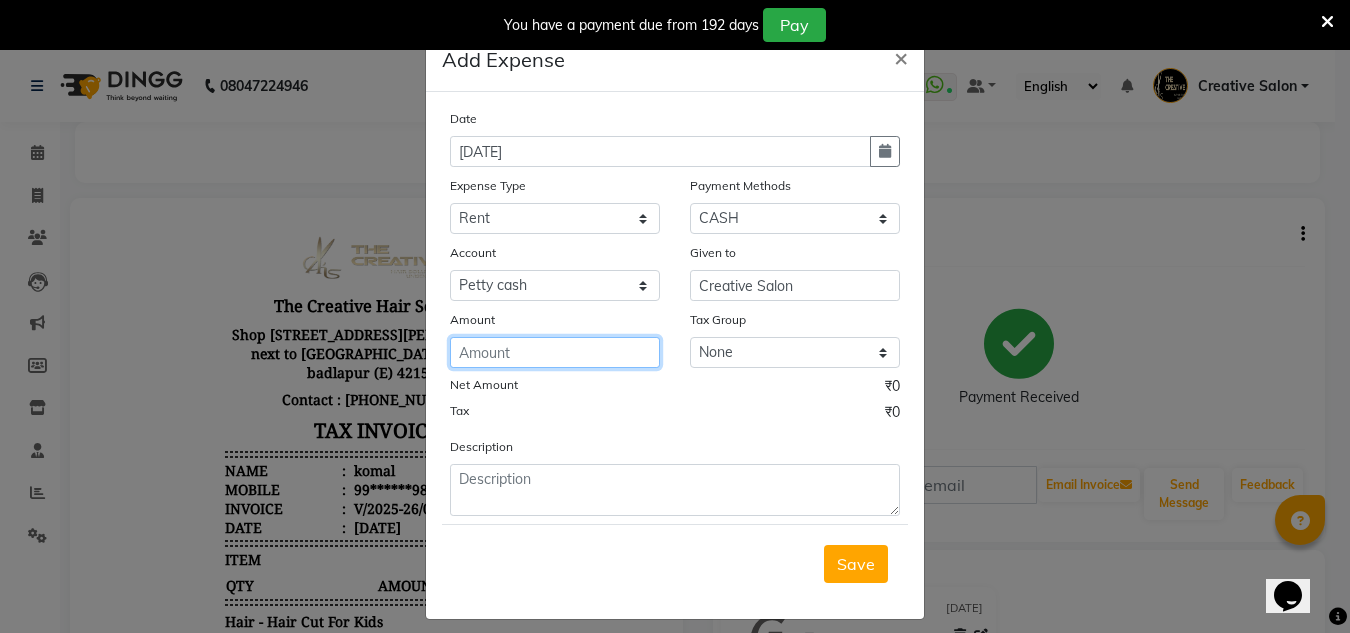 click 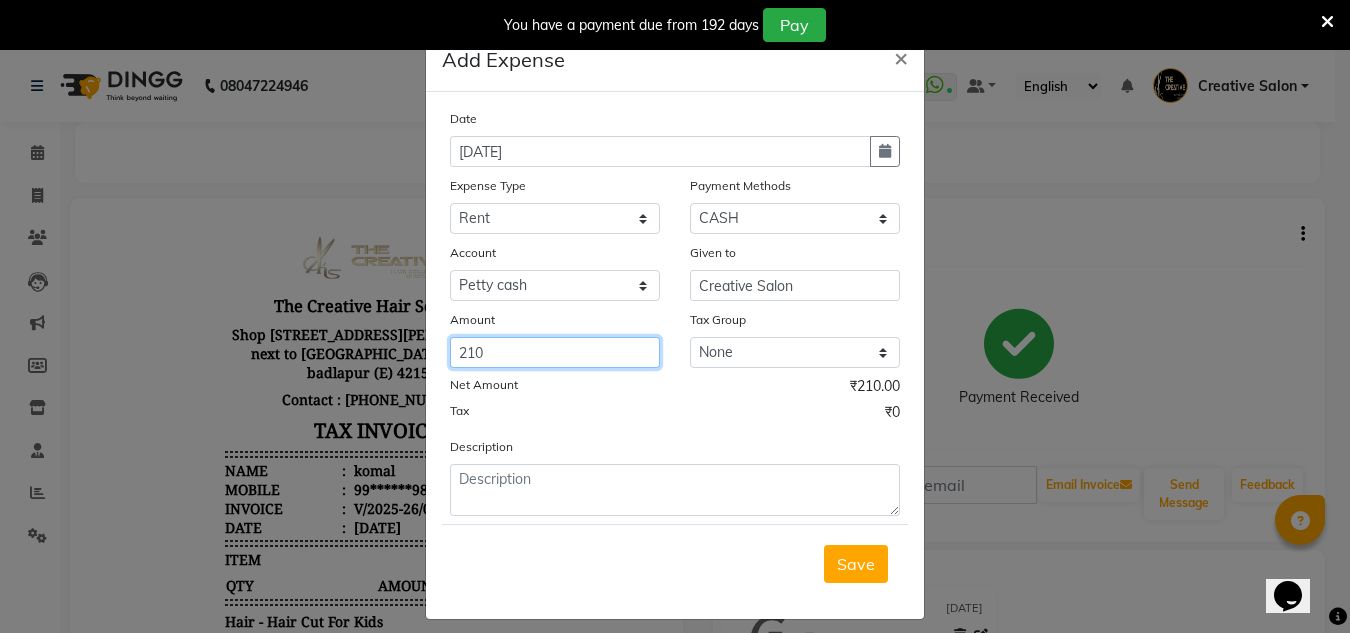 type on "210" 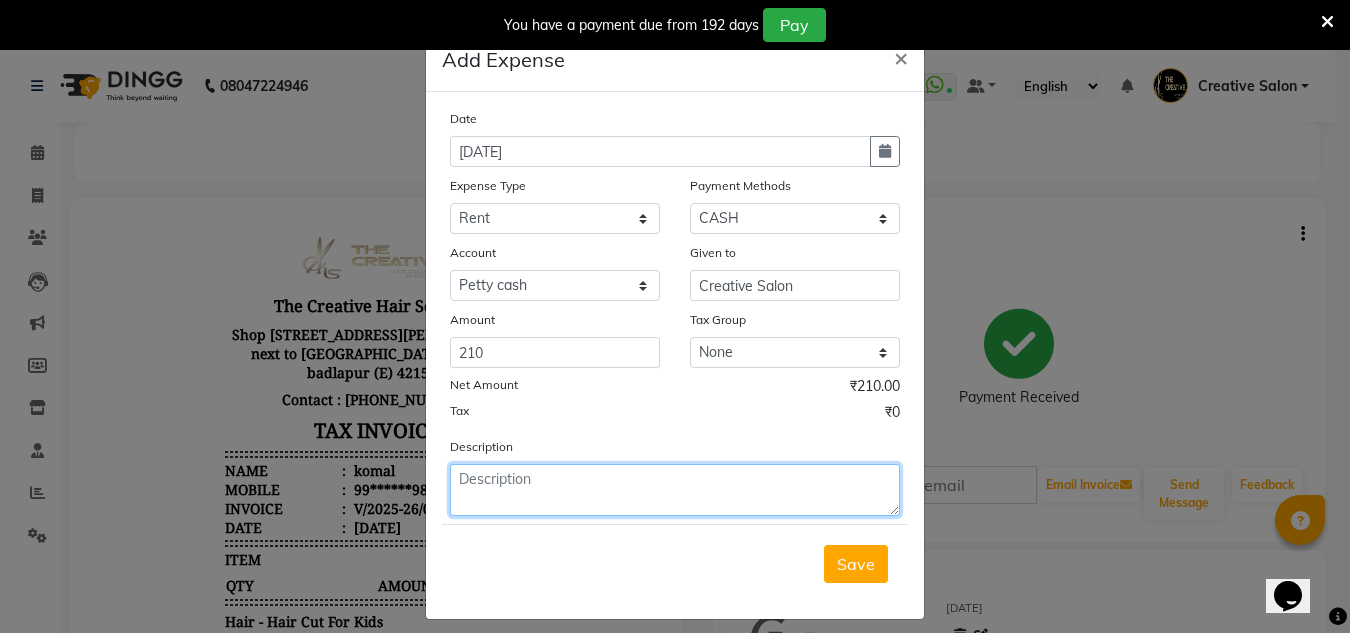 click 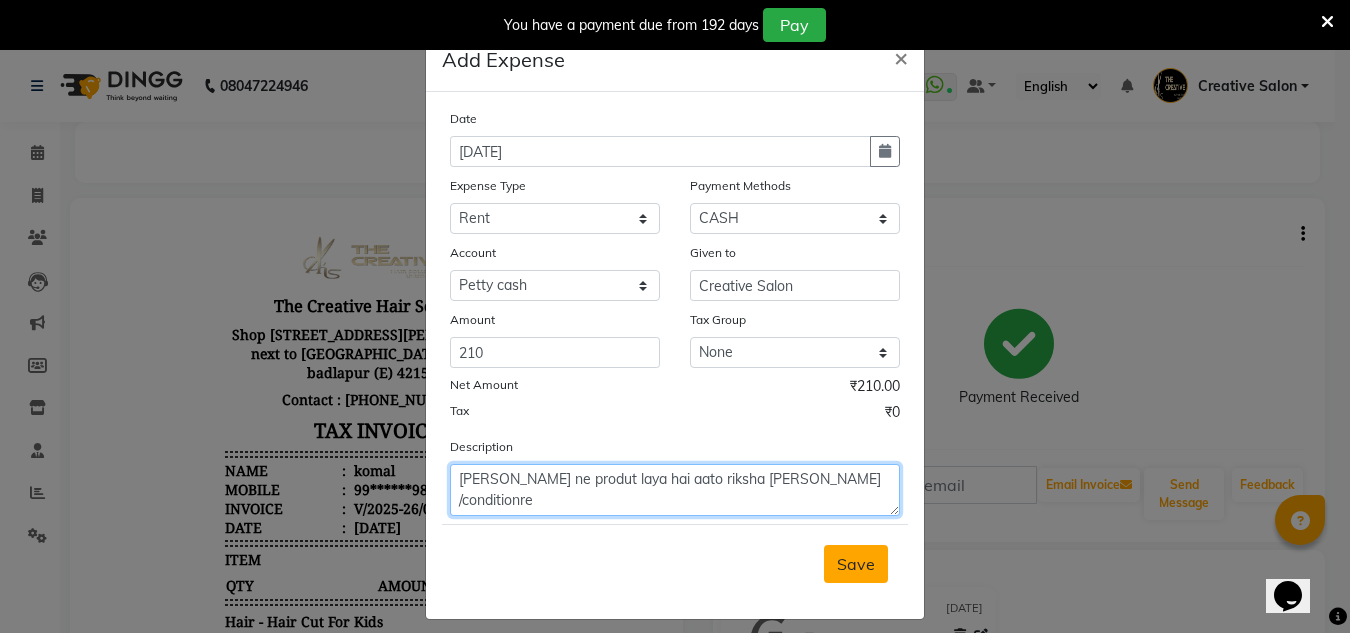 type on "salman ne produt laya hai aato riksha se shampo /conditionre" 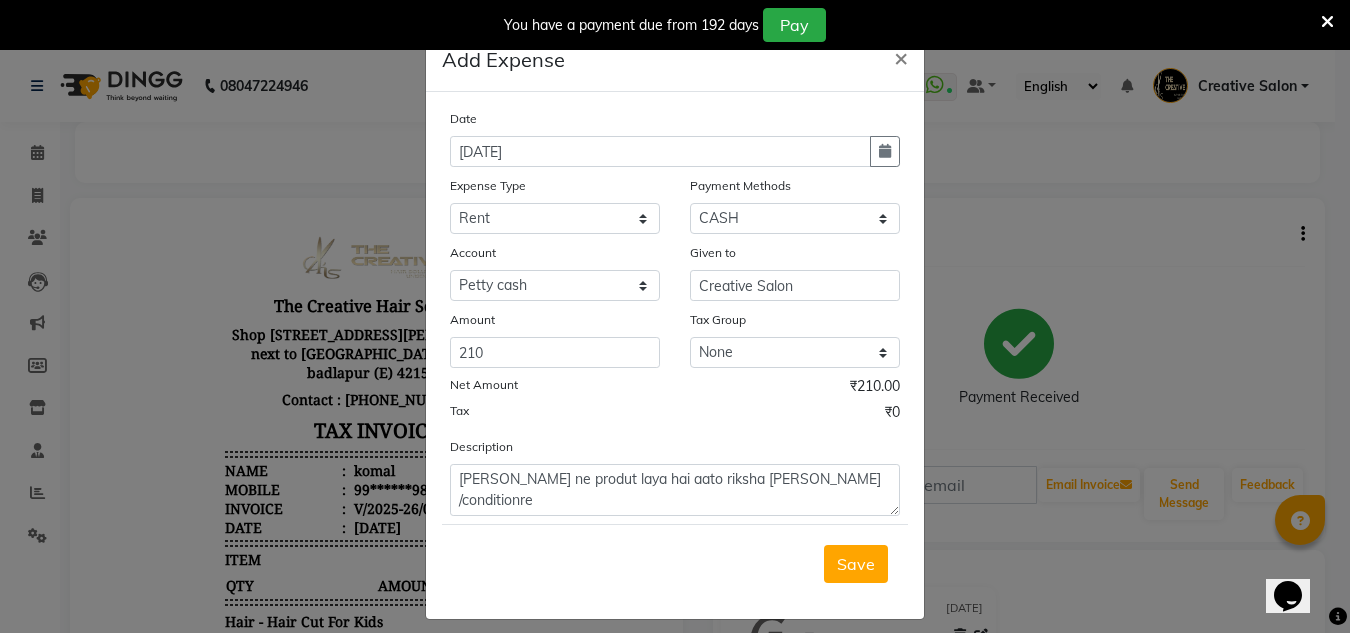 click on "Save" at bounding box center (856, 564) 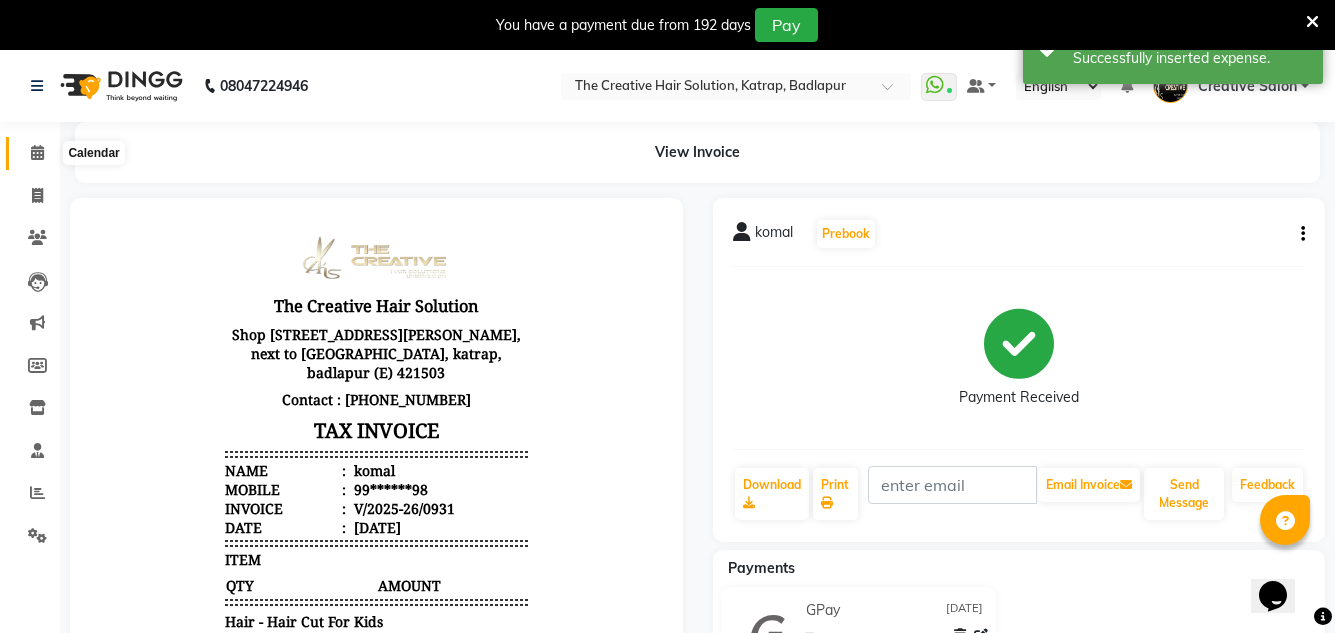 click 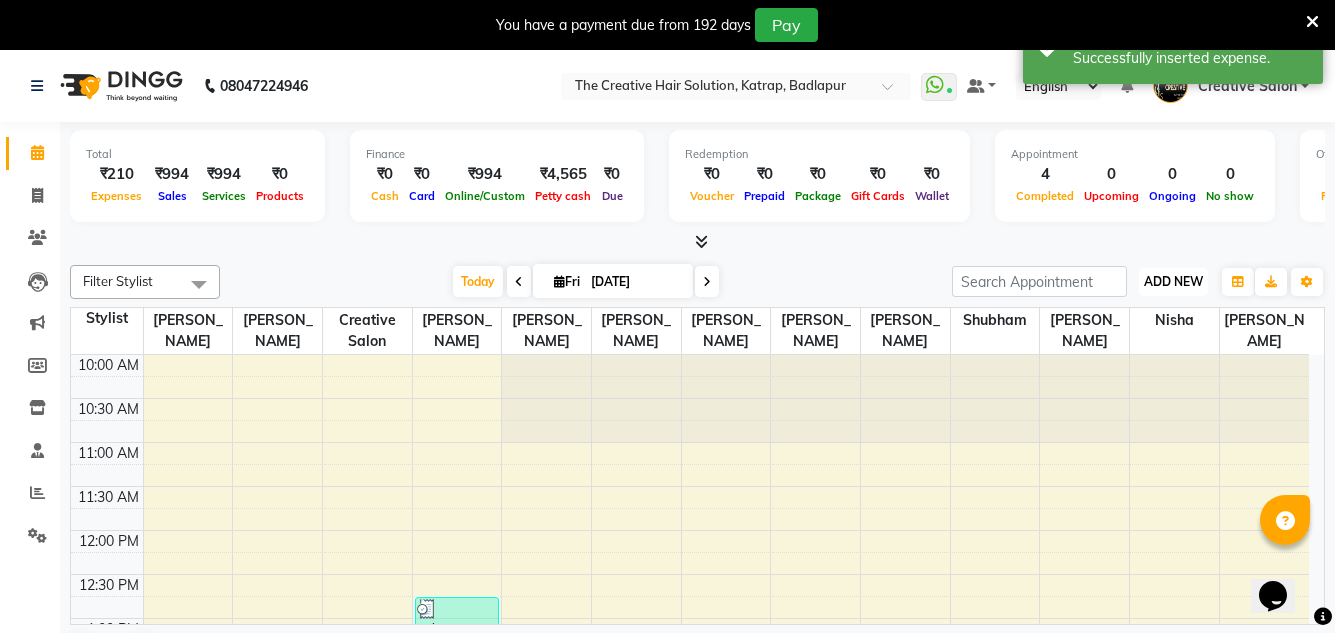 click on "ADD NEW" at bounding box center [1173, 281] 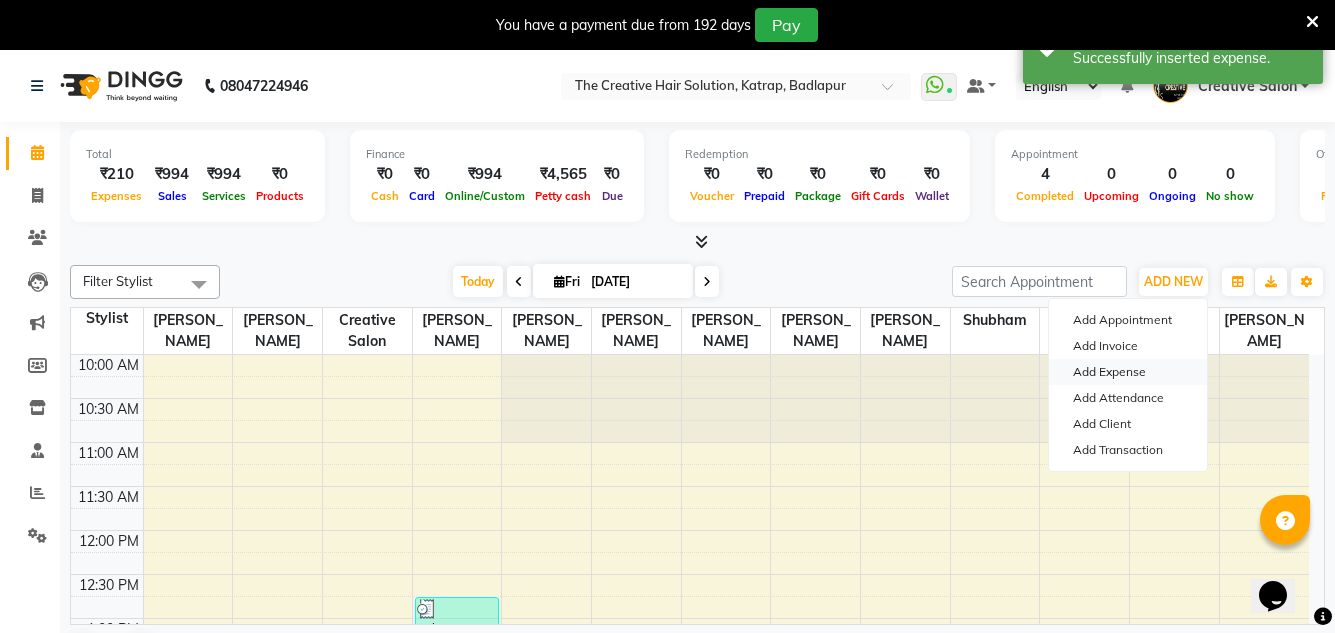 click on "Add Expense" at bounding box center [1128, 372] 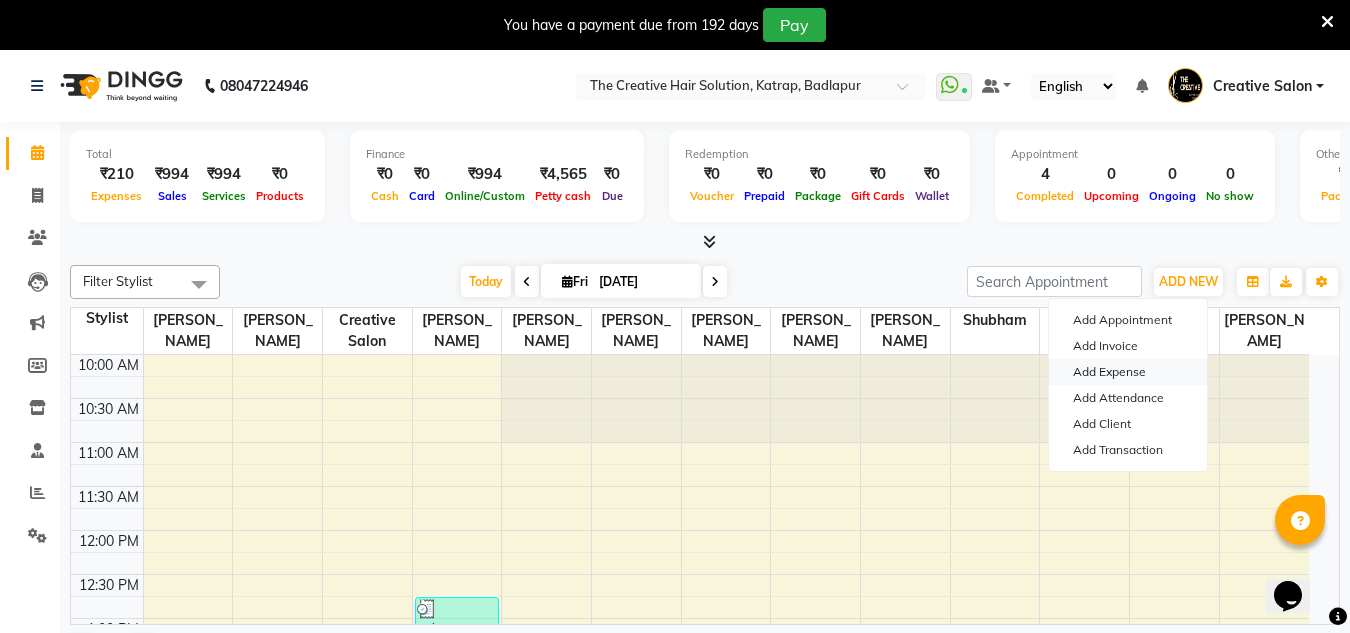 select on "1" 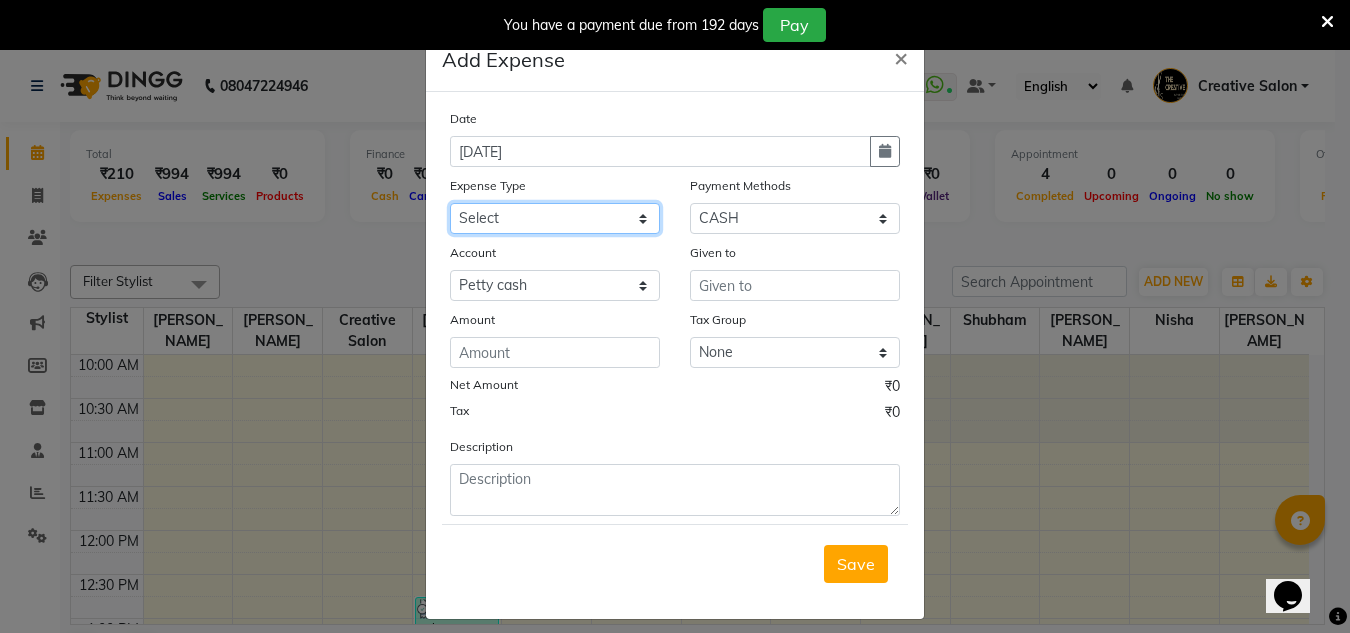 click on "Select Advance Salary Bank charges Cash Handed Over to Owner Cash transfer to bank Client Client Snacks Equipment Govt fee Incentive Kam wali salary Light Bill EXP Maintenance Marketing Miscellaneous New Product Buy Other Pantry Product Rent Salary Staff Snacks stationary Tax Tea & Refreshment tip Utilities Water" 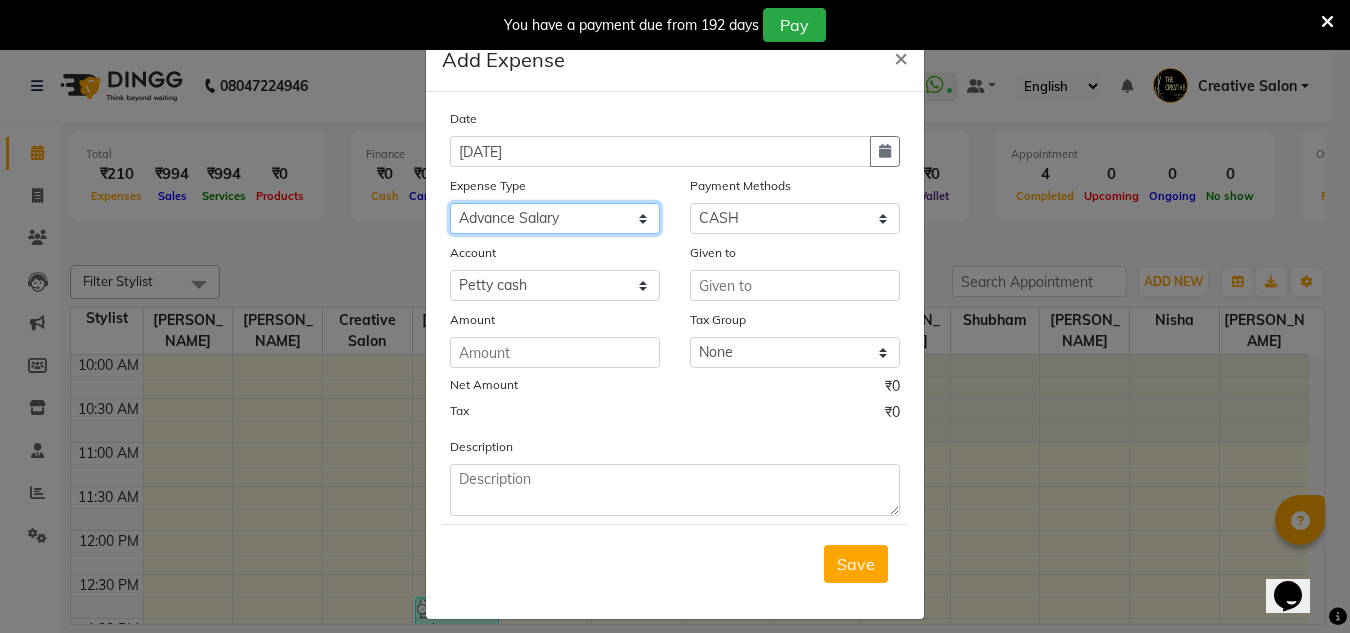 click on "Select Advance Salary Bank charges Cash Handed Over to Owner Cash transfer to bank Client Client Snacks Equipment Govt fee Incentive Kam wali salary Light Bill EXP Maintenance Marketing Miscellaneous New Product Buy Other Pantry Product Rent Salary Staff Snacks stationary Tax Tea & Refreshment tip Utilities Water" 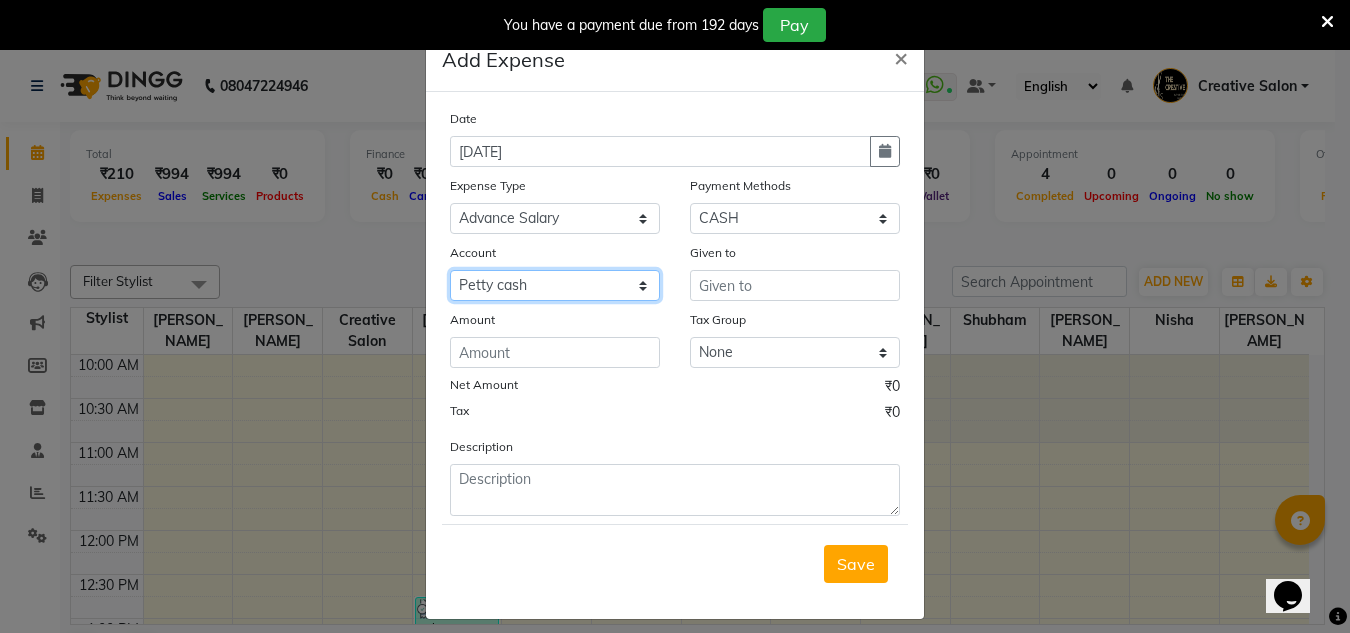 click on "Select Default account Petty cash" 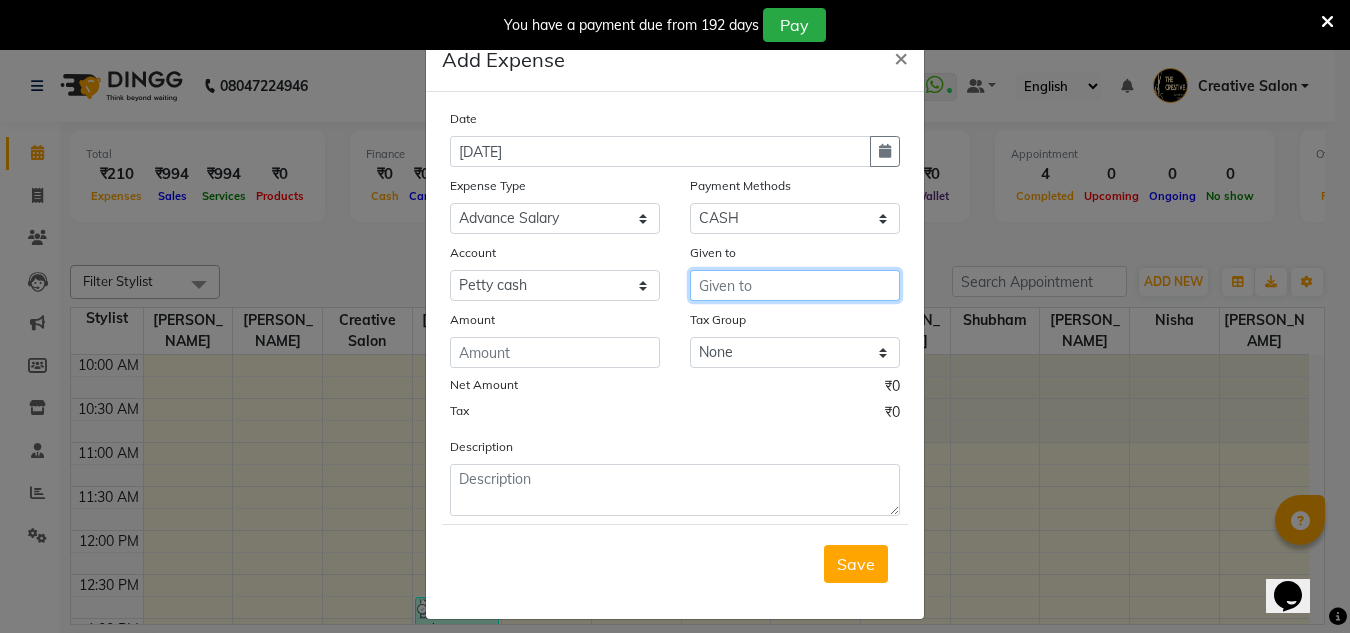 click at bounding box center [795, 285] 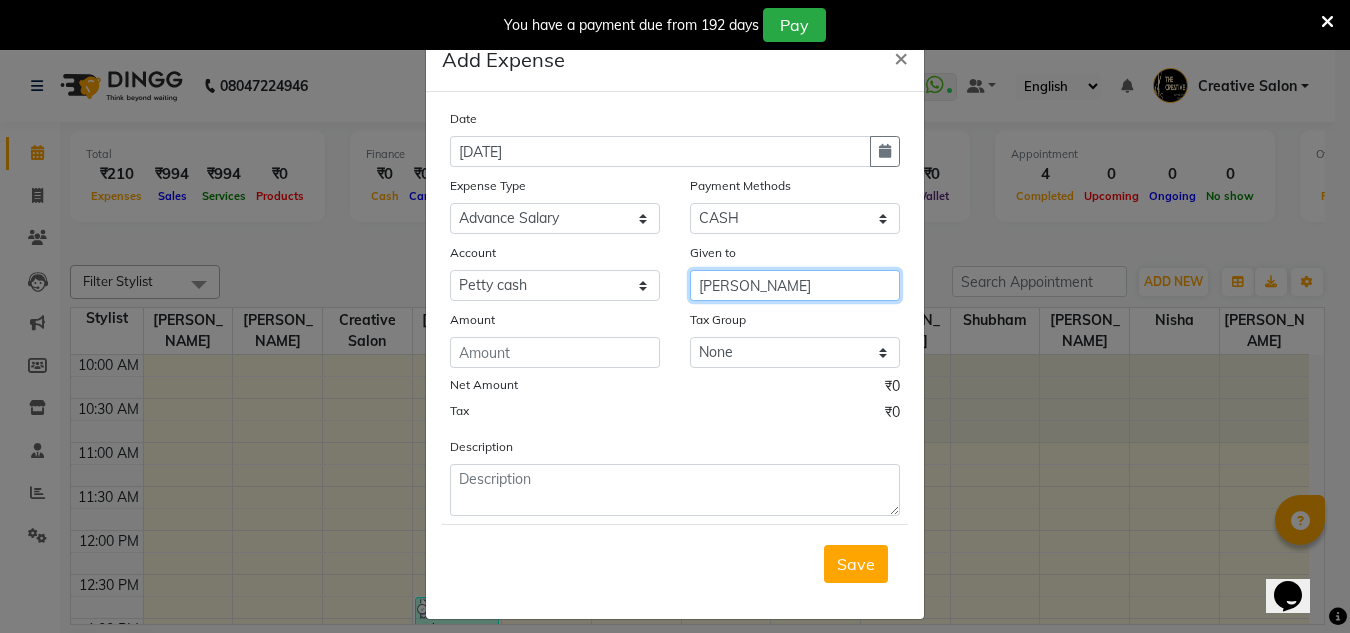 type on "hasan" 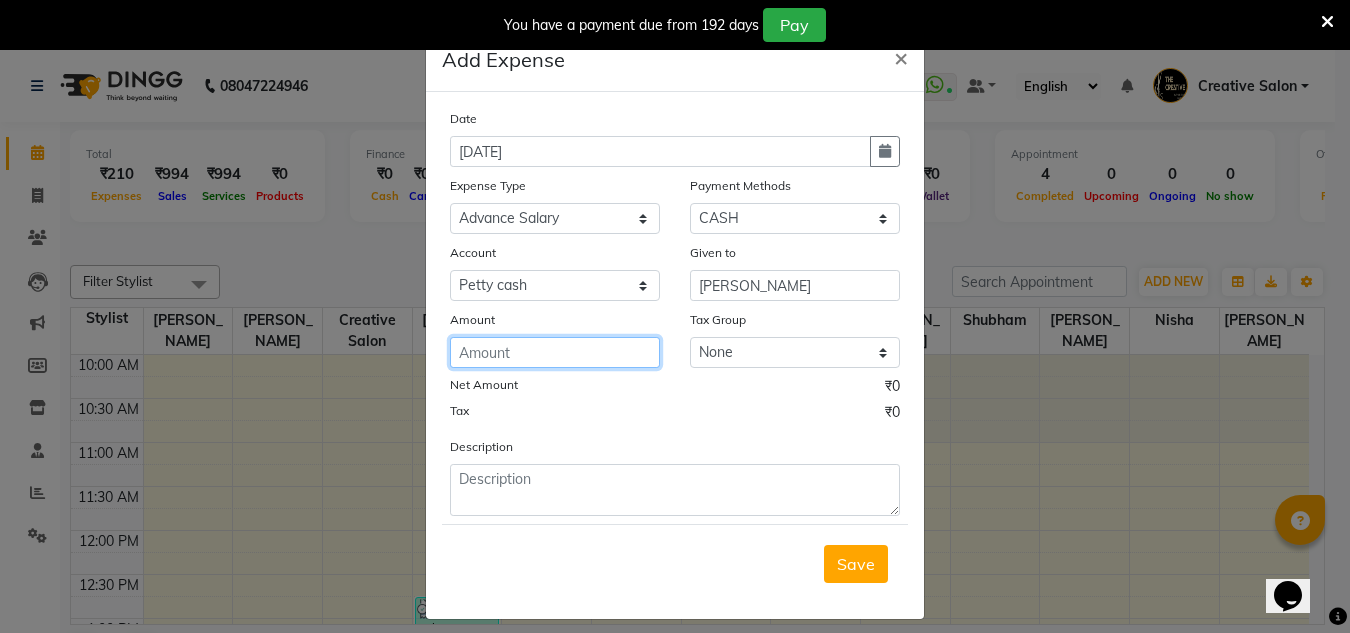 click 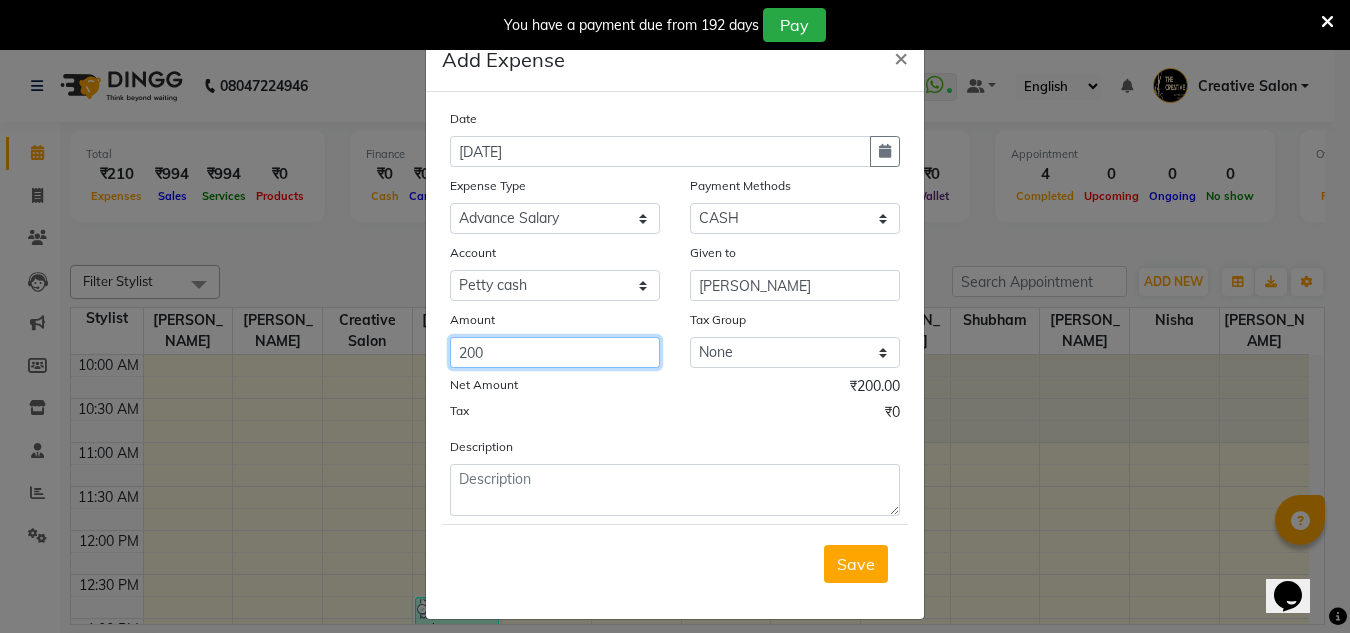 type on "200" 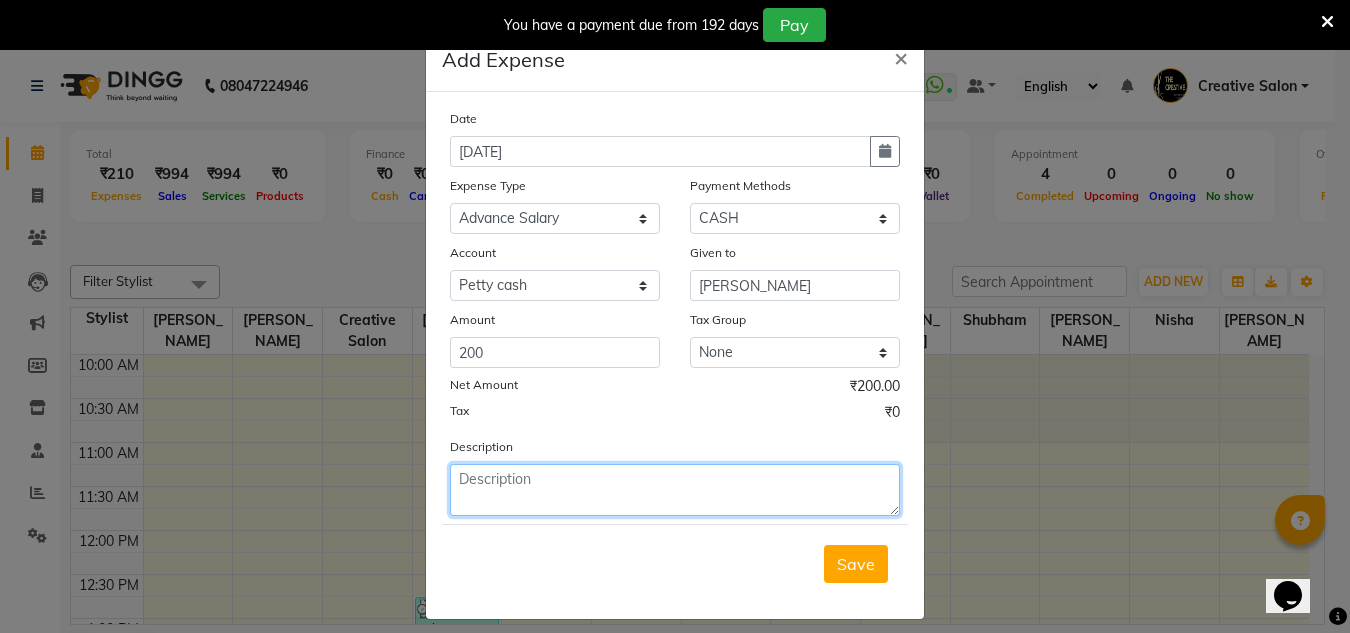 click 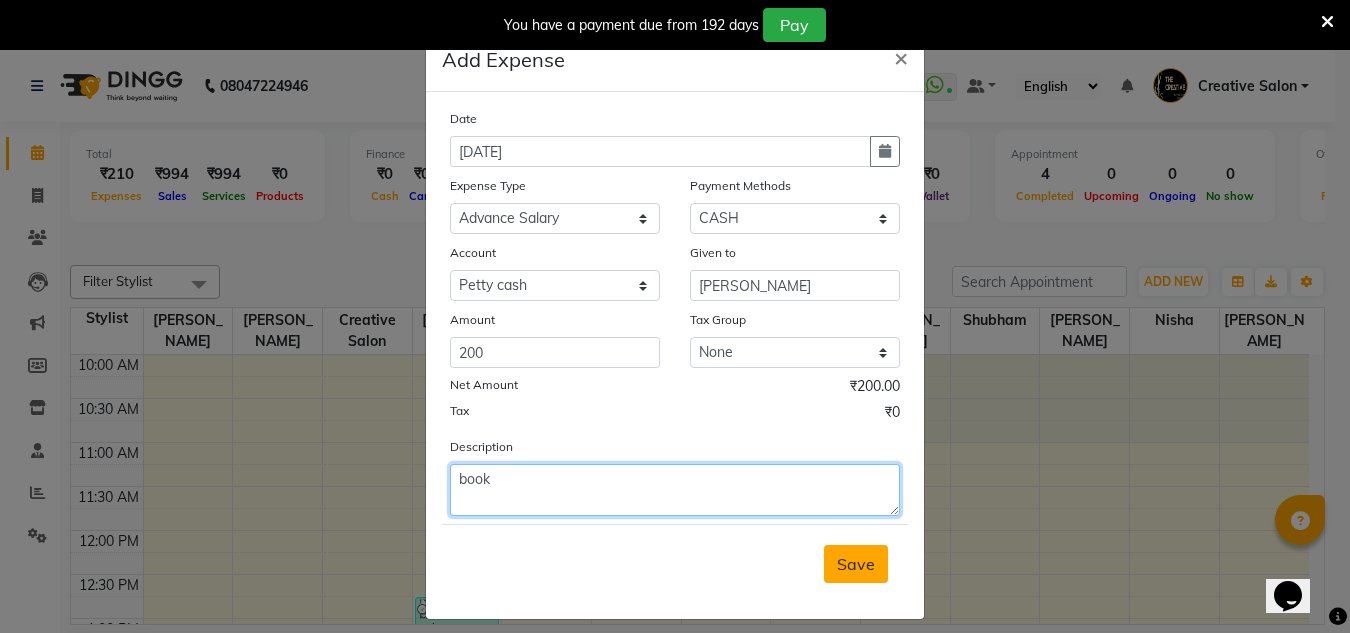 type on "book" 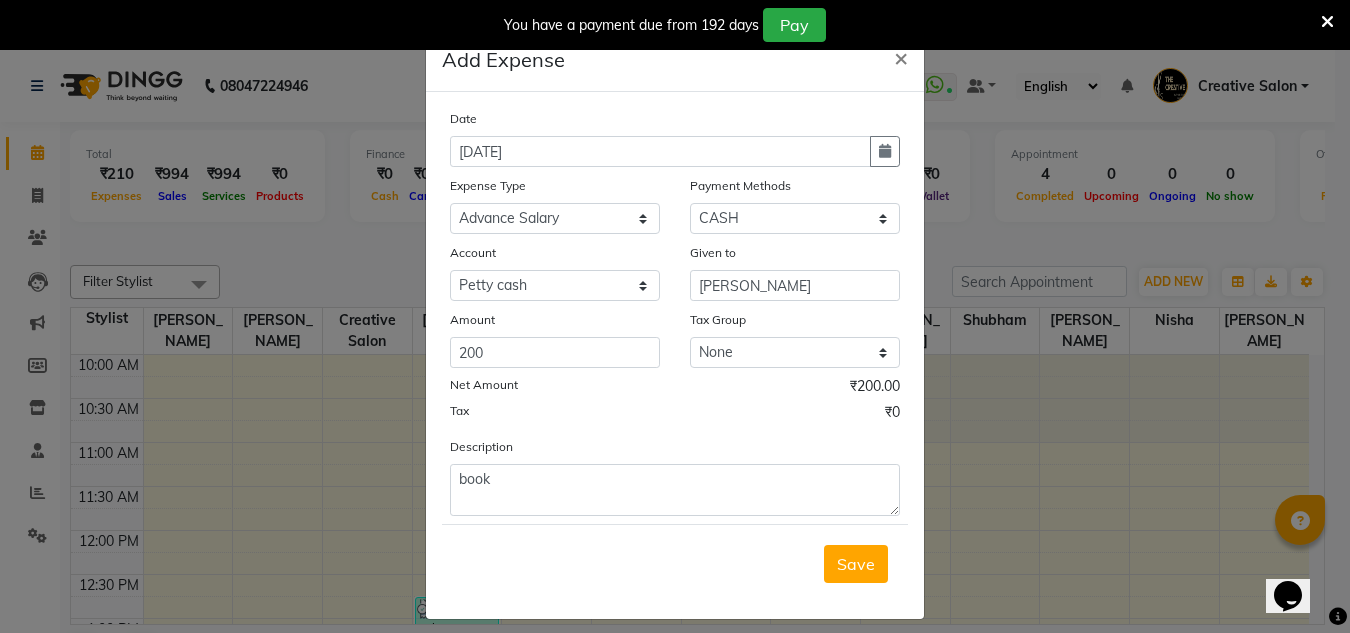 drag, startPoint x: 838, startPoint y: 557, endPoint x: 740, endPoint y: 530, distance: 101.65137 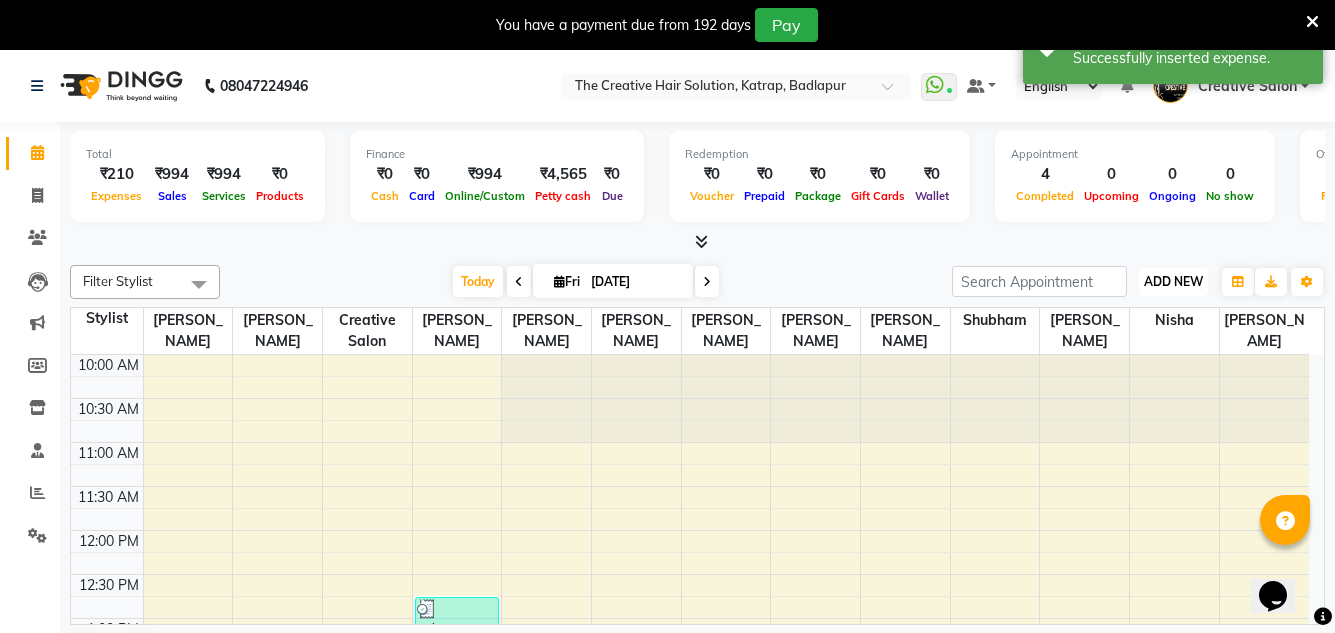 click on "ADD NEW" at bounding box center [1173, 281] 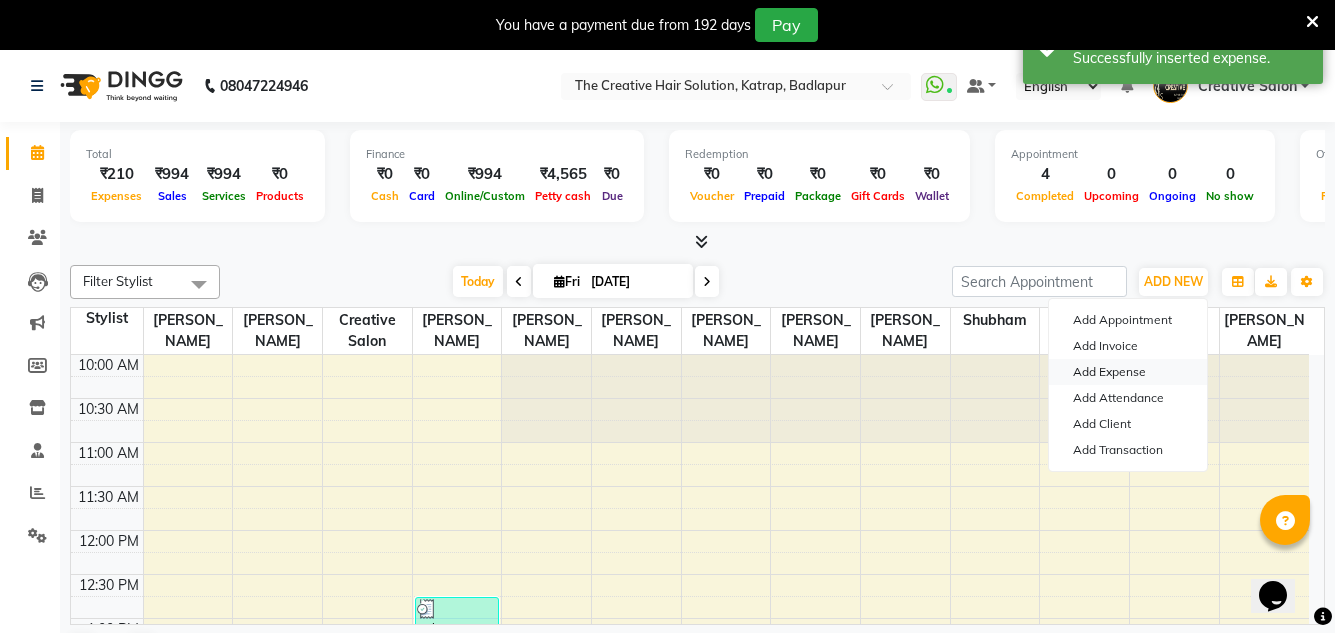 click on "Add Expense" at bounding box center (1128, 372) 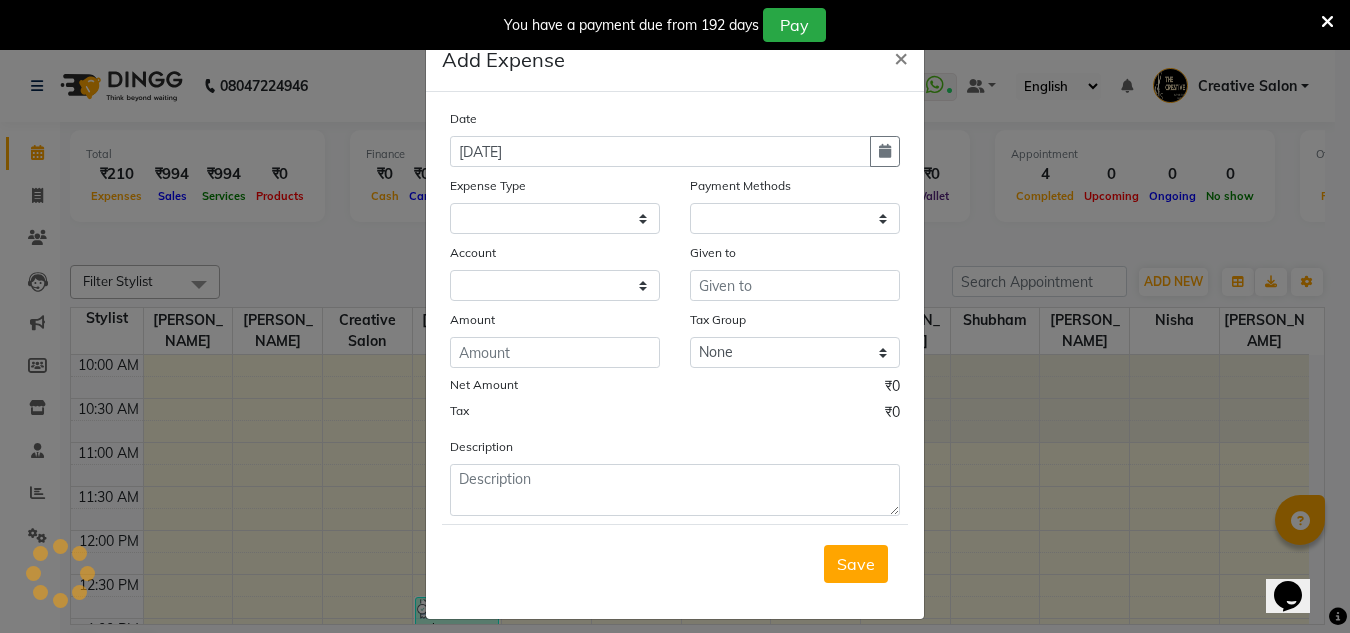 select 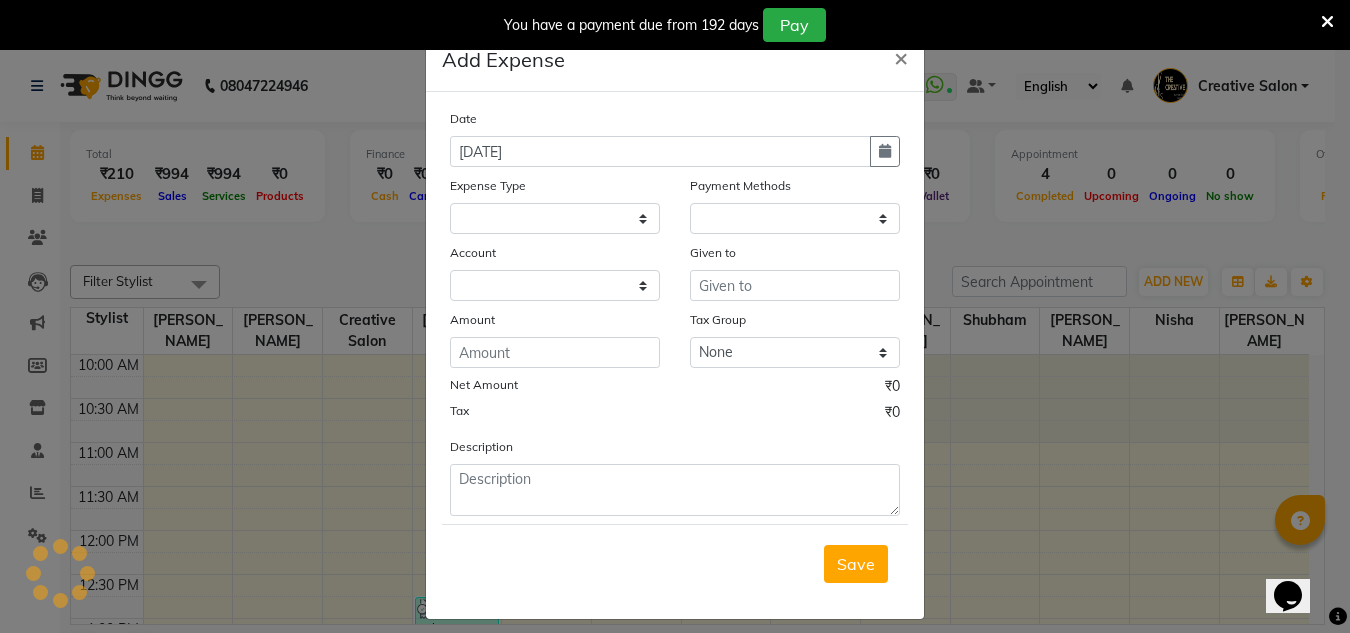select on "1" 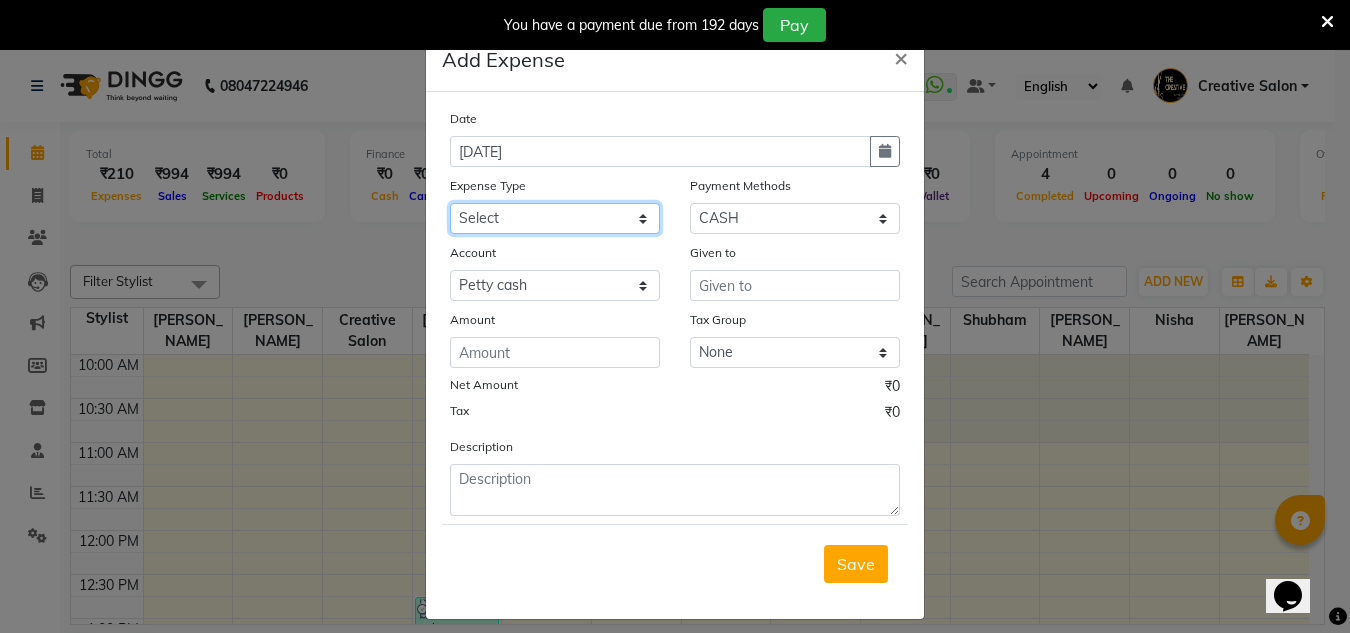 click on "Select Advance Salary Bank charges Cash Handed Over to Owner Cash transfer to bank Client Client Snacks Equipment Govt fee Incentive Kam wali salary Light Bill EXP Maintenance Marketing Miscellaneous New Product Buy Other Pantry Product Rent Salary Staff Snacks stationary Tax Tea & Refreshment tip Utilities Water" 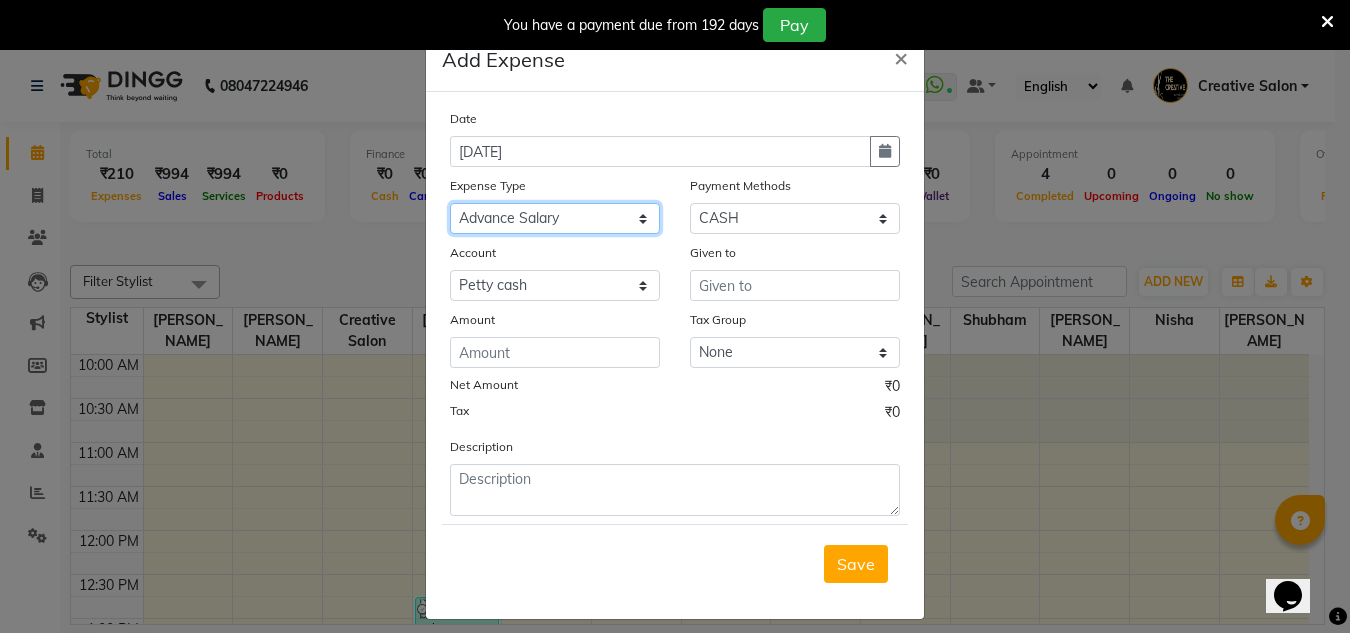 click on "Select Advance Salary Bank charges Cash Handed Over to Owner Cash transfer to bank Client Client Snacks Equipment Govt fee Incentive Kam wali salary Light Bill EXP Maintenance Marketing Miscellaneous New Product Buy Other Pantry Product Rent Salary Staff Snacks stationary Tax Tea & Refreshment tip Utilities Water" 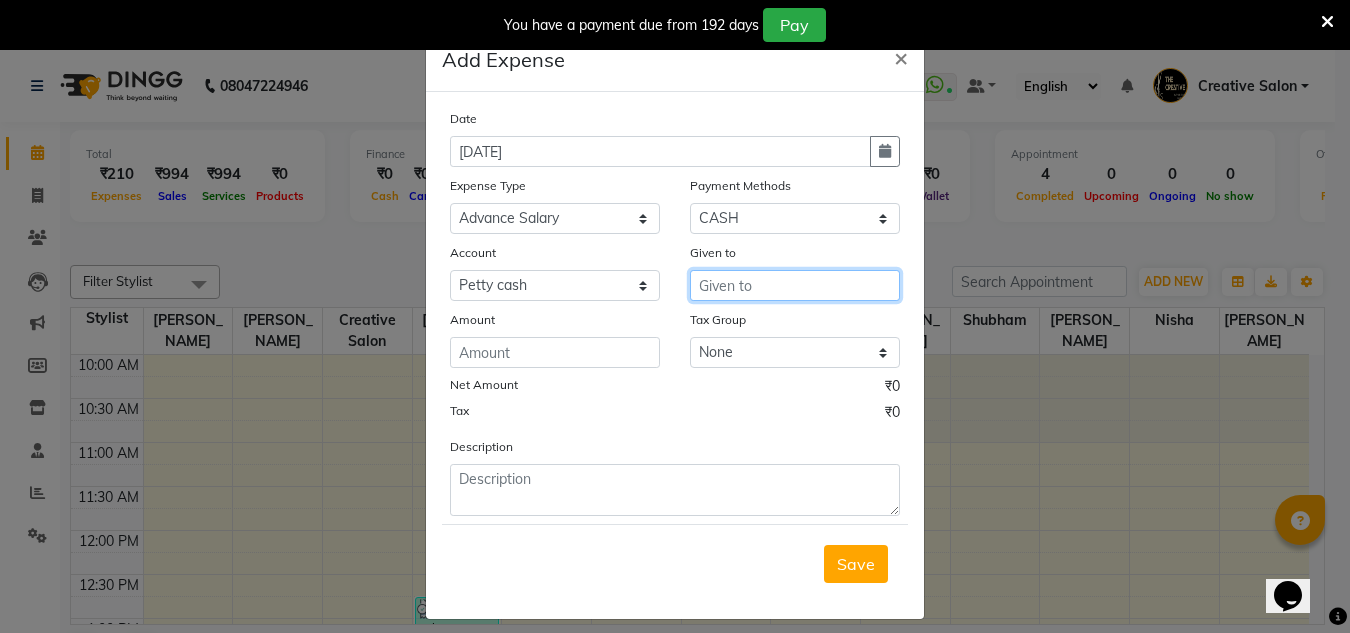 click at bounding box center [795, 285] 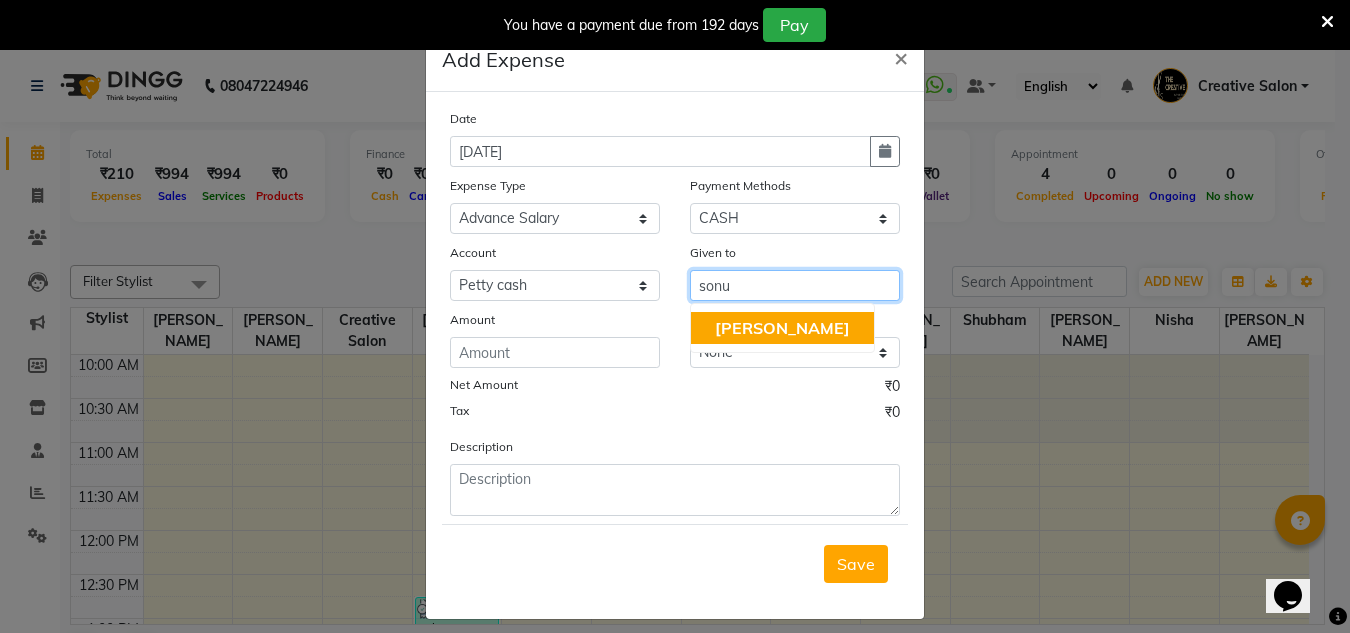 click on "[PERSON_NAME]" 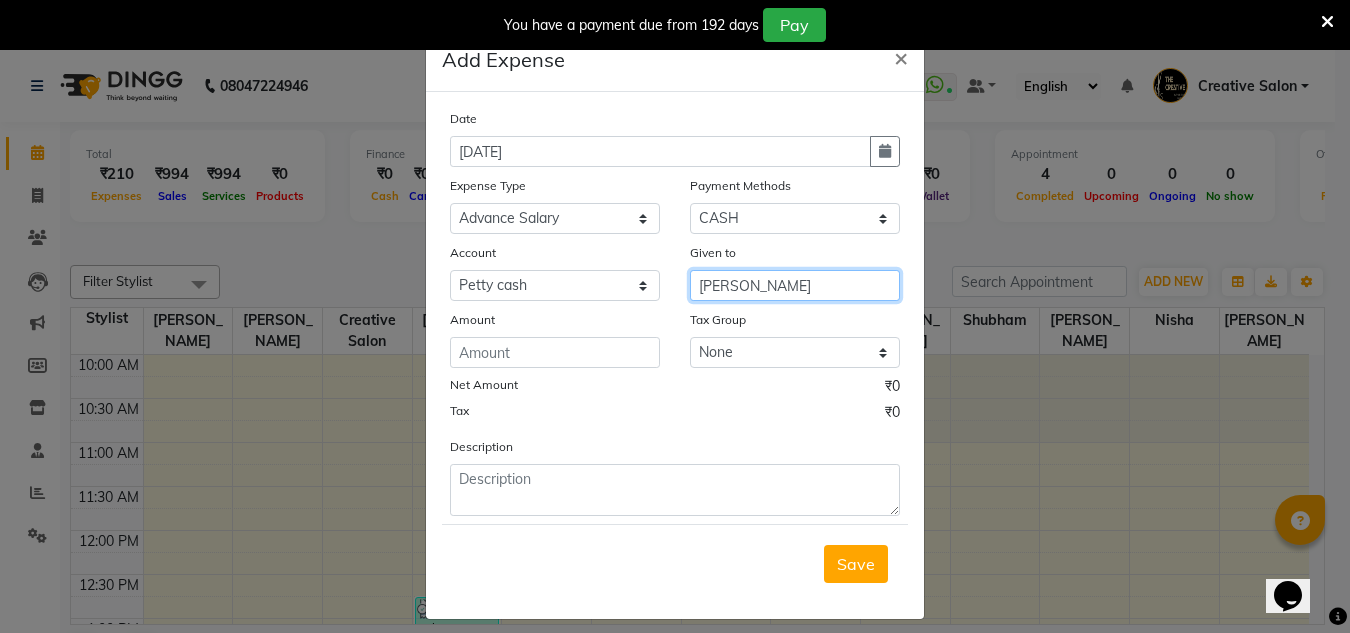 type on "[PERSON_NAME]" 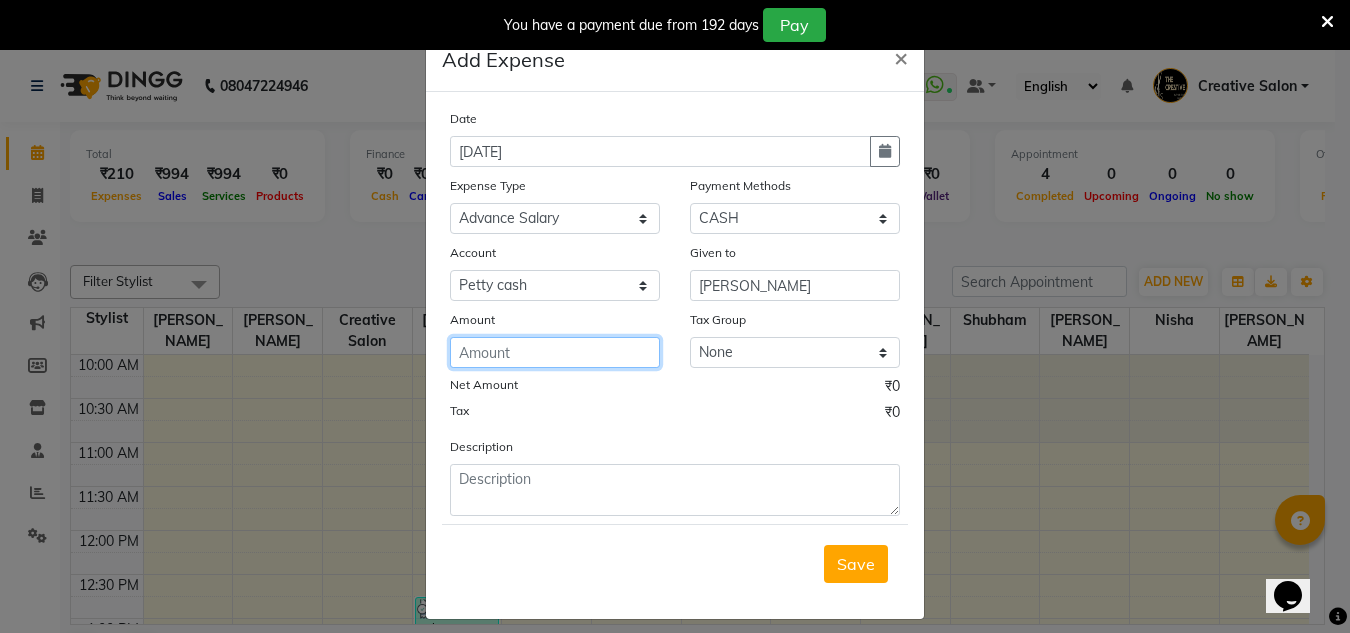click 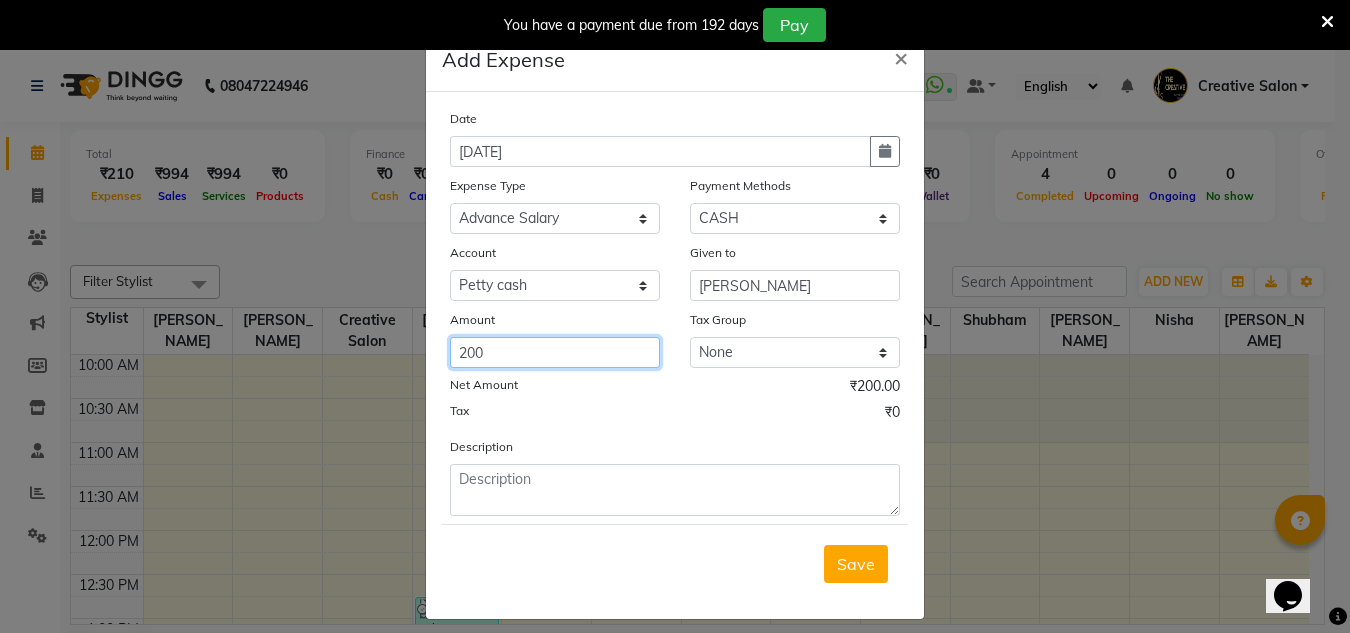 type on "200" 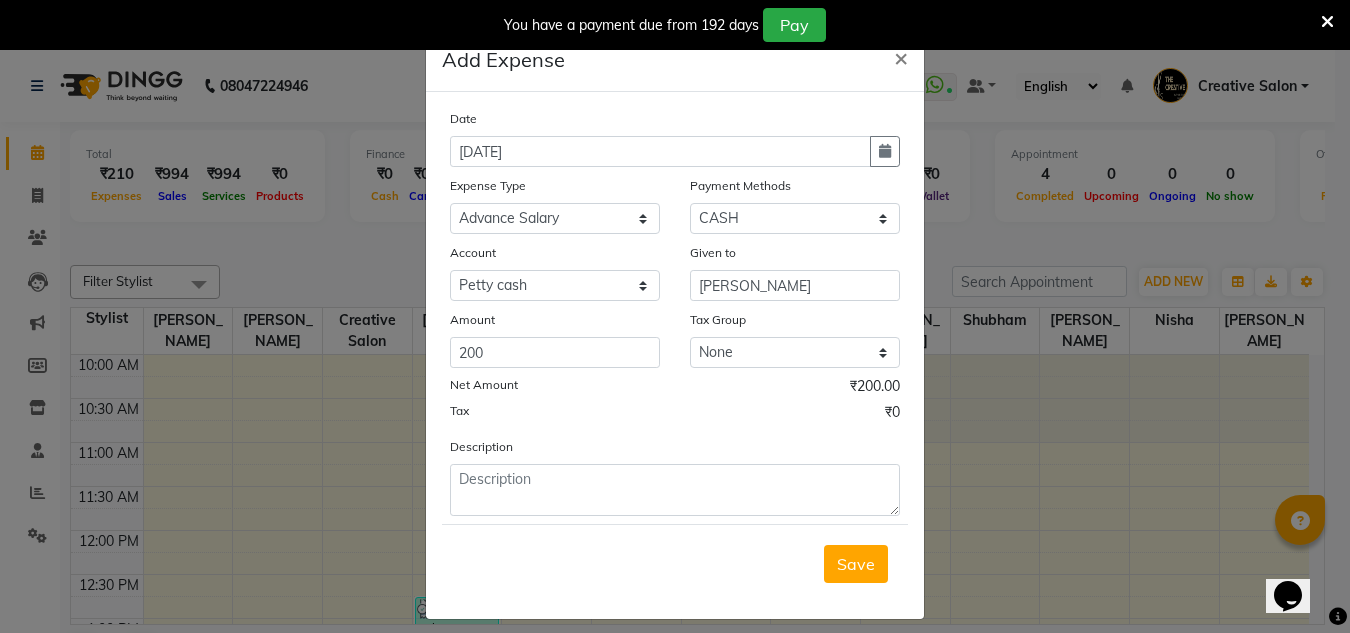 drag, startPoint x: 557, startPoint y: 517, endPoint x: 562, endPoint y: 508, distance: 10.29563 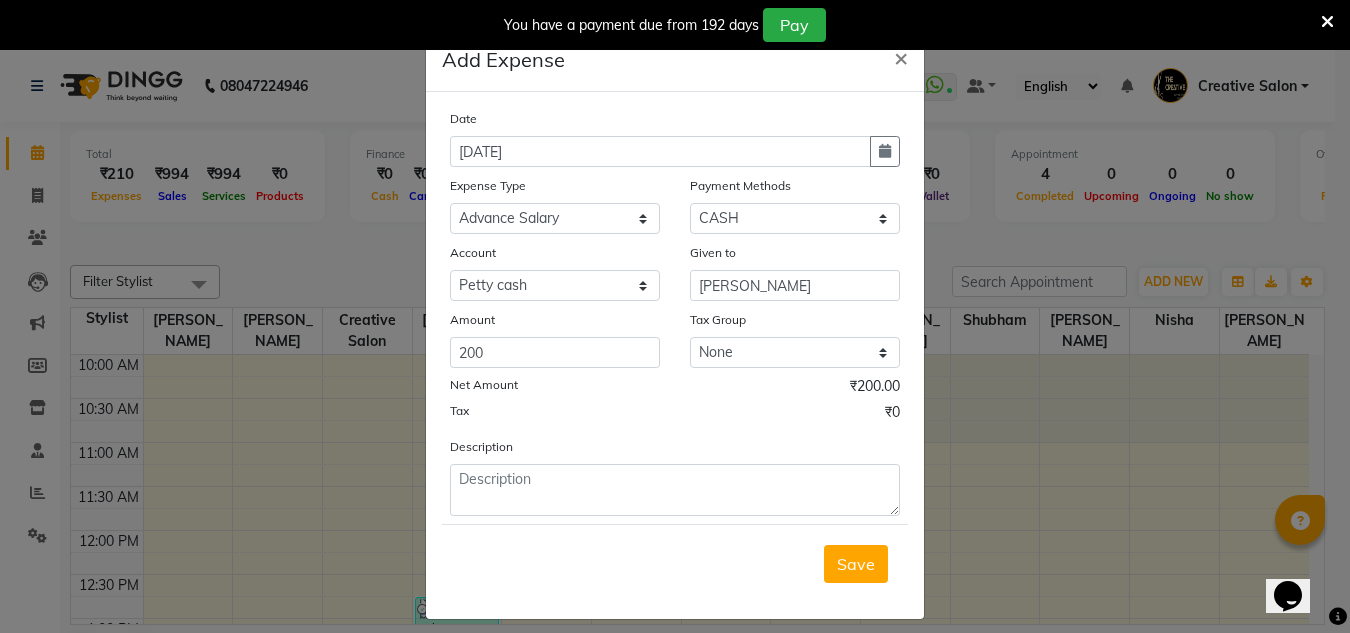 click 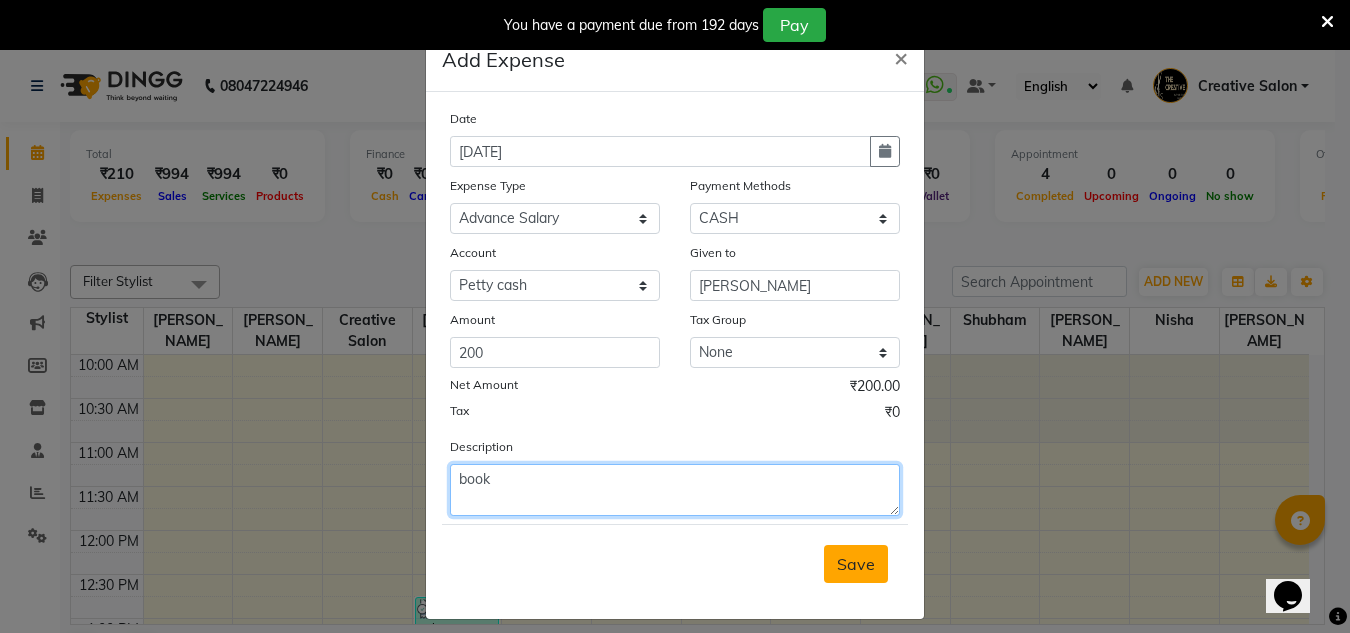 type on "book" 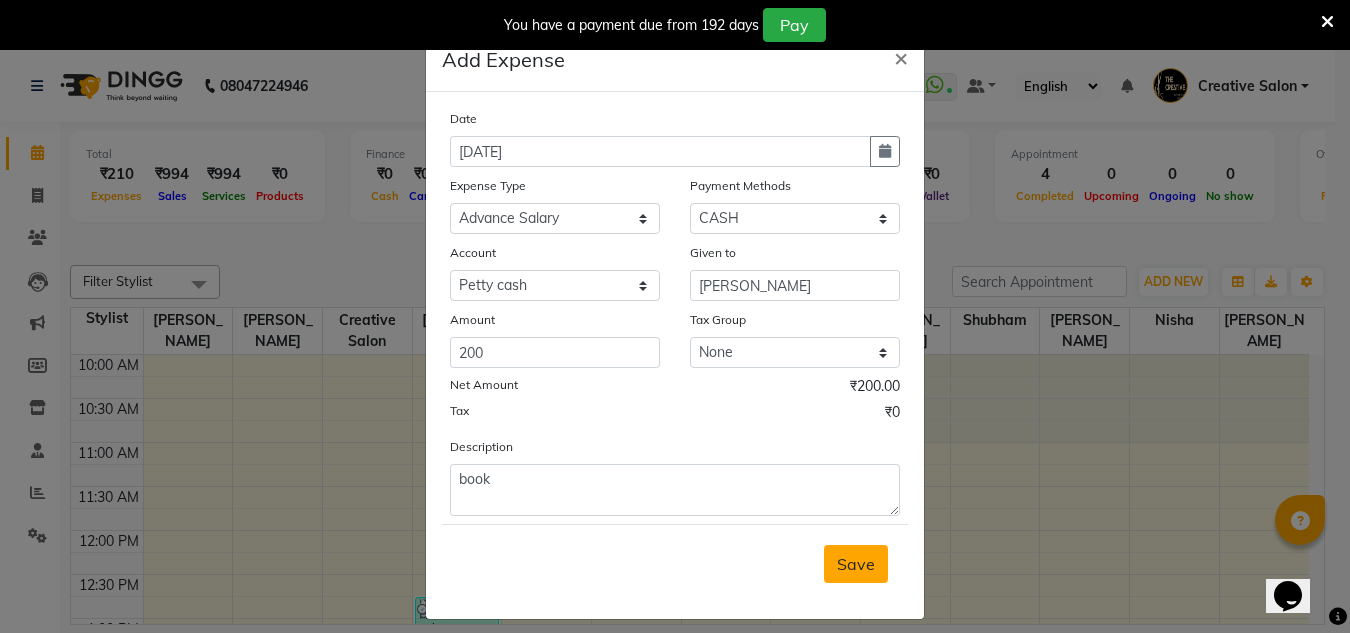 click on "Save" at bounding box center (856, 564) 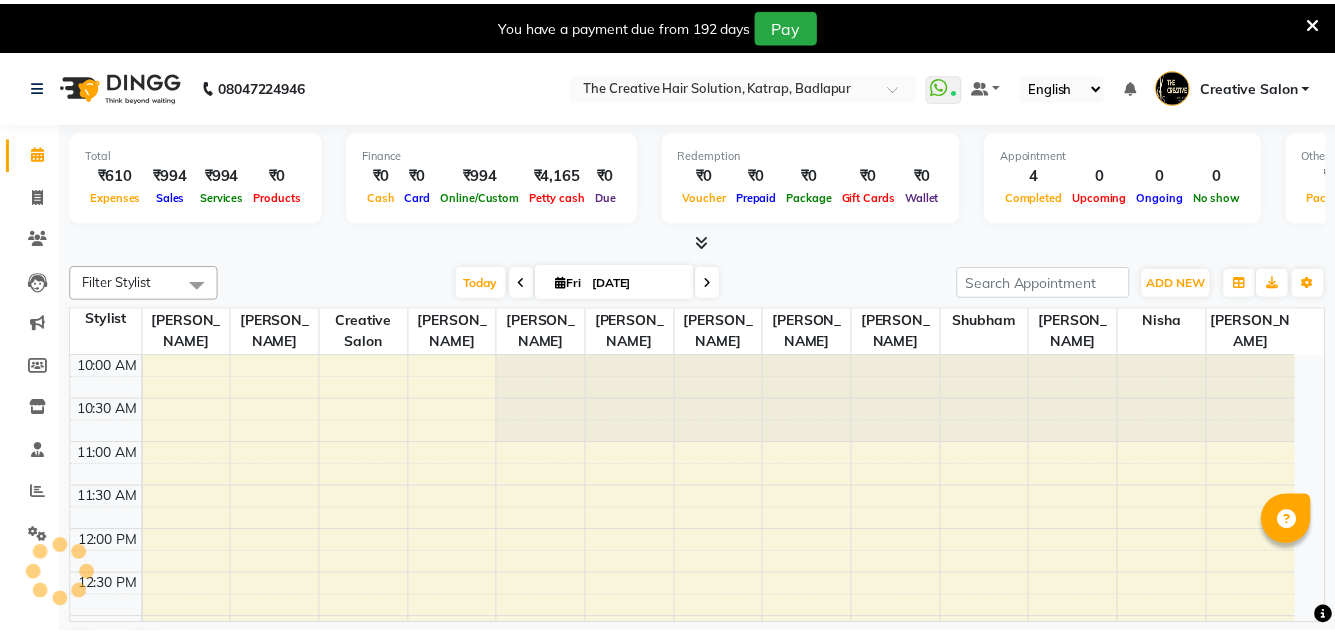 scroll, scrollTop: 0, scrollLeft: 0, axis: both 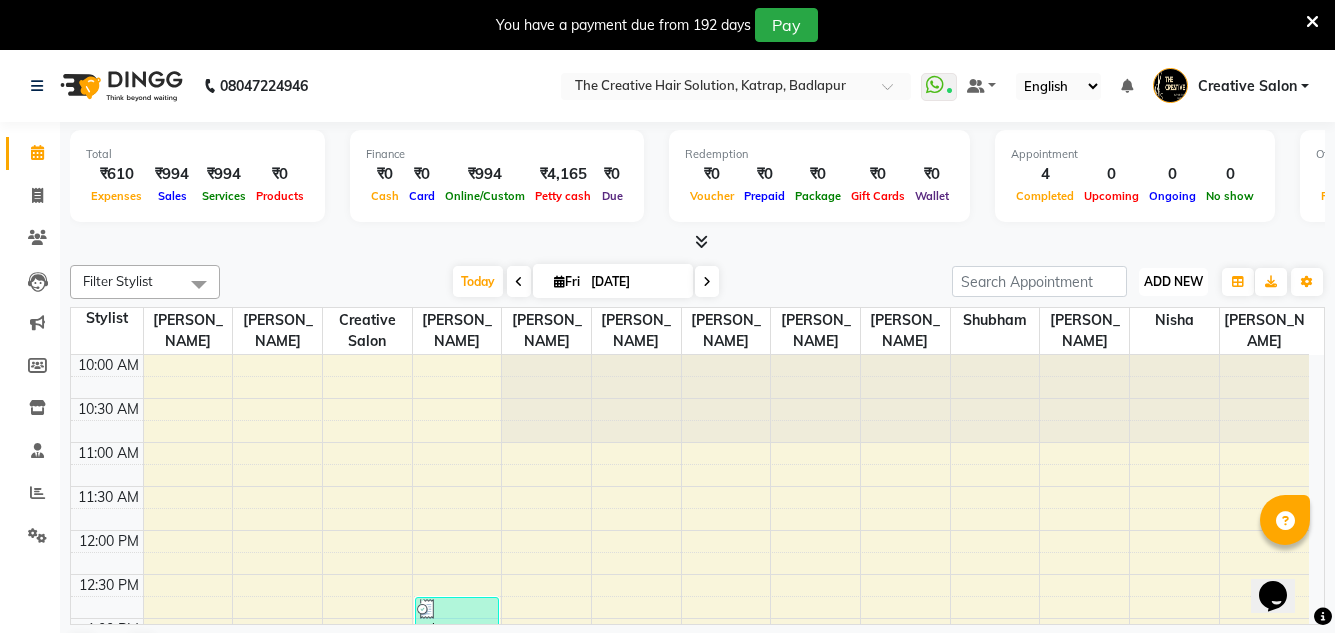 click on "ADD NEW" at bounding box center [1173, 281] 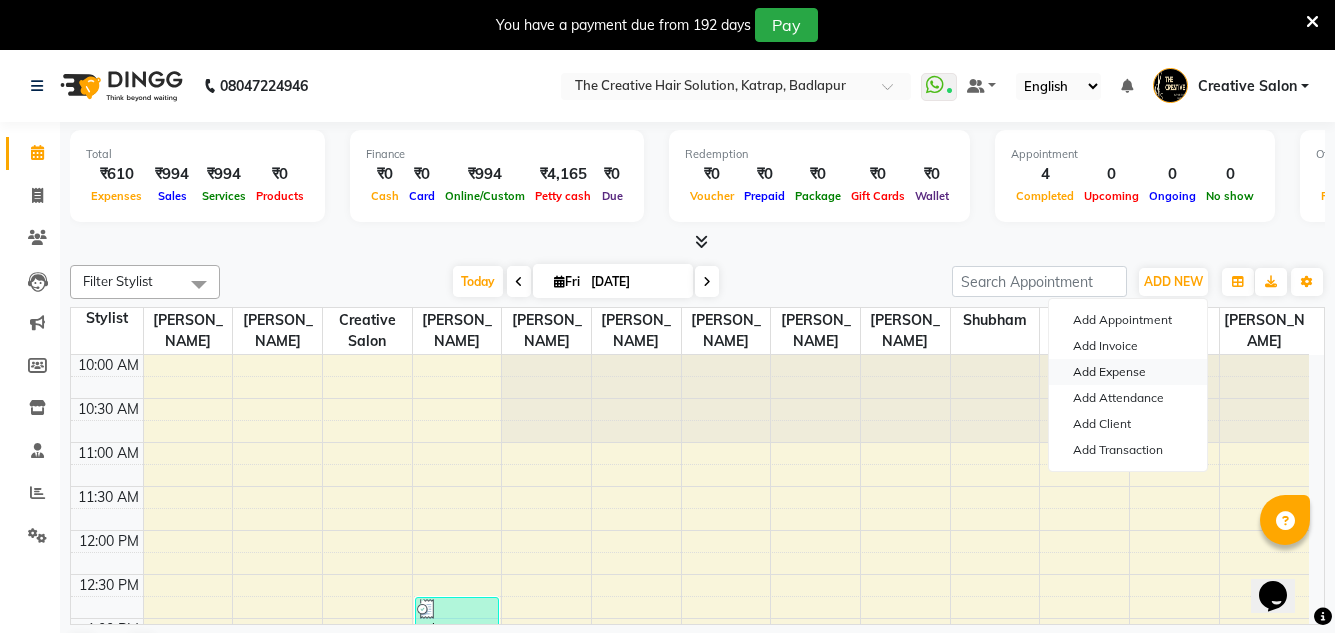 click on "Add Expense" at bounding box center (1128, 372) 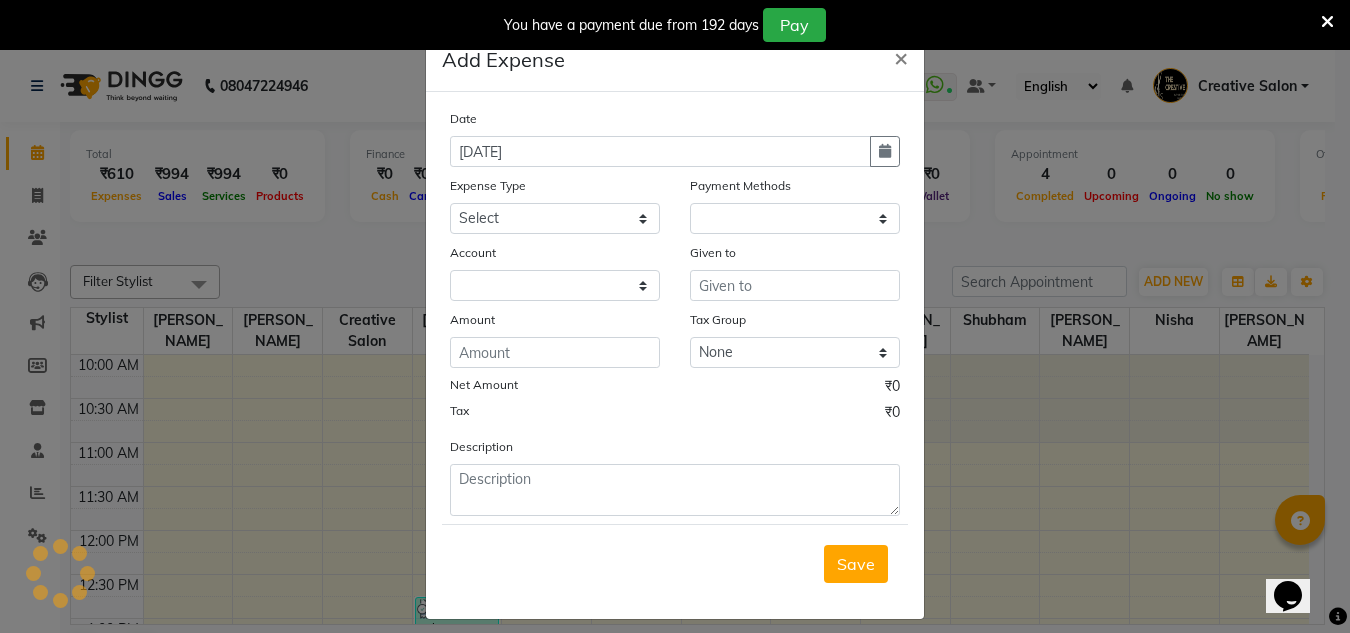 select on "1" 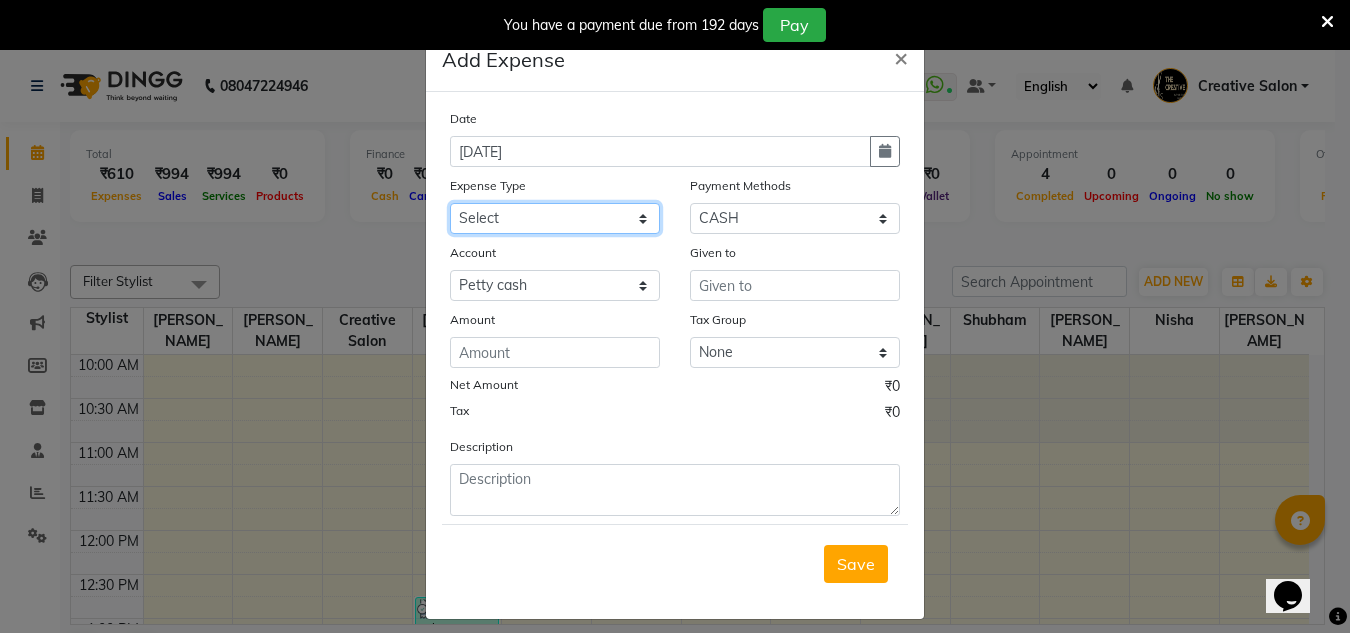 click on "Select Advance Salary Bank charges Cash Handed Over to Owner Cash transfer to bank Client Client Snacks Equipment Govt fee Incentive Kam wali salary Light Bill EXP Maintenance Marketing Miscellaneous New Product Buy Other Pantry Product Rent Salary Staff Snacks stationary Tax Tea & Refreshment tip Utilities Water" 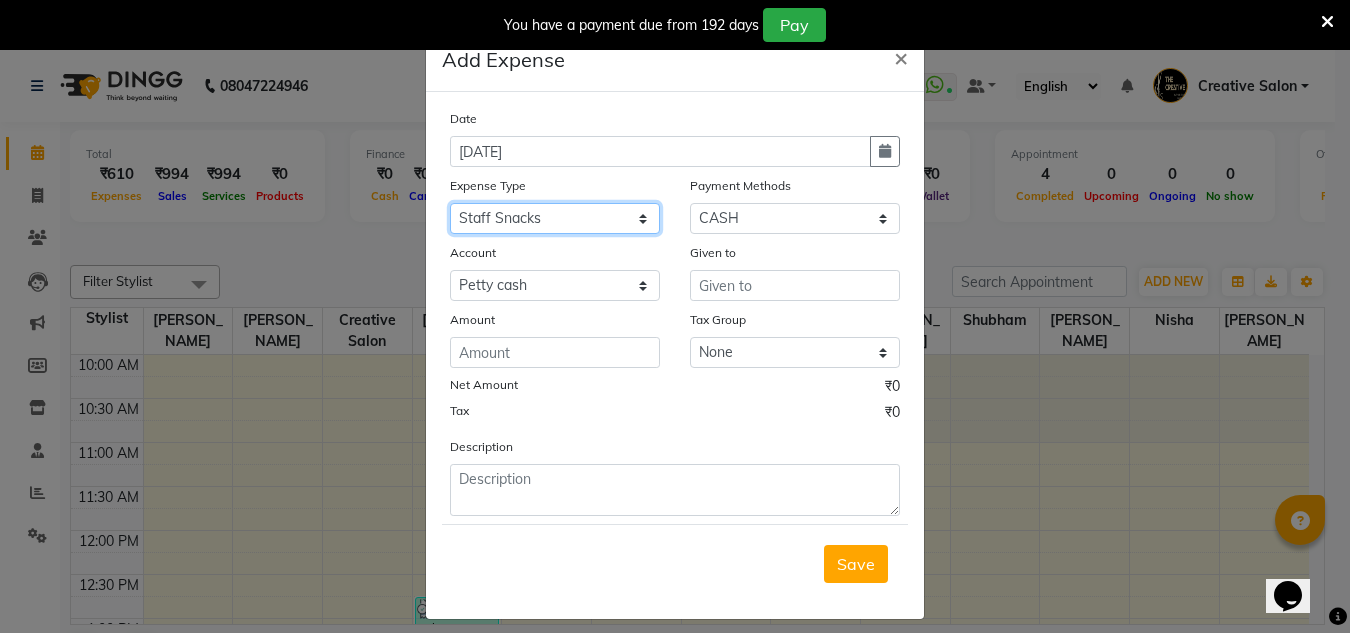 click on "Select Advance Salary Bank charges Cash Handed Over to Owner Cash transfer to bank Client Client Snacks Equipment Govt fee Incentive Kam wali salary Light Bill EXP Maintenance Marketing Miscellaneous New Product Buy Other Pantry Product Rent Salary Staff Snacks stationary Tax Tea & Refreshment tip Utilities Water" 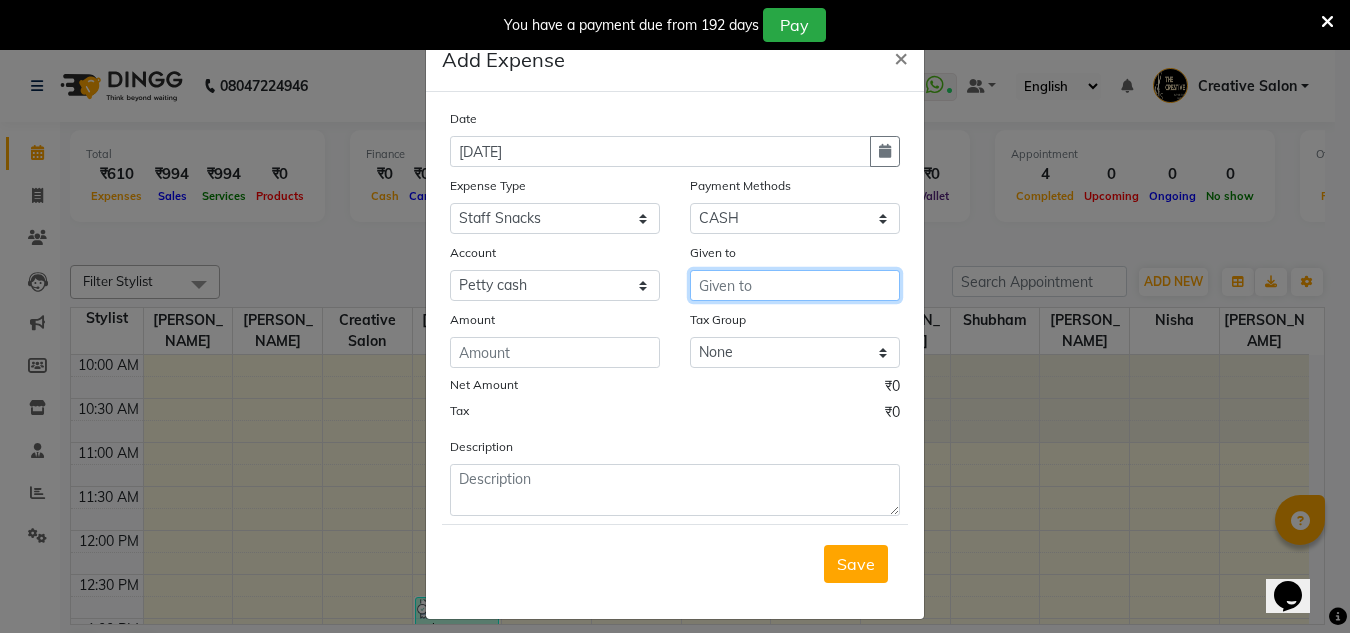 click at bounding box center [795, 285] 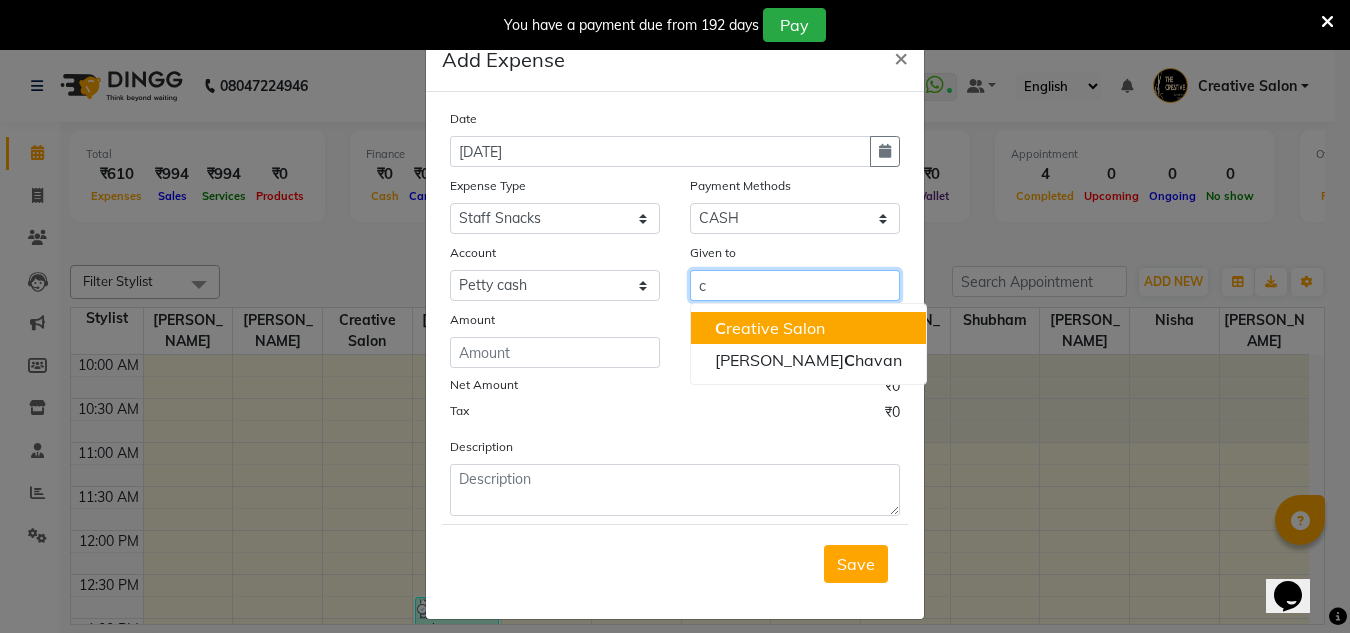 click on "C reative Salon" at bounding box center [770, 328] 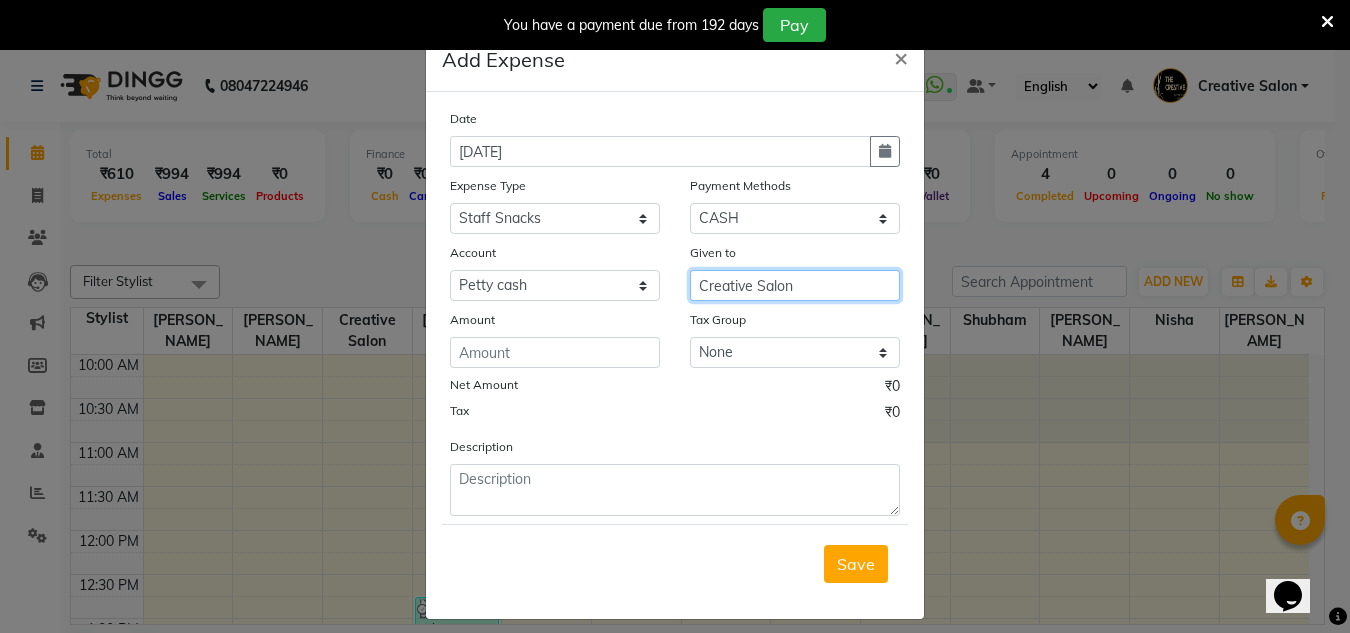 type on "Creative Salon" 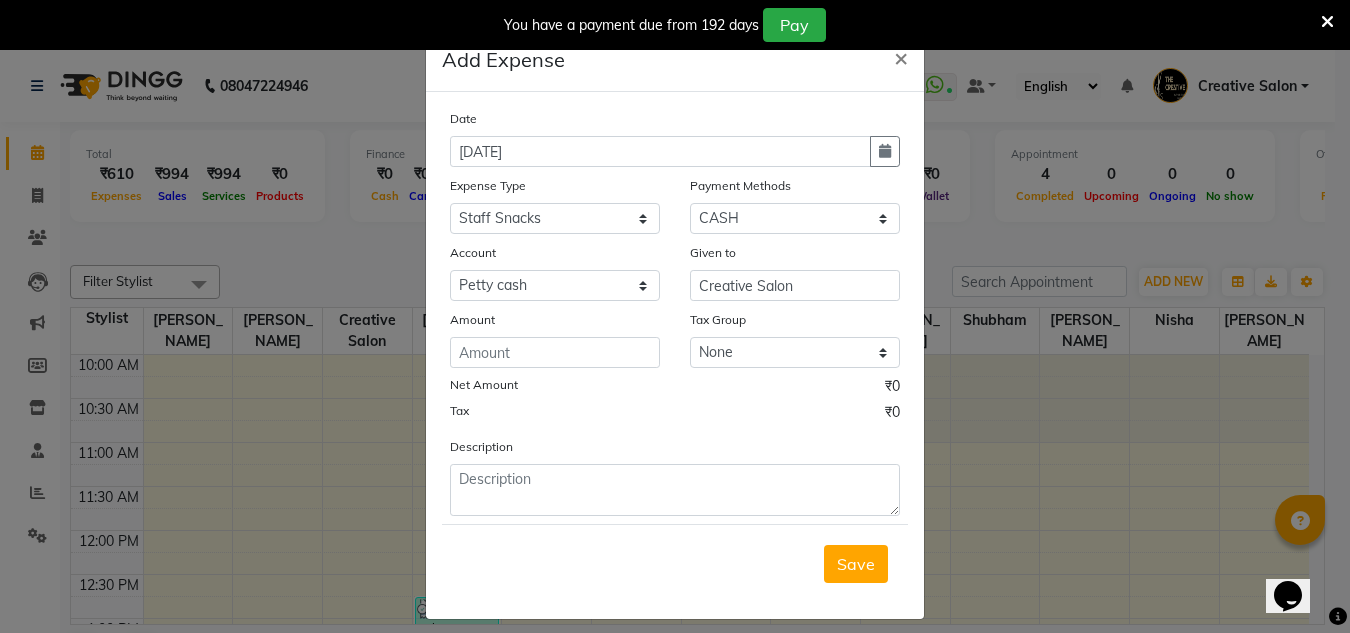 click on "Amount" 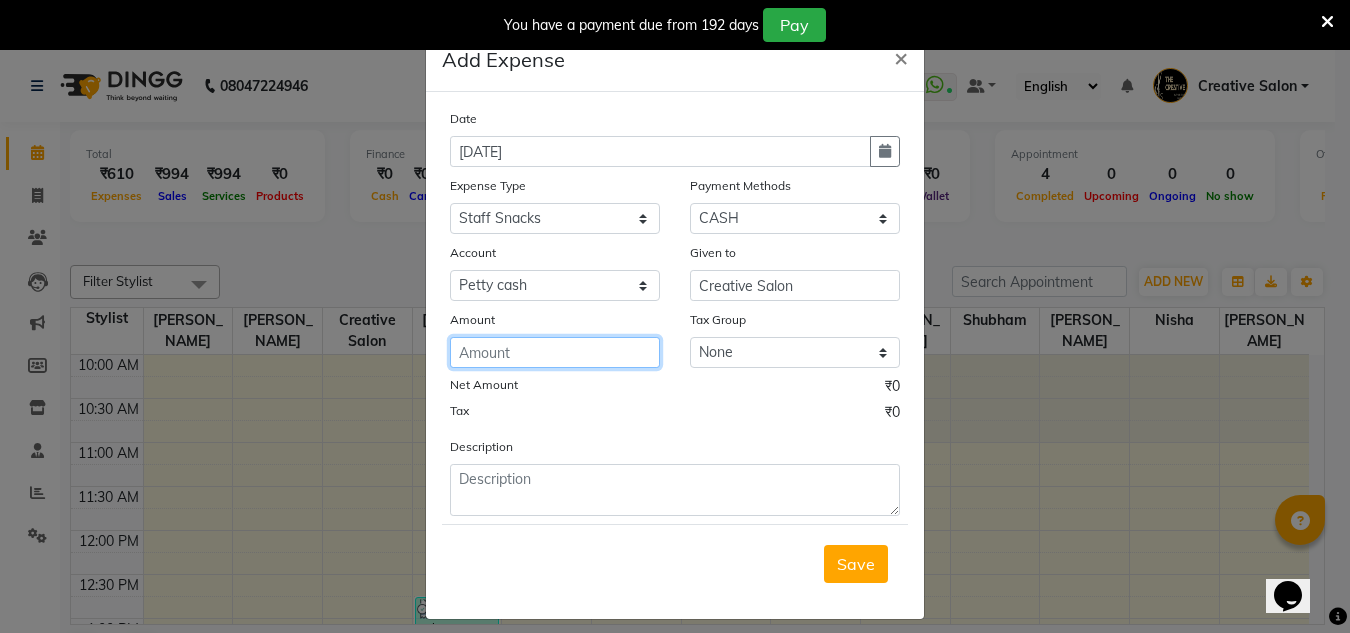 click 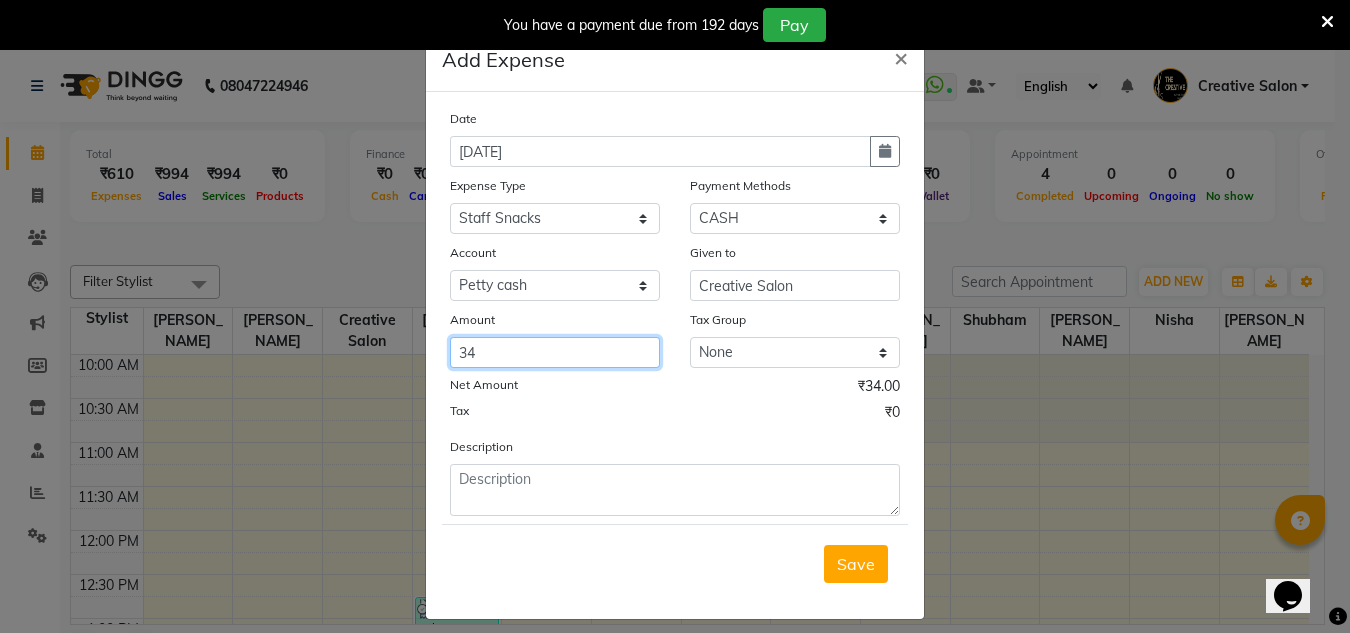 type on "3" 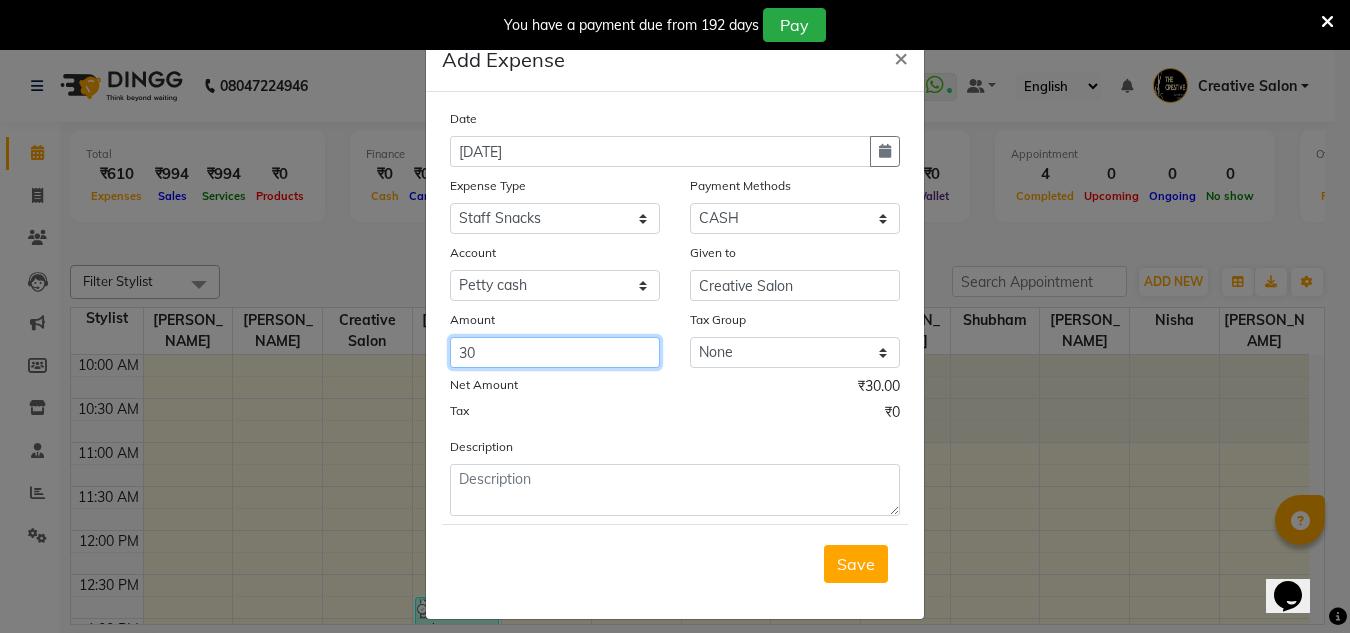 type on "30" 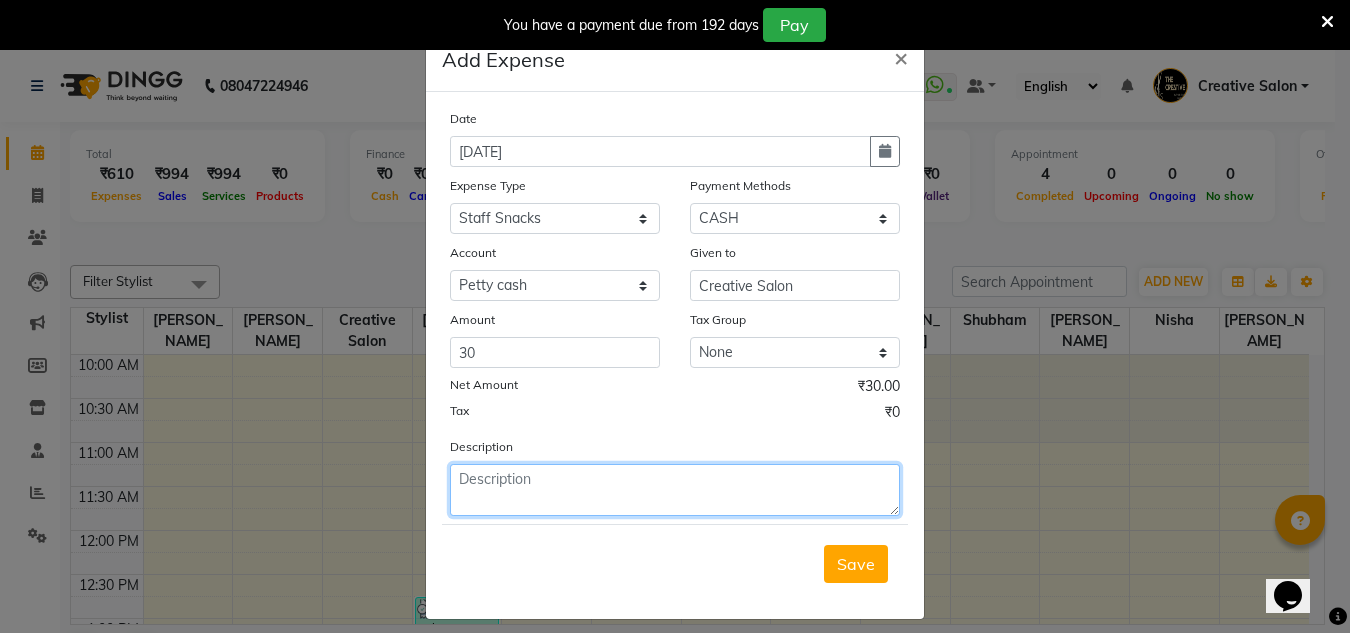 click 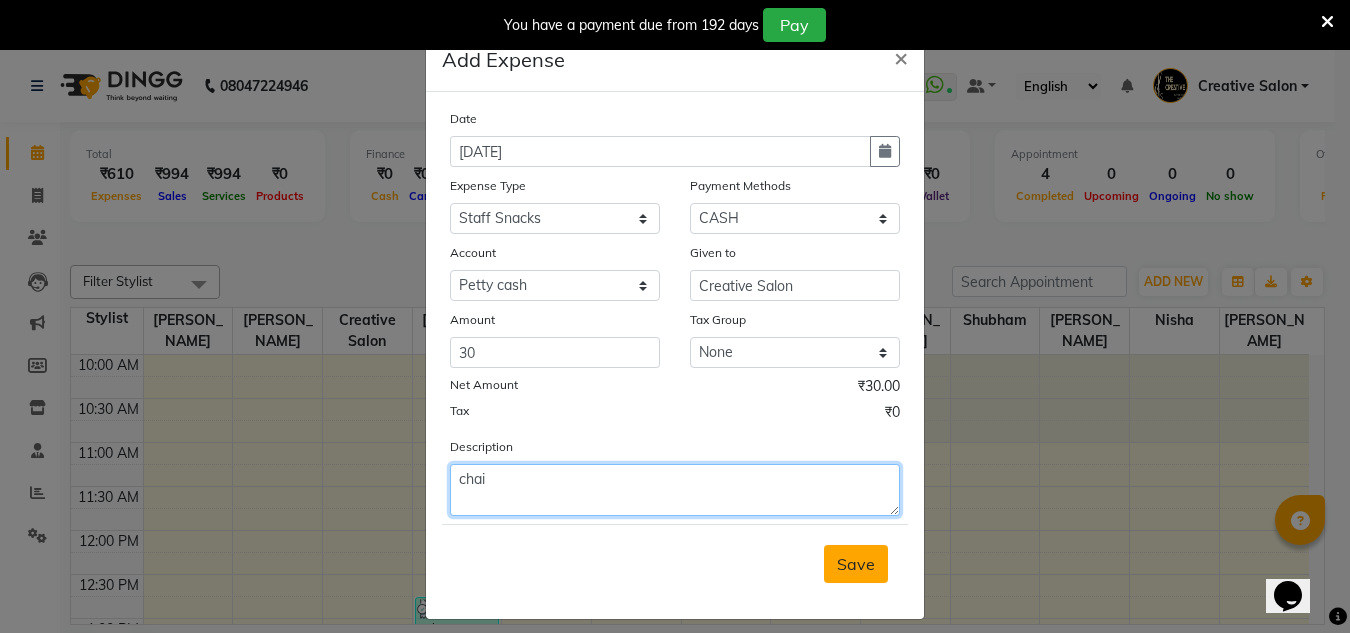 type on "chai" 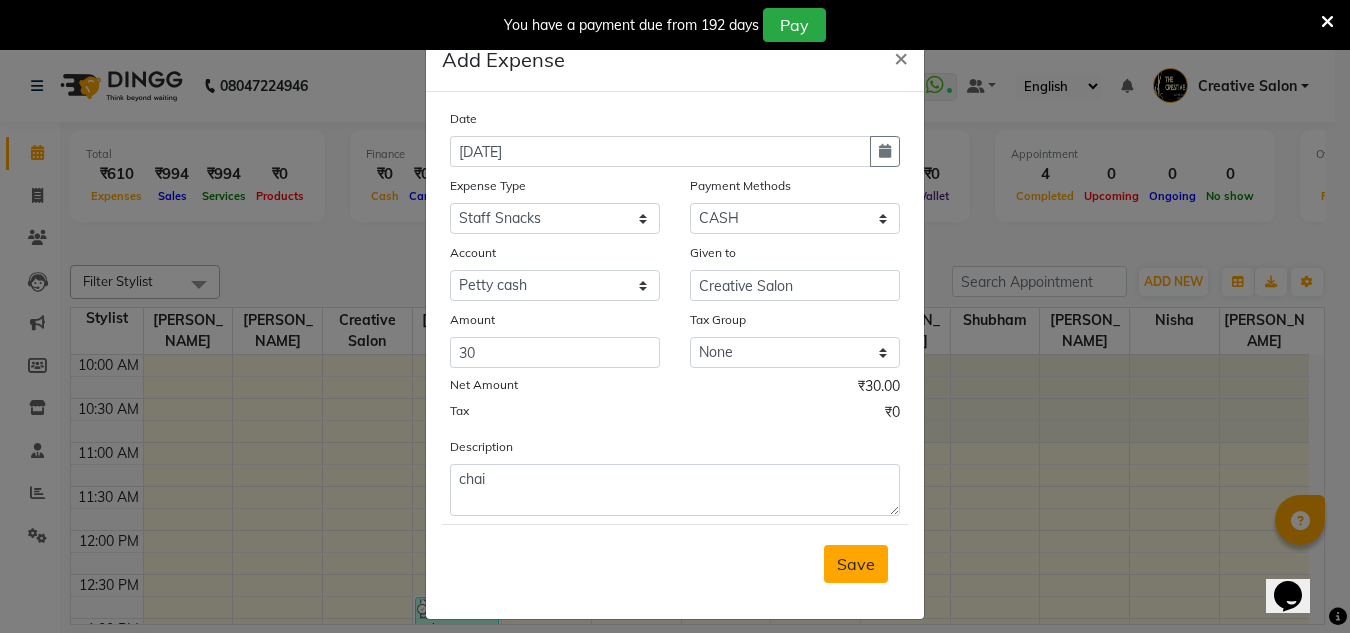 click on "Save" at bounding box center (856, 564) 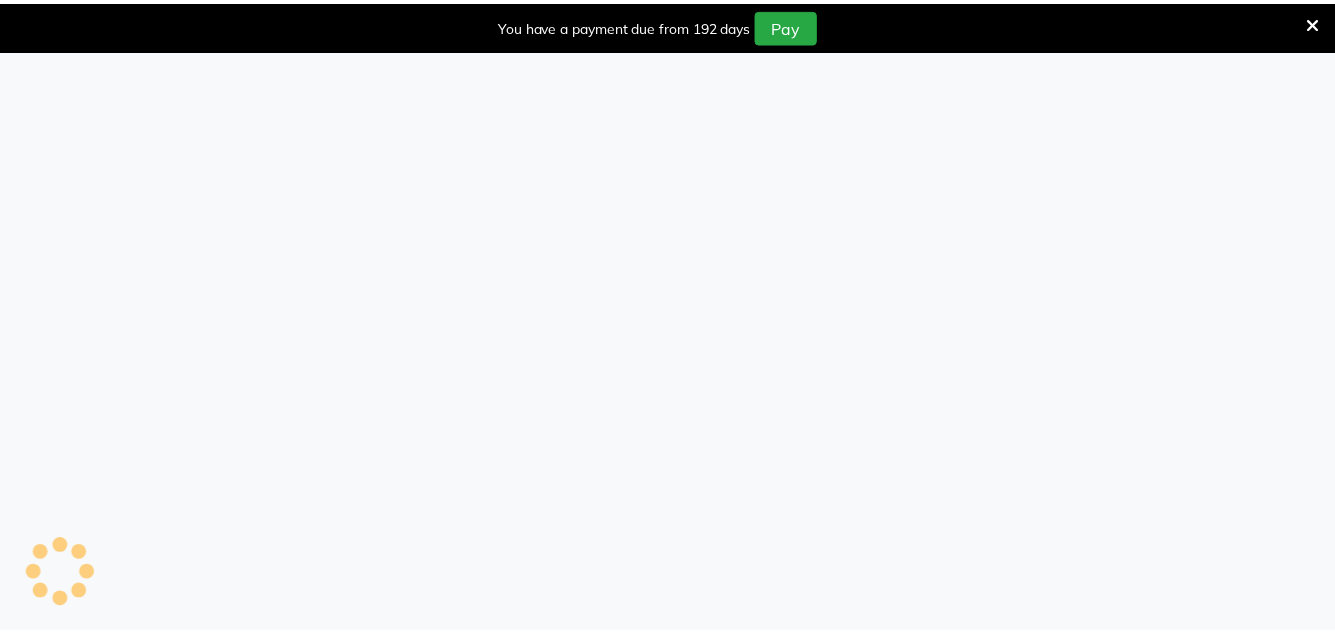 scroll, scrollTop: 0, scrollLeft: 0, axis: both 